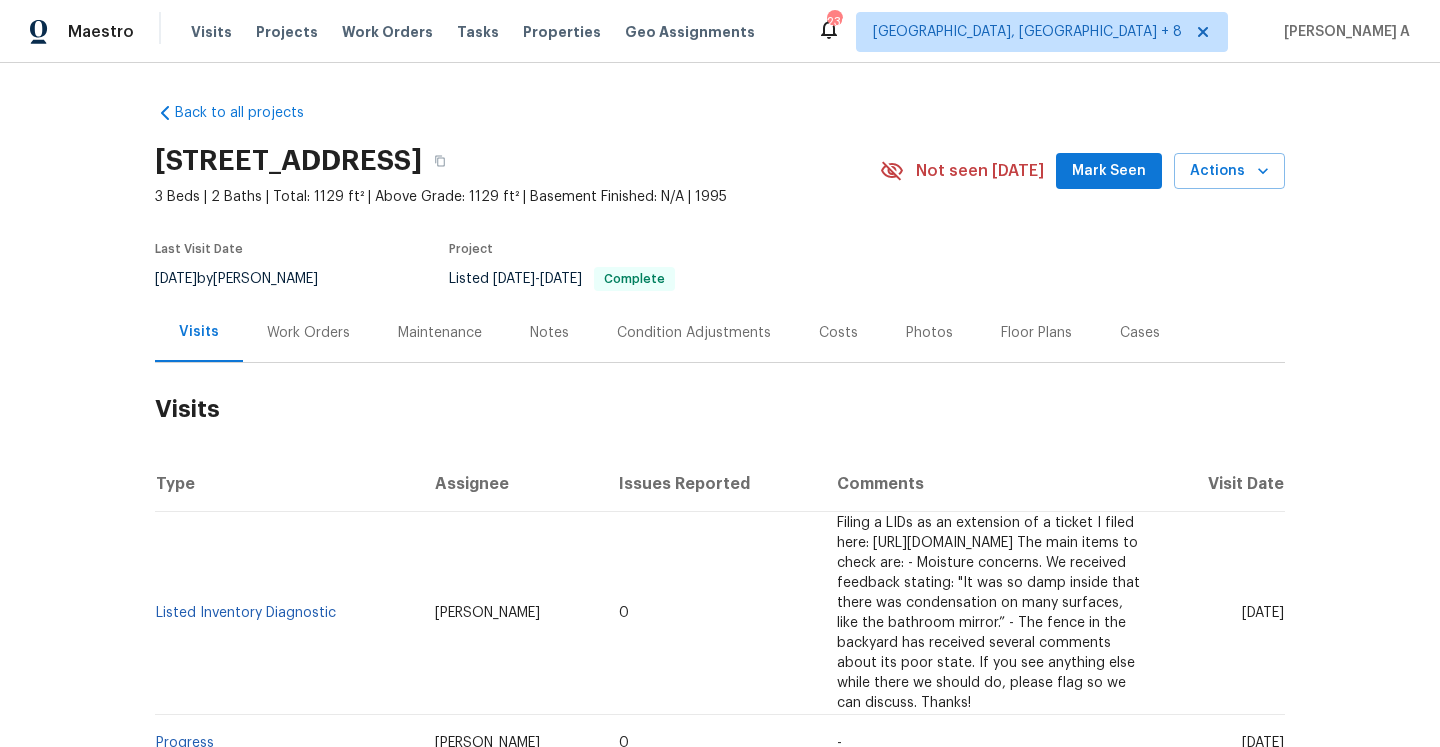 scroll, scrollTop: 0, scrollLeft: 0, axis: both 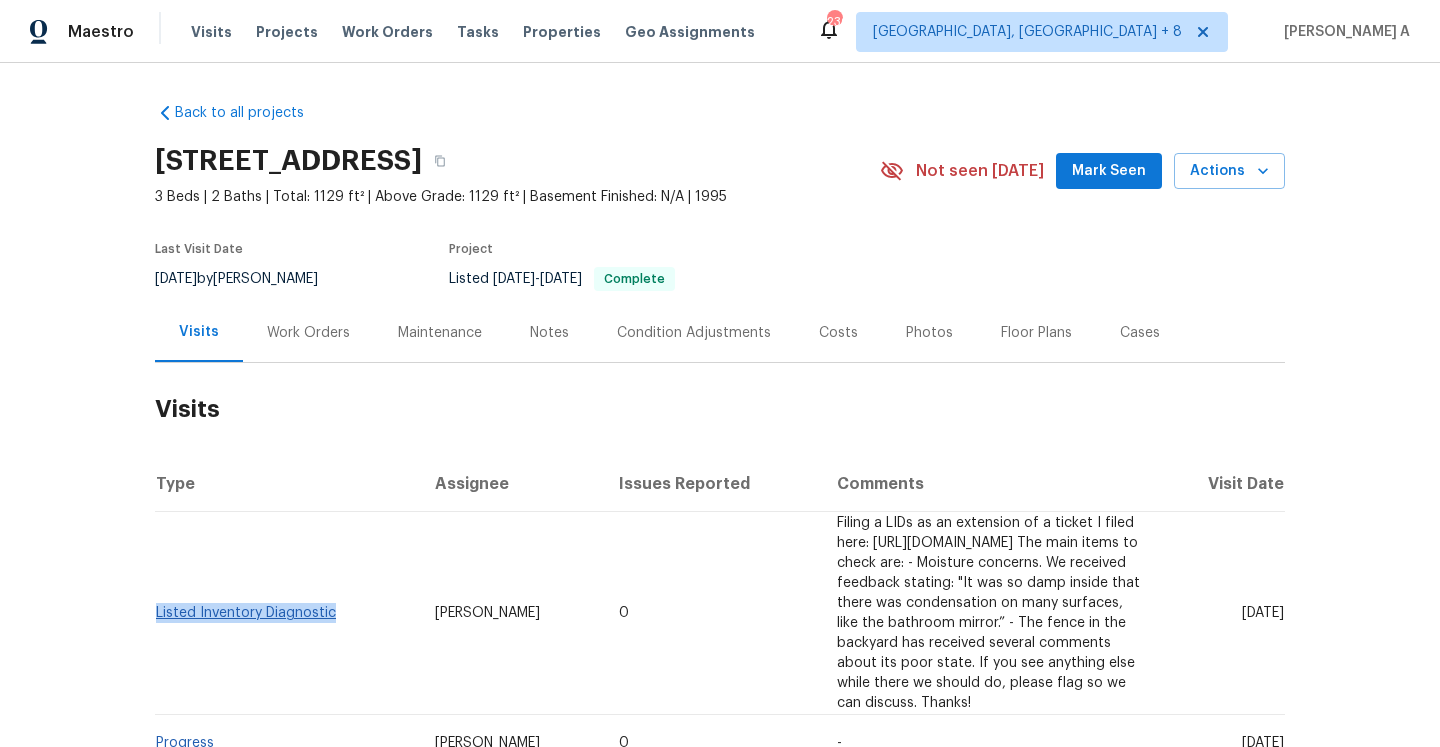 drag, startPoint x: 241, startPoint y: 614, endPoint x: 156, endPoint y: 591, distance: 88.0568 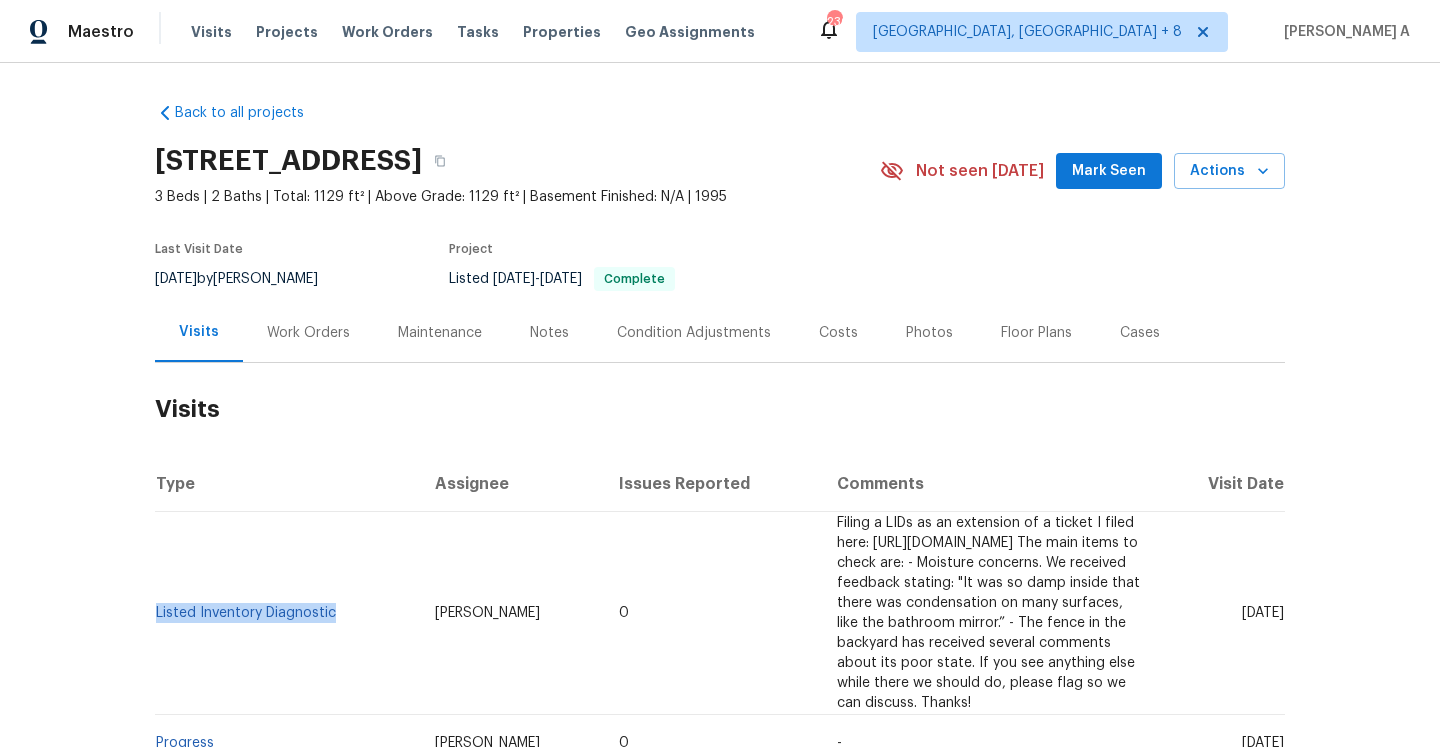 copy on "Listed Inventory Diagnostic" 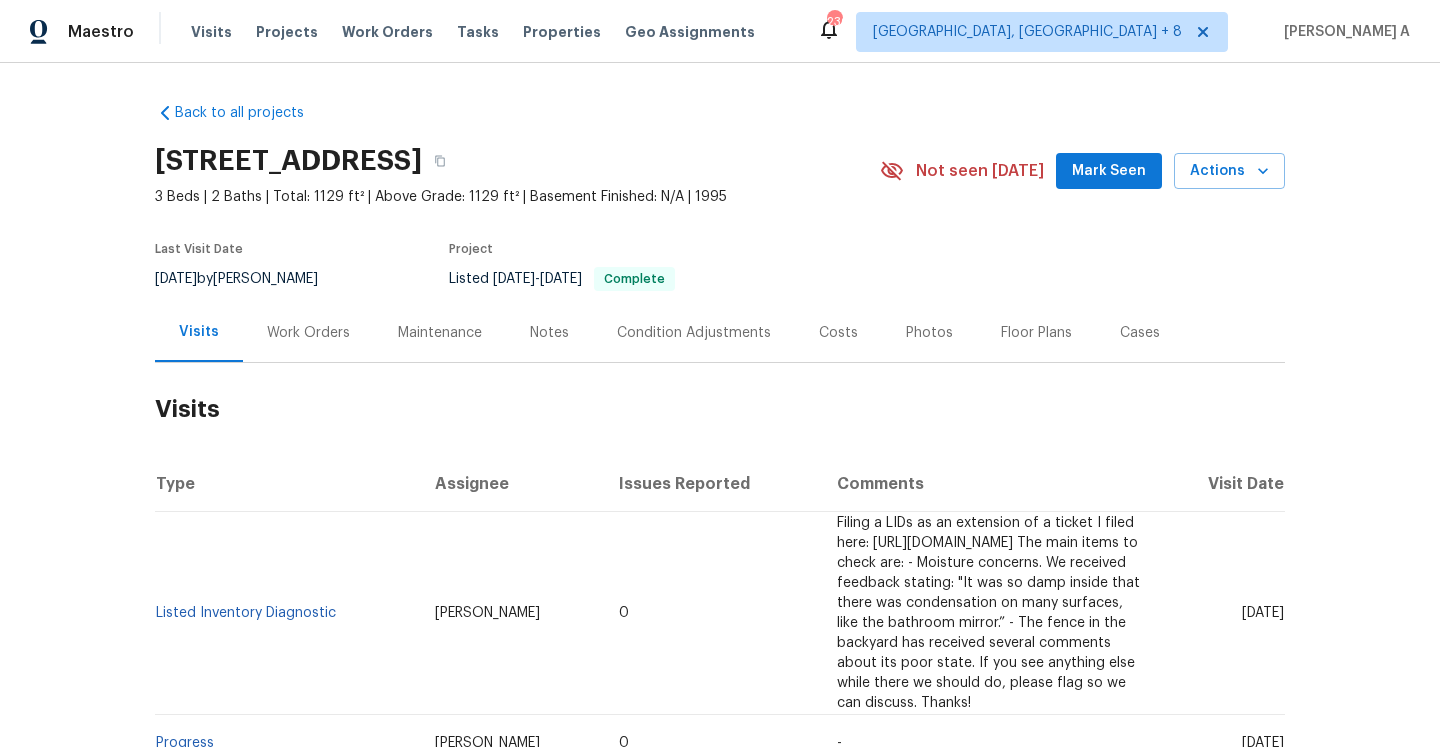 click on "Work Orders" at bounding box center (308, 333) 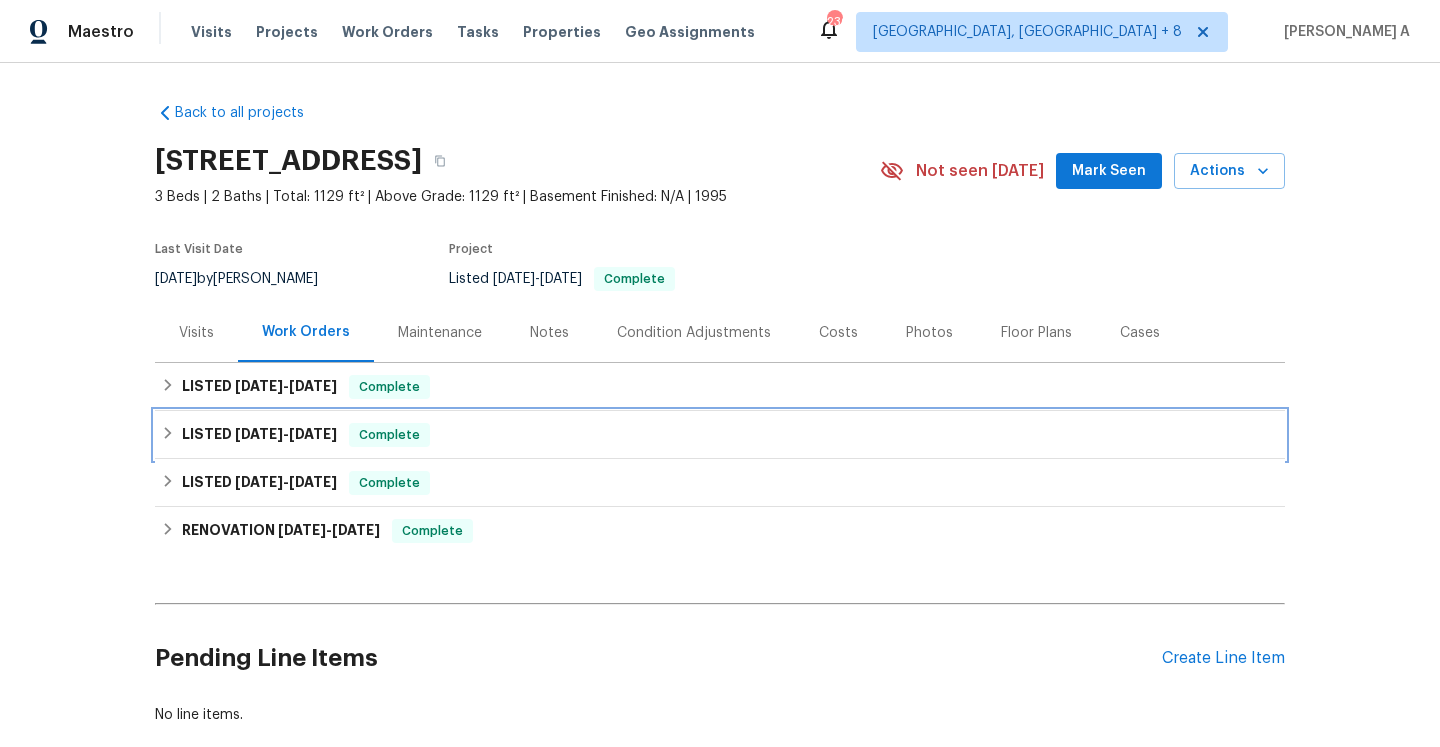 click on "LISTED   12/2/24  -  12/4/24 Complete" at bounding box center (720, 435) 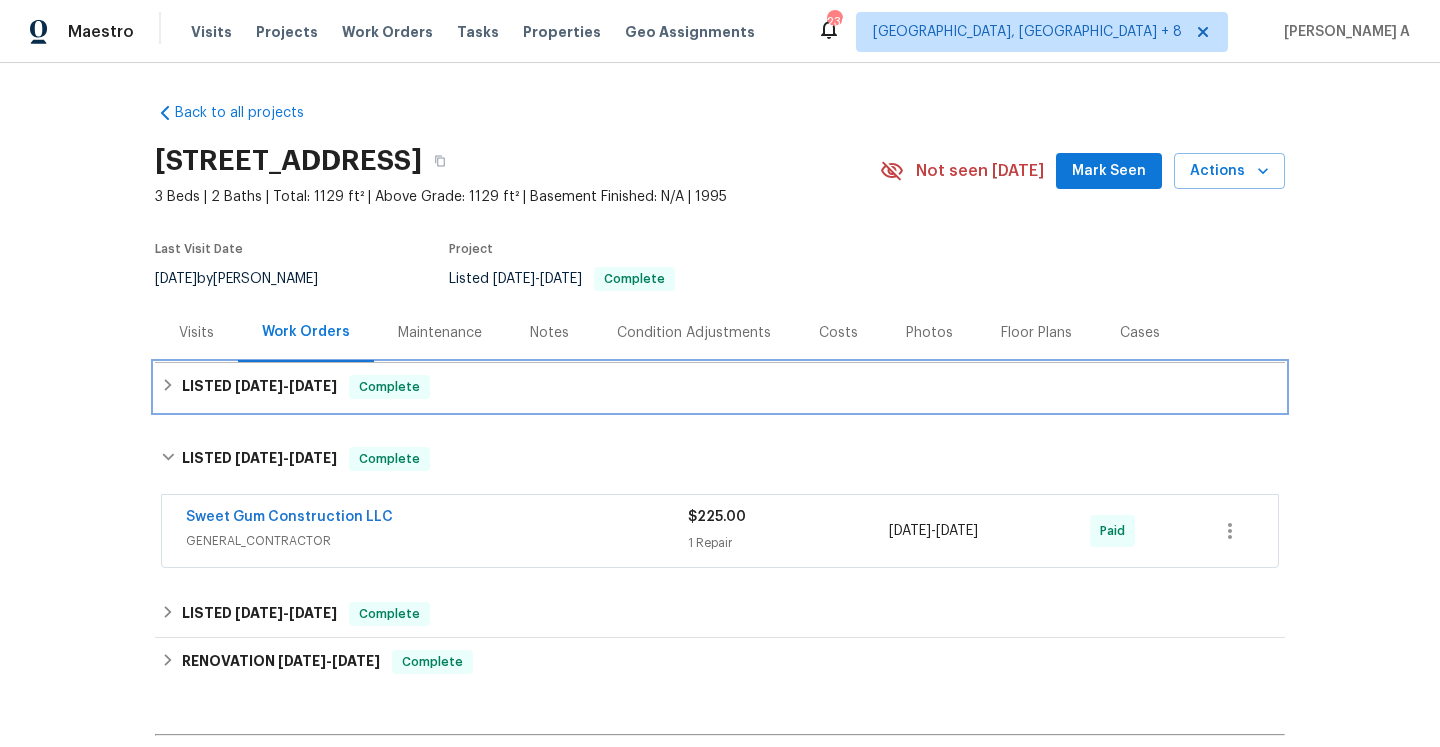 click on "6/13/25" at bounding box center (313, 386) 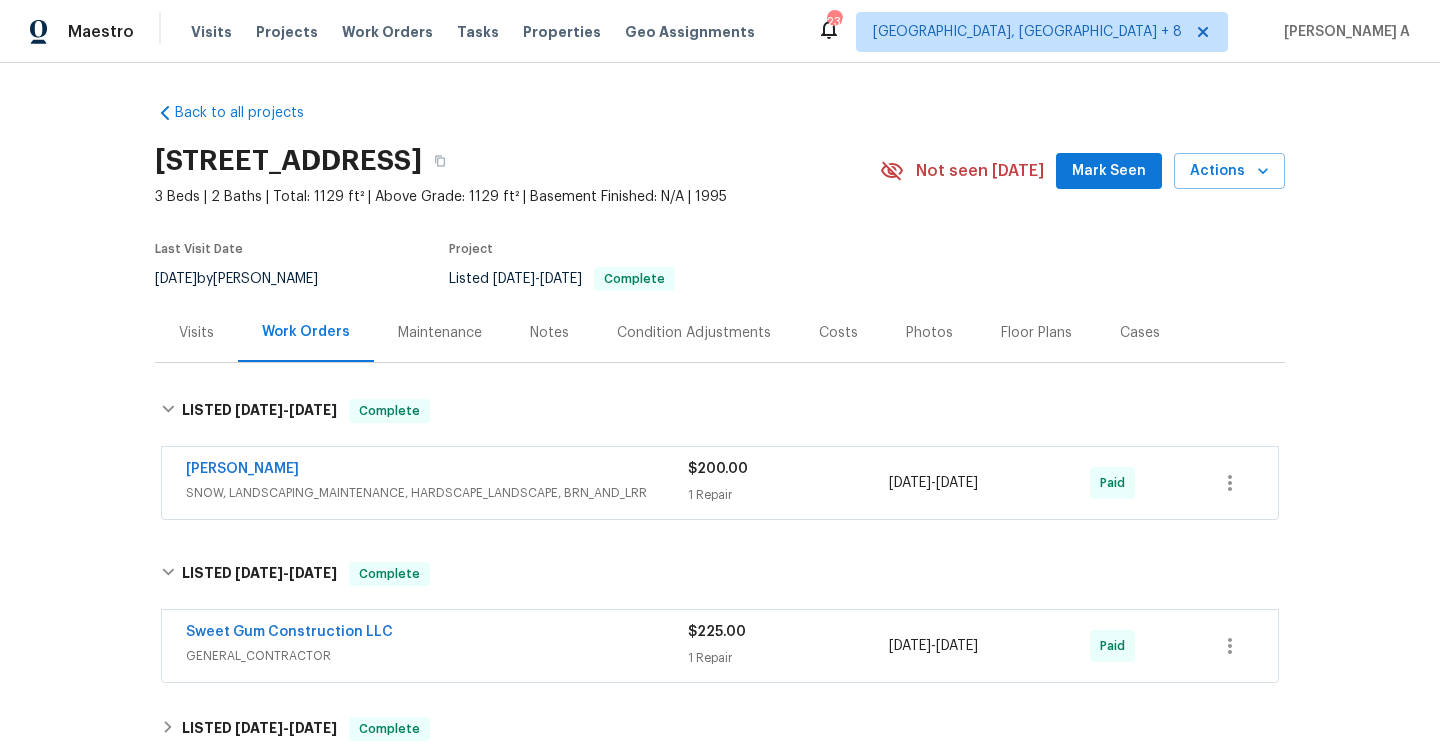 click on "SNOW, LANDSCAPING_MAINTENANCE, HARDSCAPE_LANDSCAPE, BRN_AND_LRR" at bounding box center (437, 493) 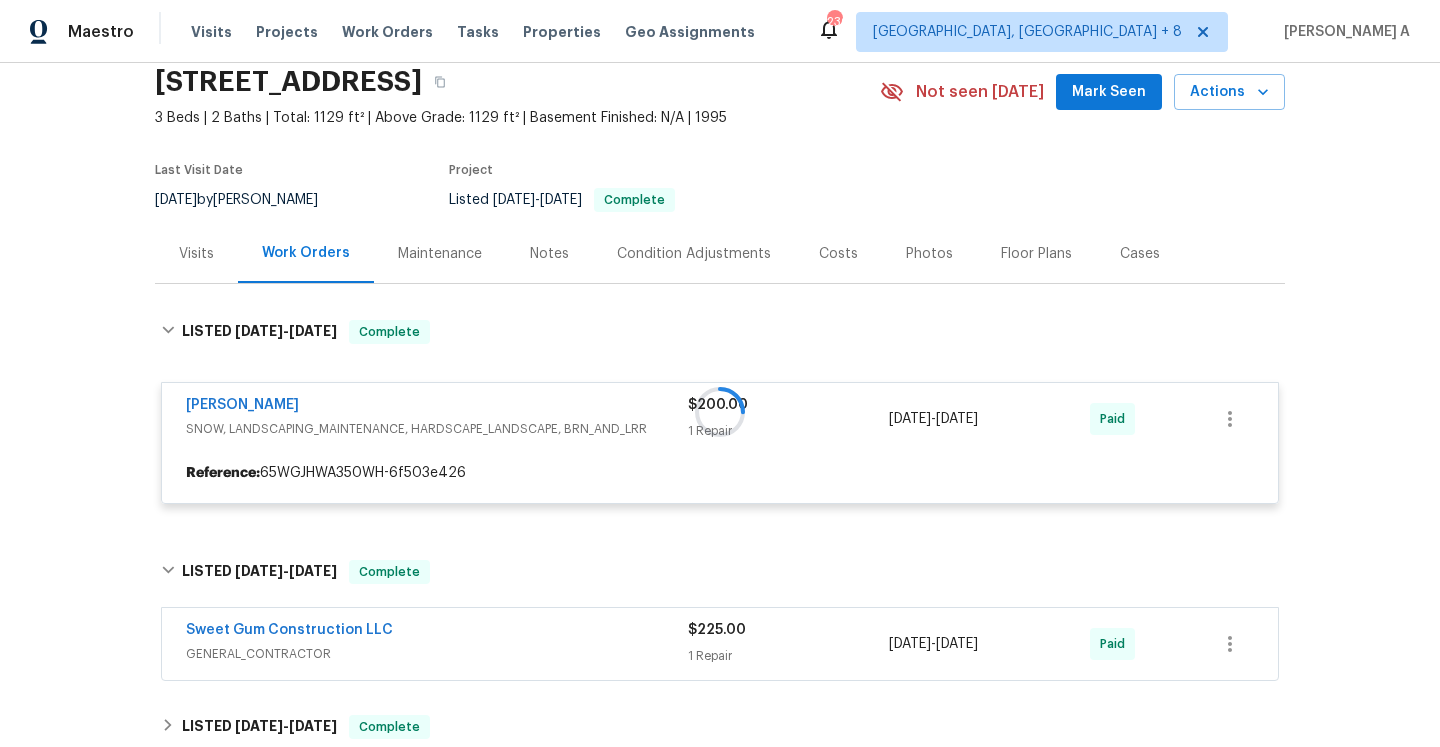 scroll, scrollTop: 106, scrollLeft: 0, axis: vertical 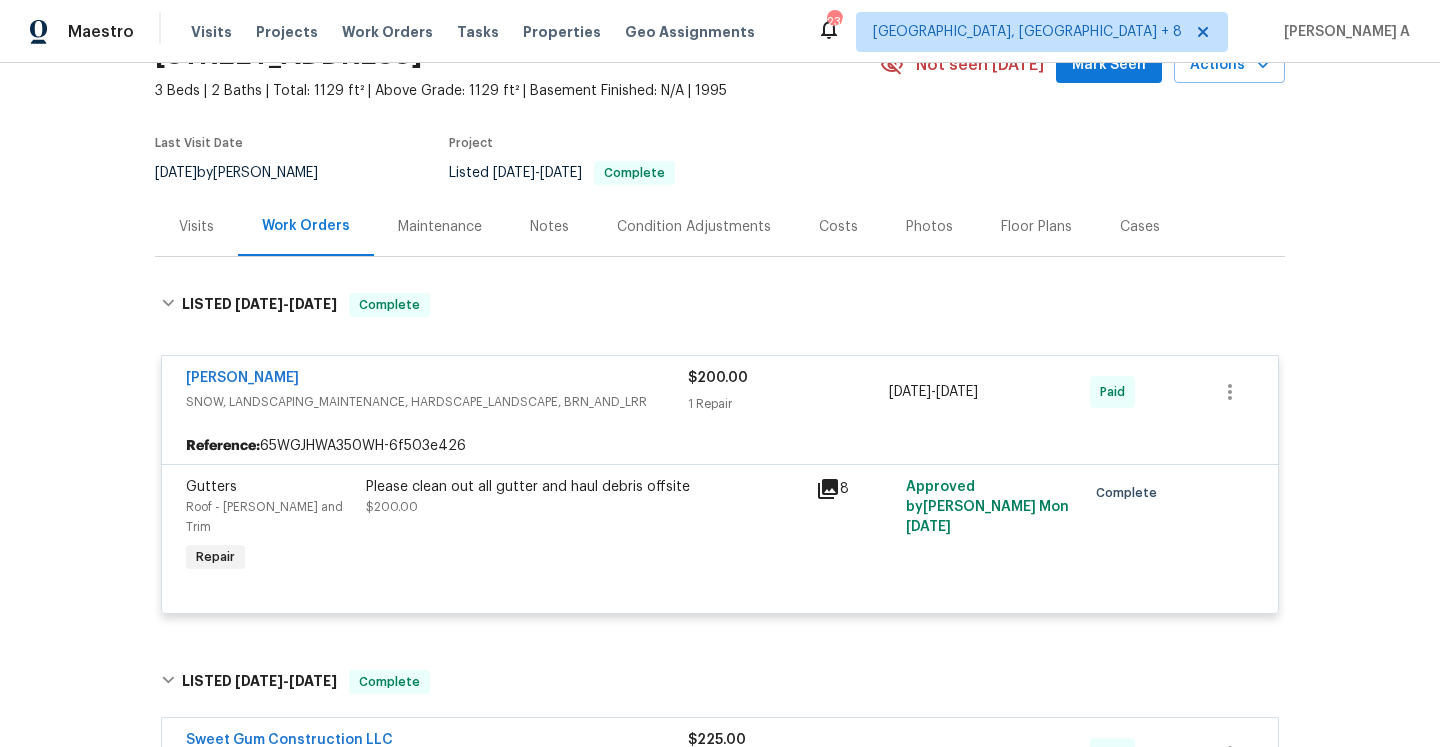 drag, startPoint x: 320, startPoint y: 385, endPoint x: 185, endPoint y: 385, distance: 135 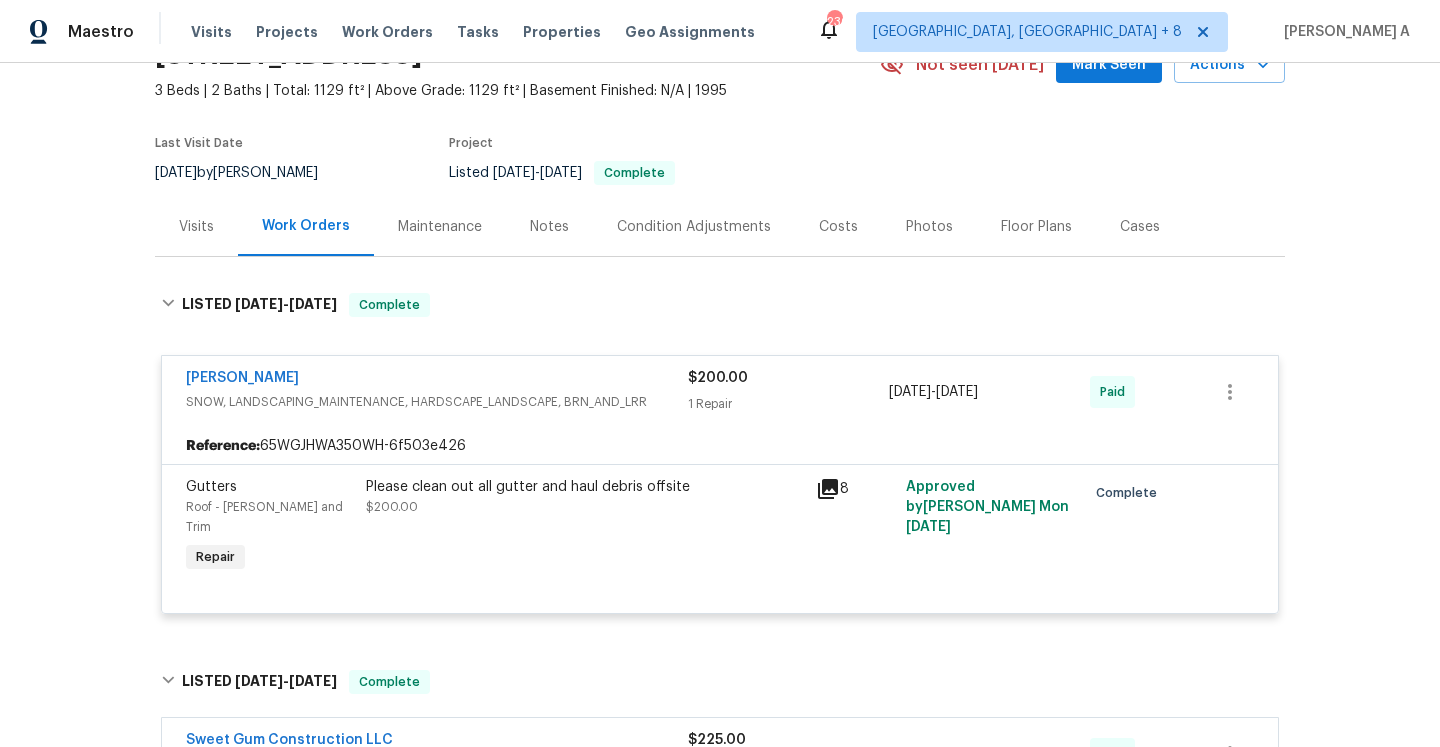 click on "Cameron Sweeney" at bounding box center [437, 380] 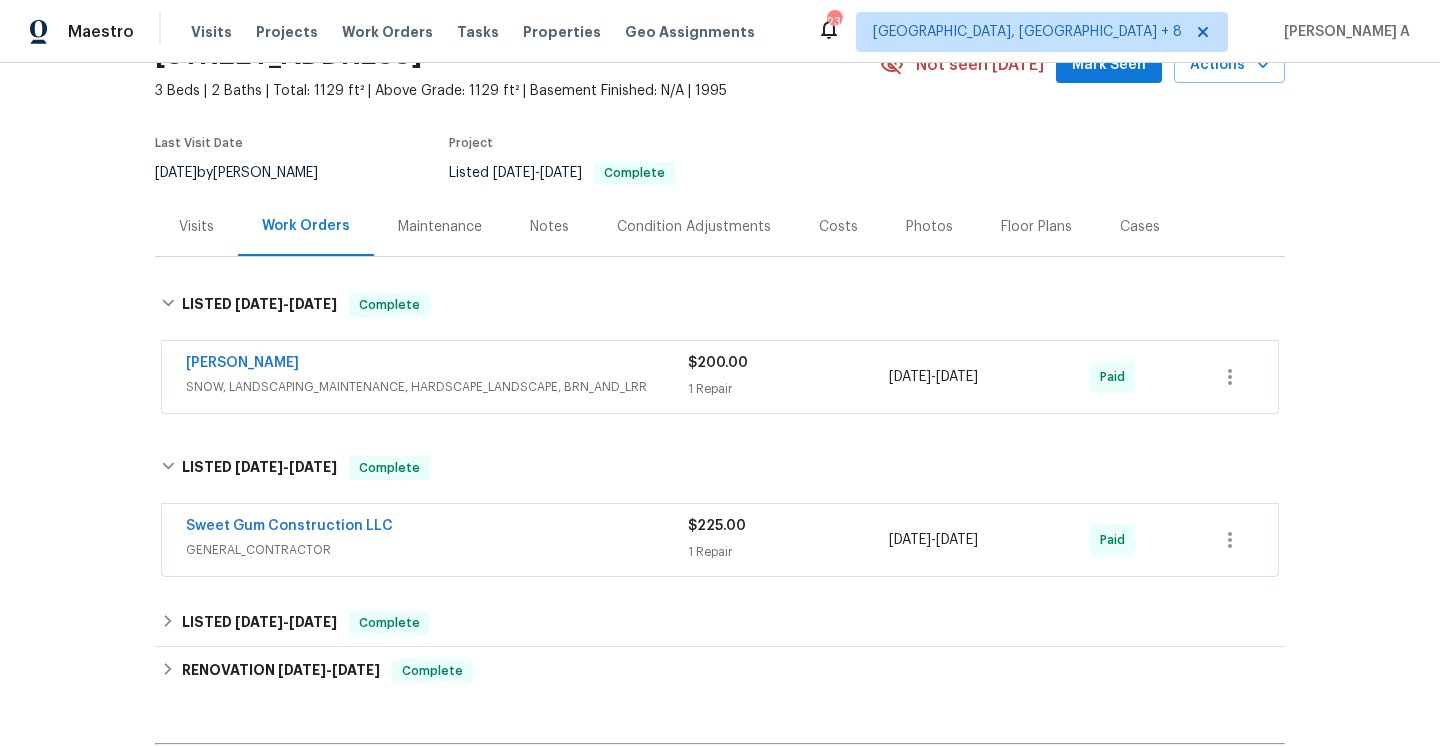 click on "Visits" at bounding box center [196, 226] 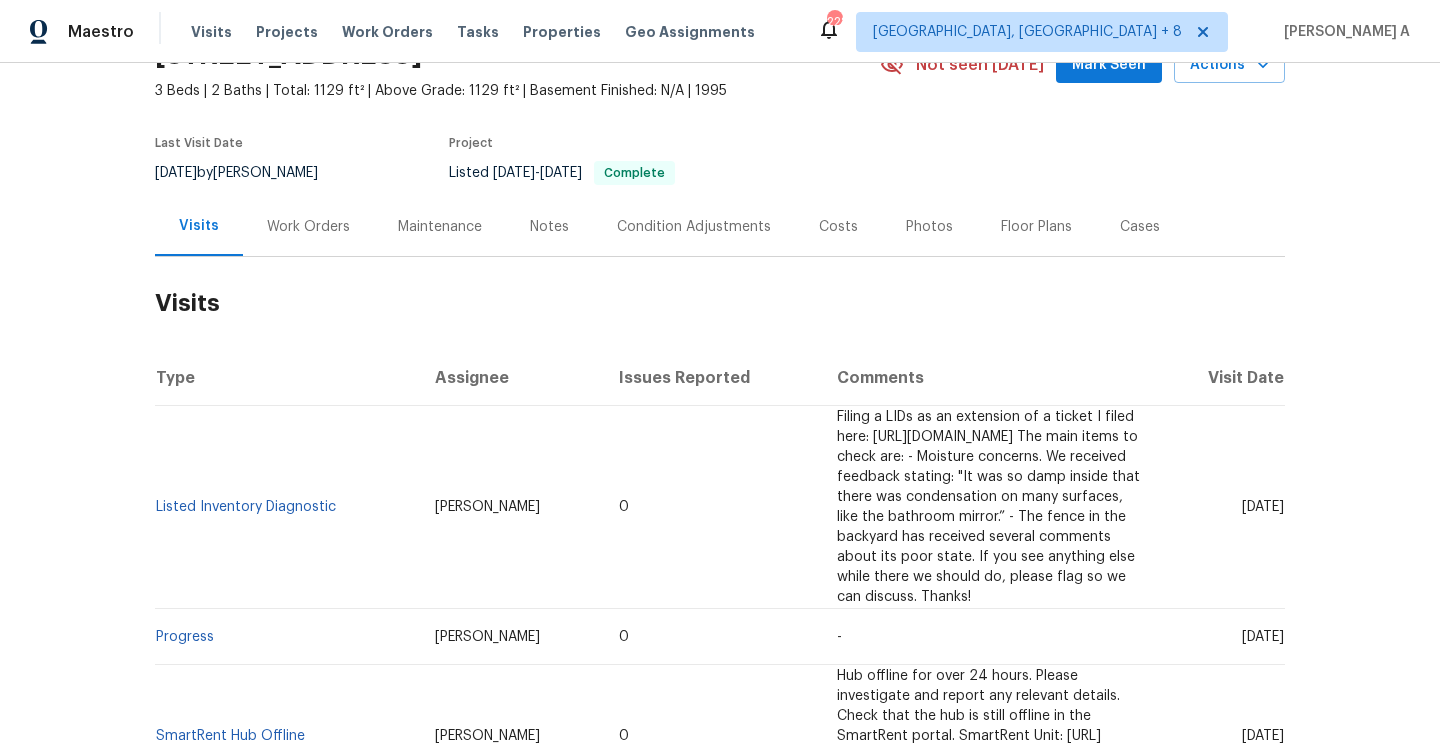 click on "Work Orders" at bounding box center [308, 226] 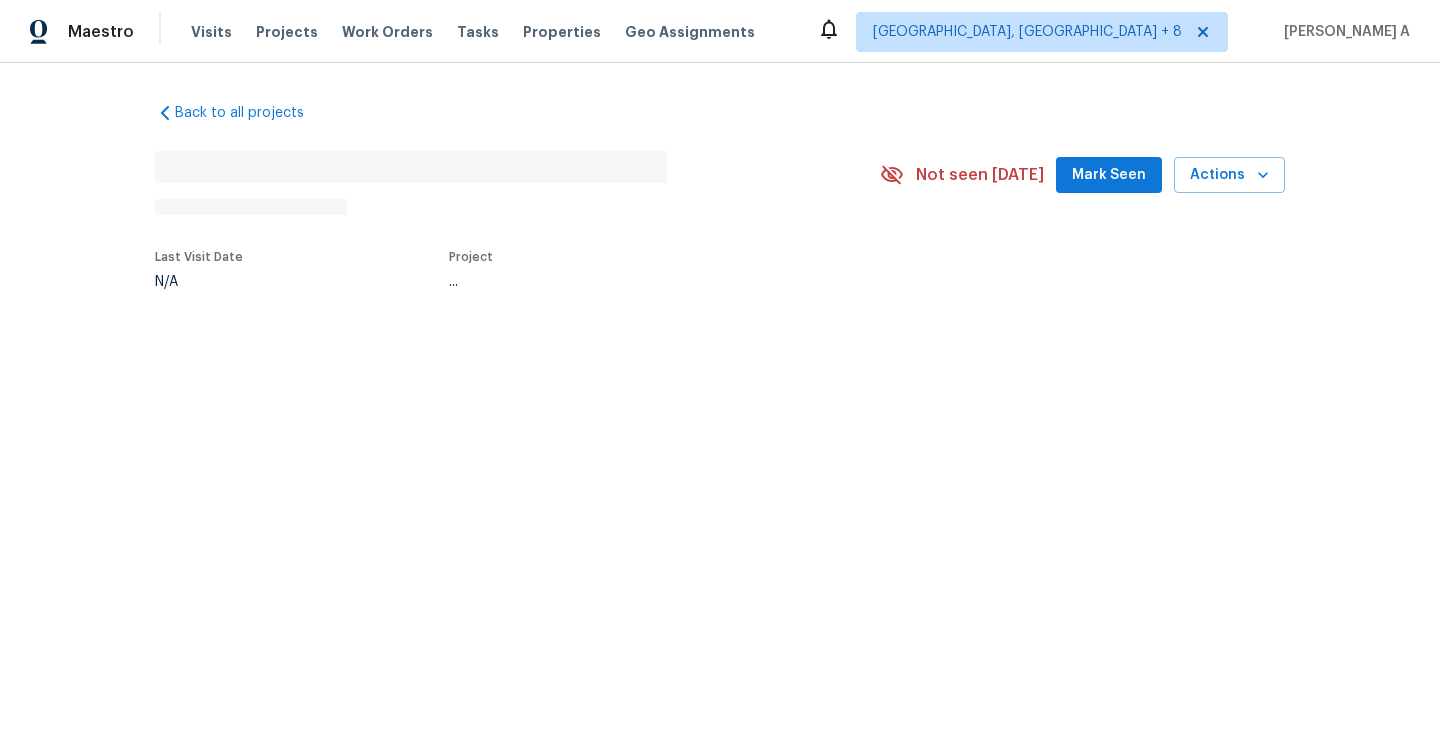 scroll, scrollTop: 0, scrollLeft: 0, axis: both 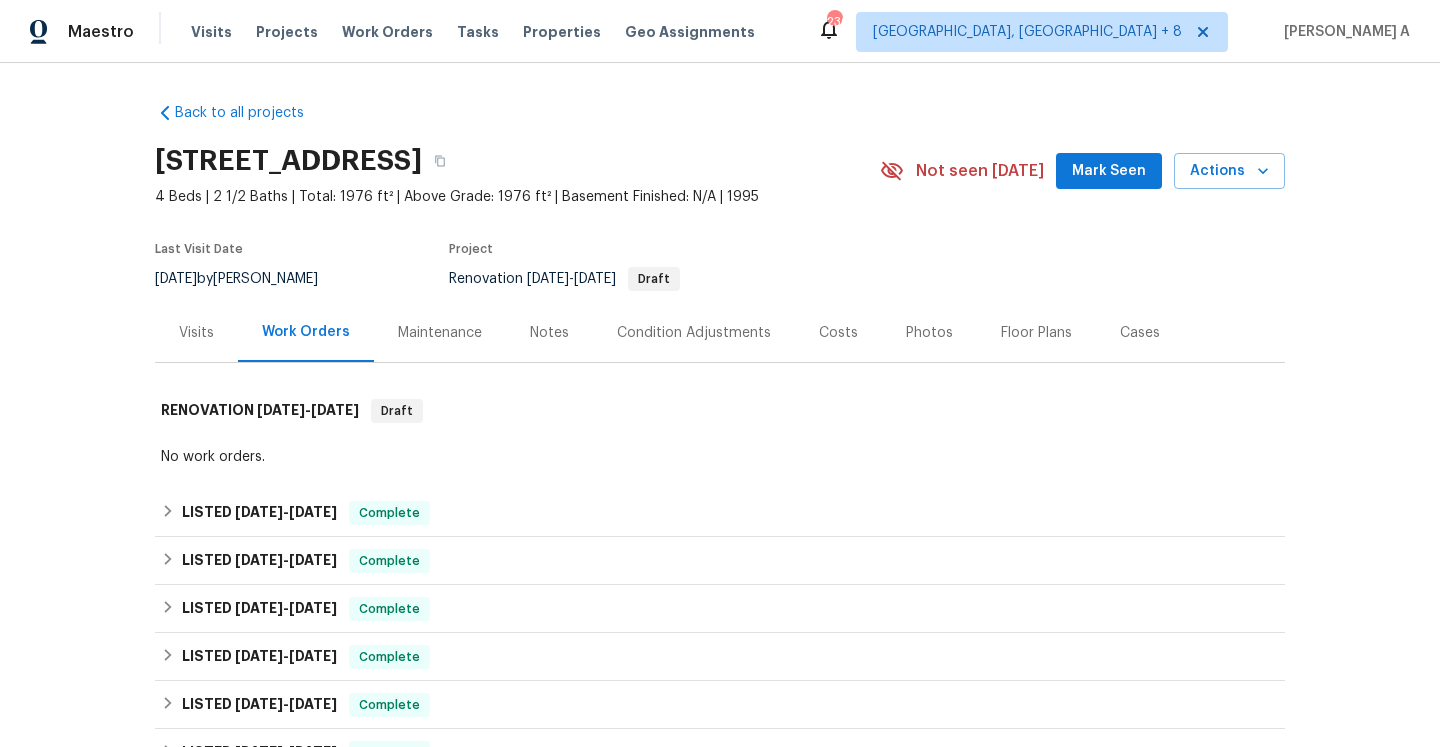 click on "Visits" at bounding box center (196, 332) 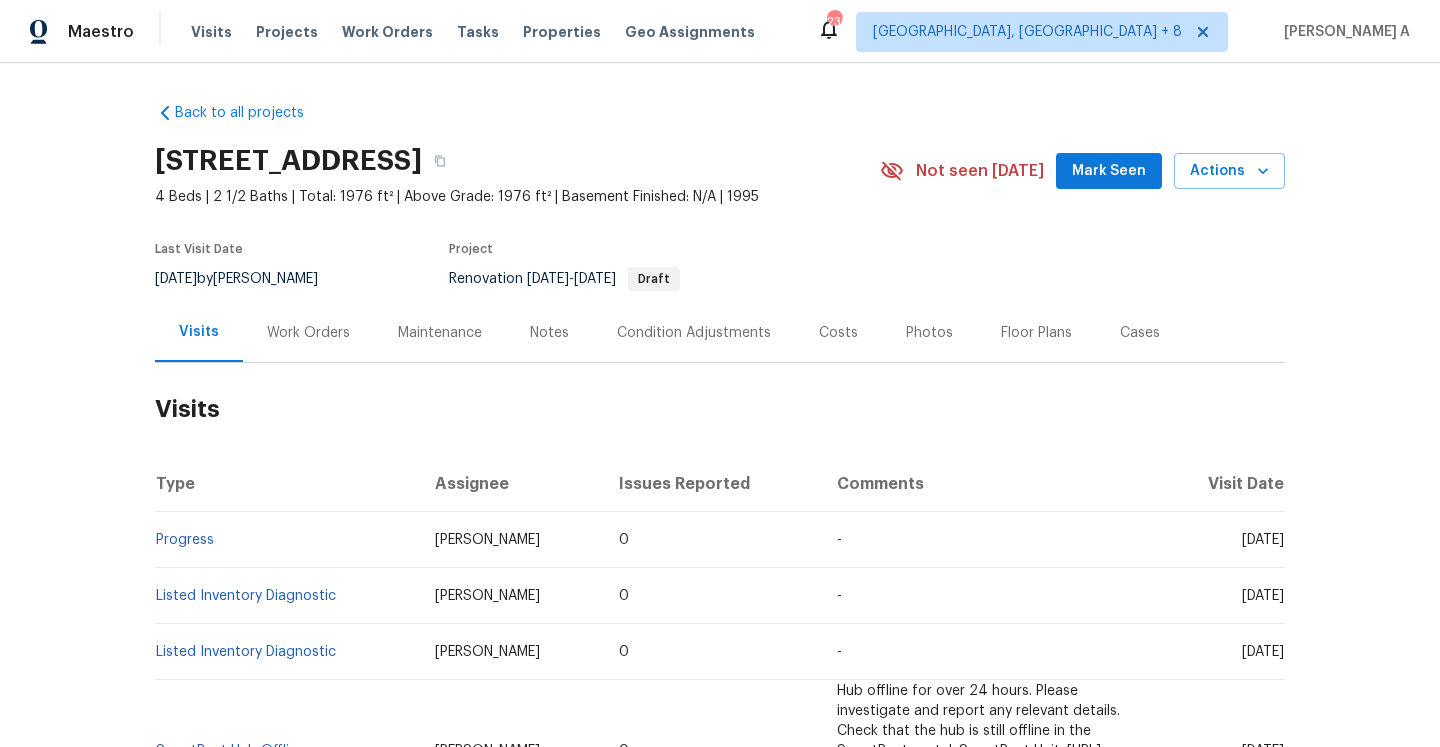 click on "Work Orders" at bounding box center [308, 332] 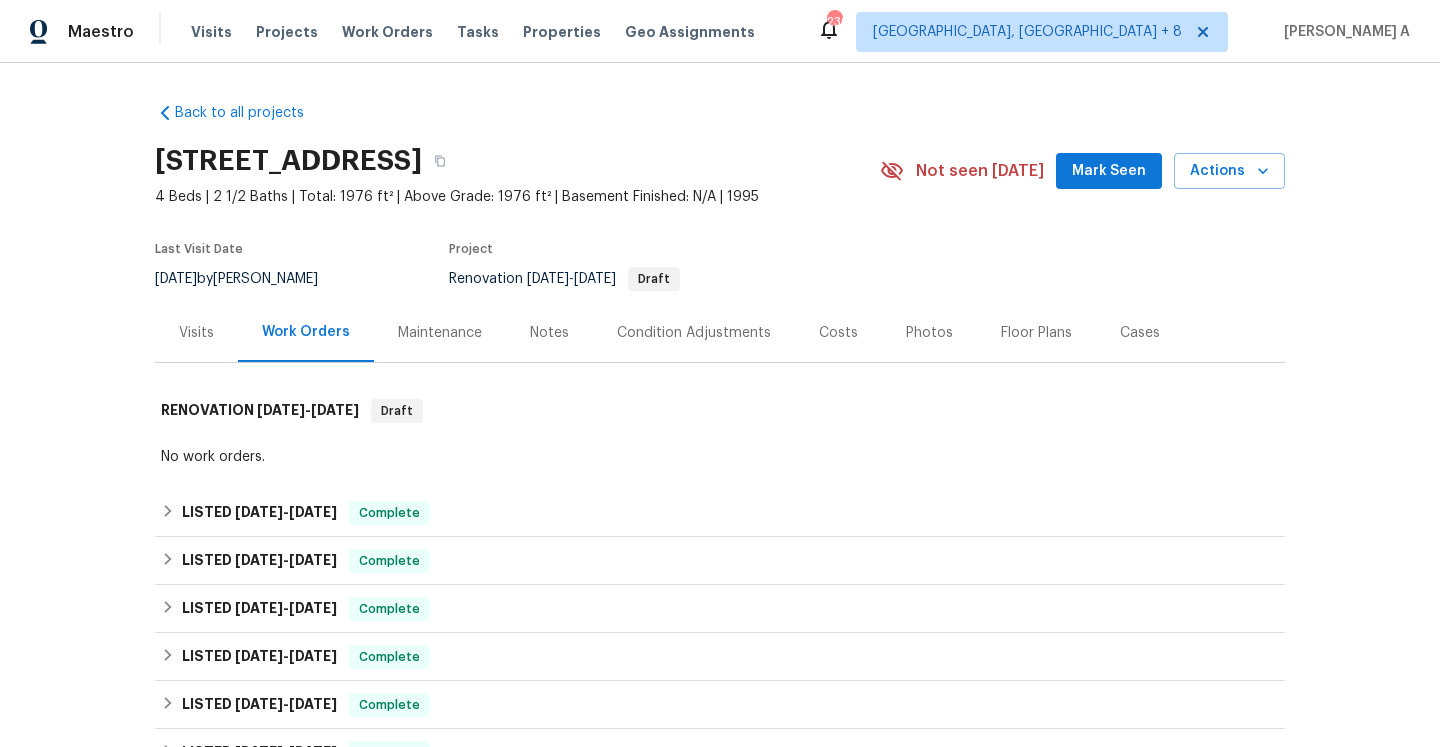 click on "Visits" at bounding box center [196, 332] 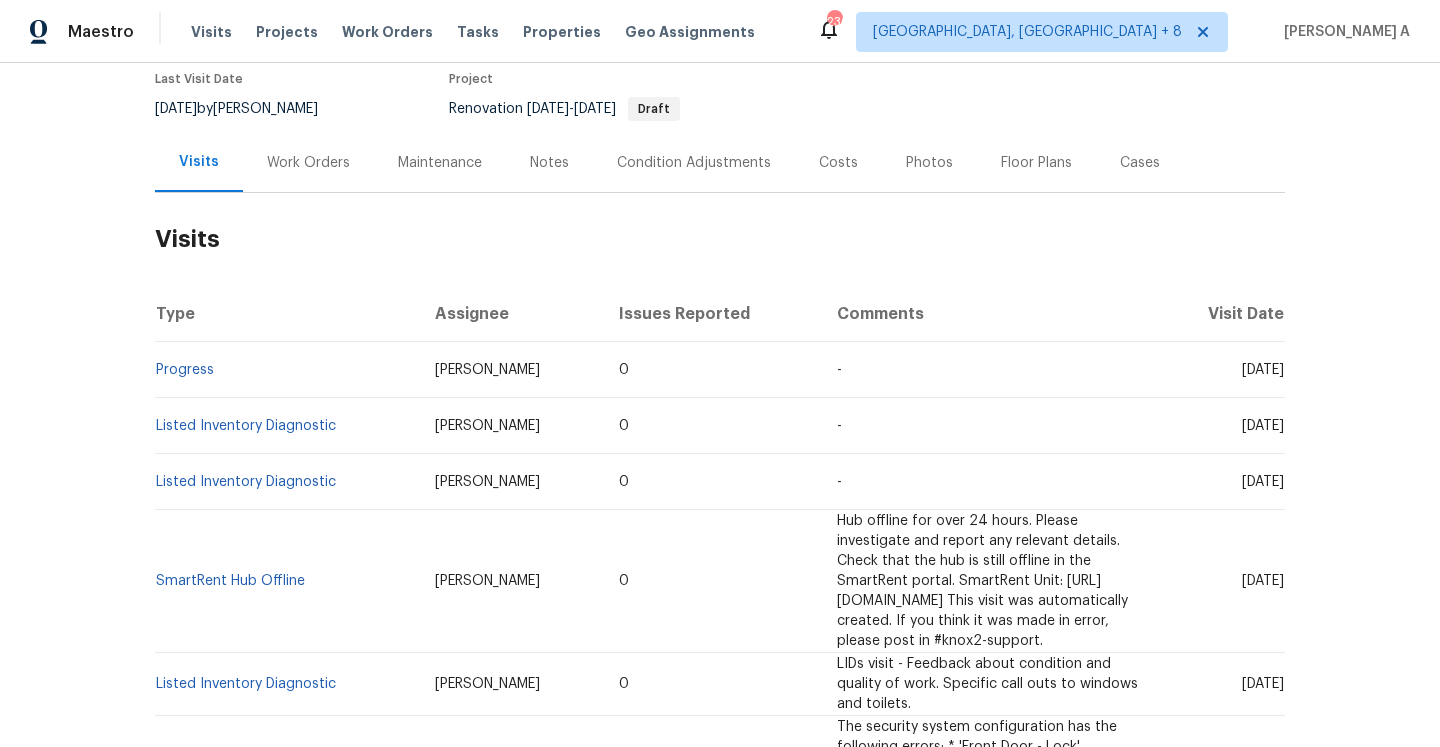 scroll, scrollTop: 217, scrollLeft: 0, axis: vertical 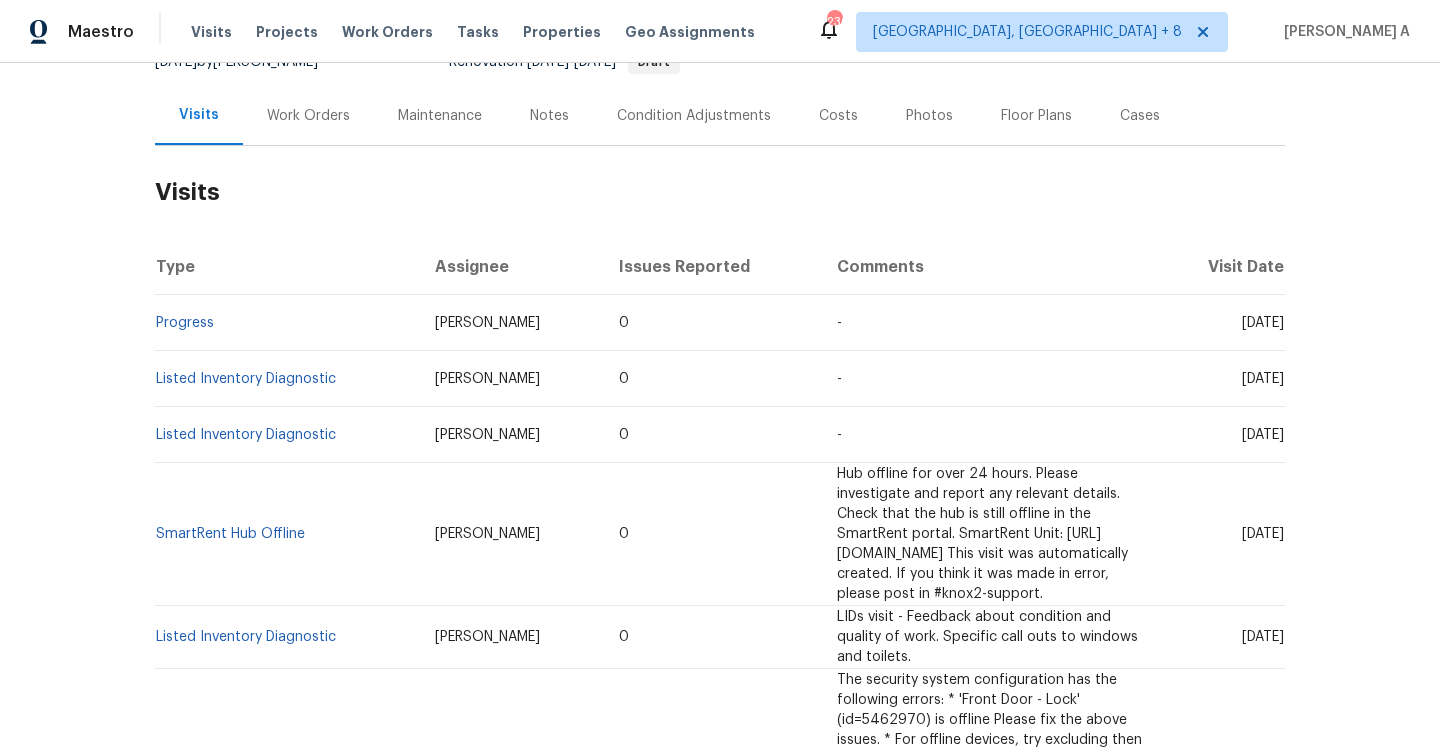 click on "Work Orders" at bounding box center (308, 115) 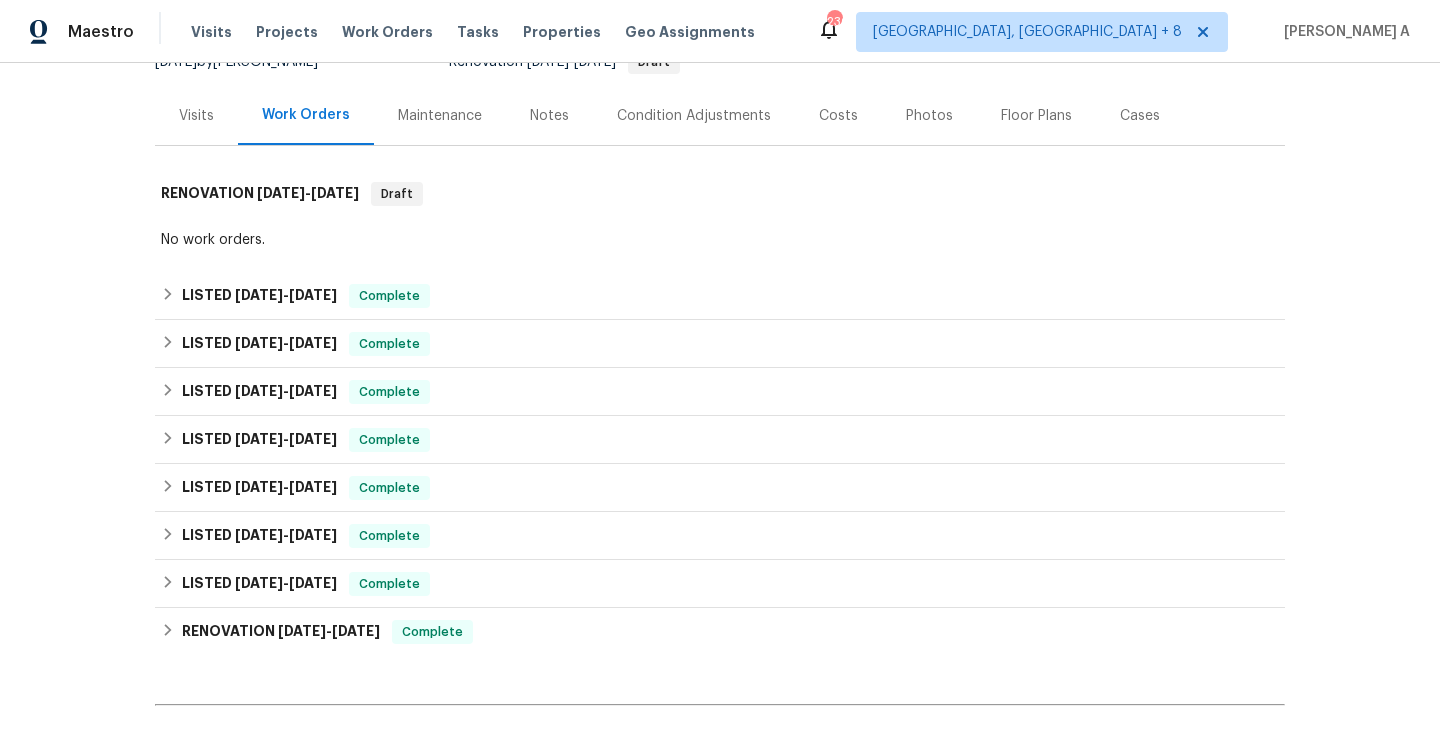click on "Visits" at bounding box center [196, 115] 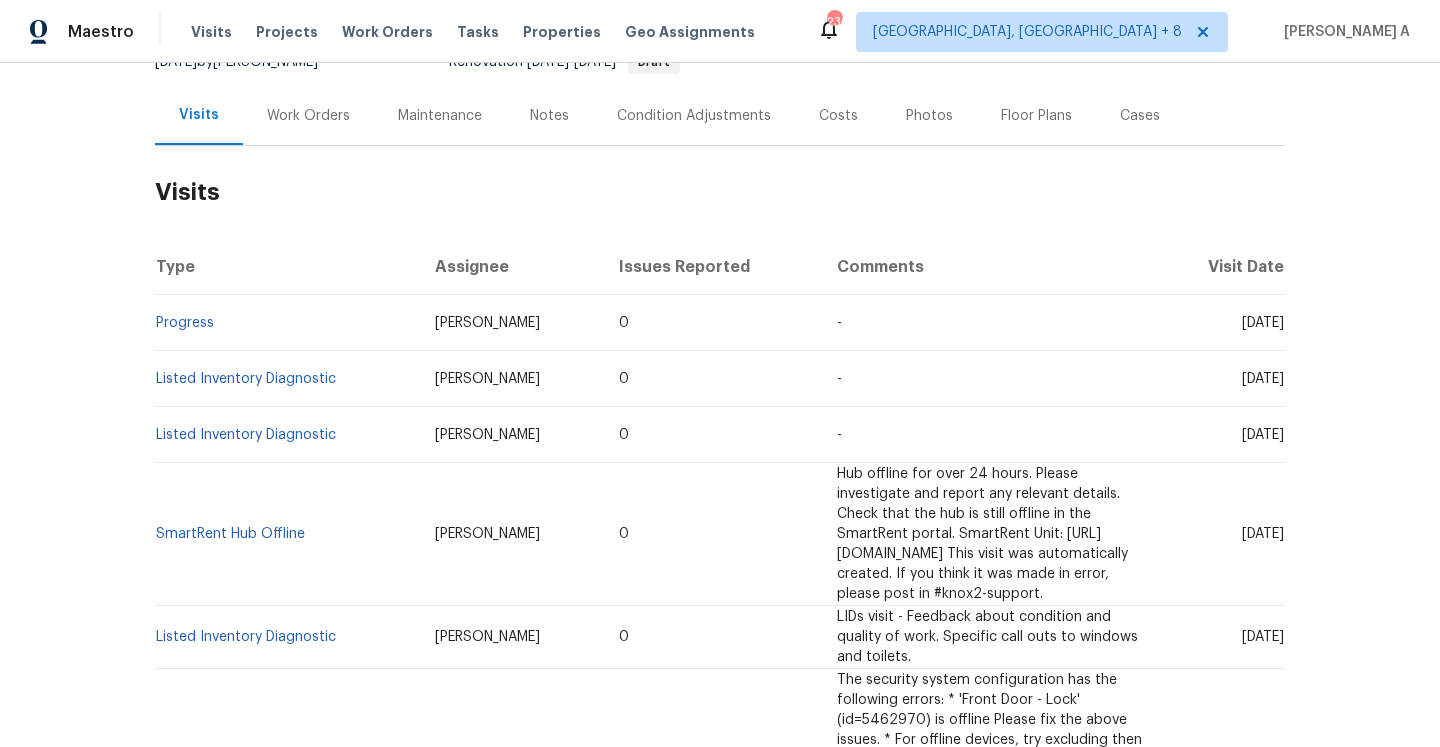 click on "Work Orders" at bounding box center (308, 116) 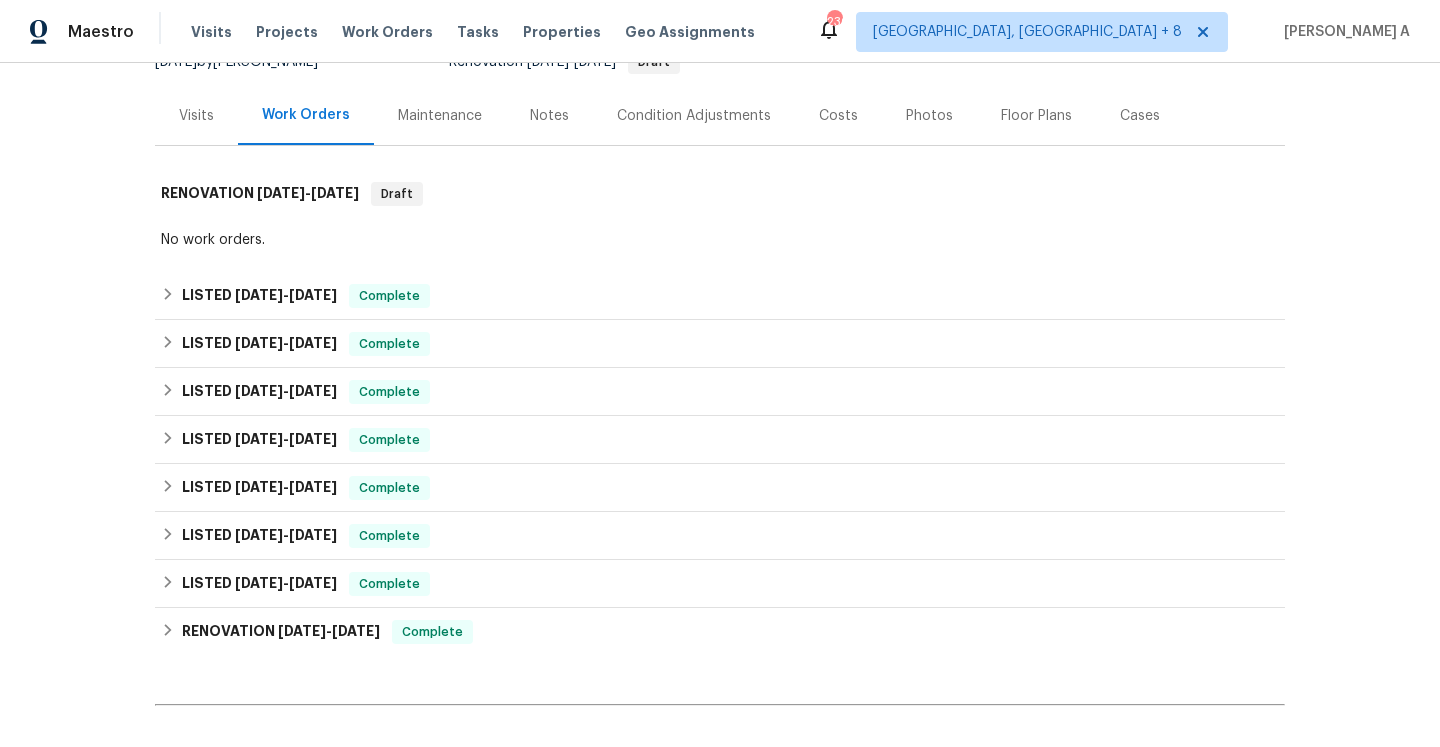 click on "Visits" at bounding box center [196, 116] 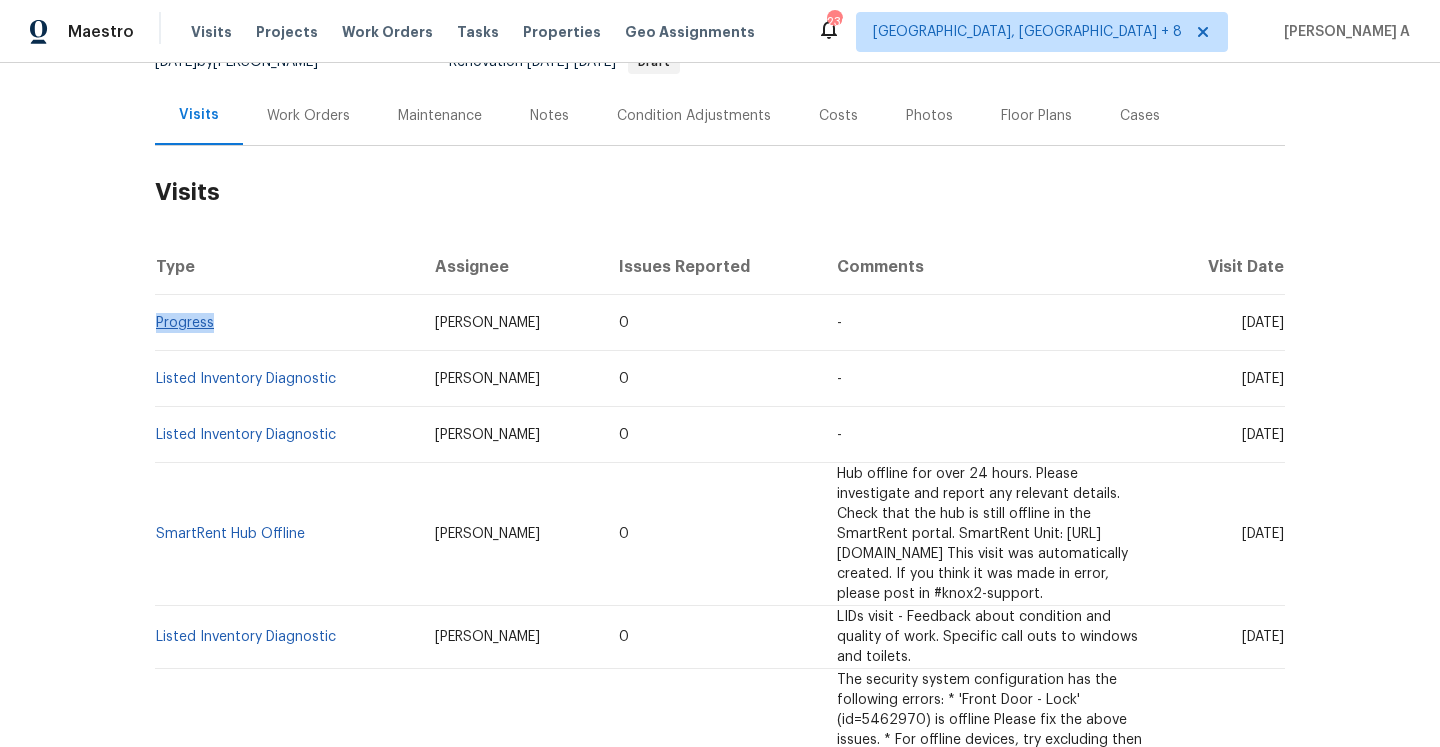 drag, startPoint x: 218, startPoint y: 321, endPoint x: 156, endPoint y: 318, distance: 62.072536 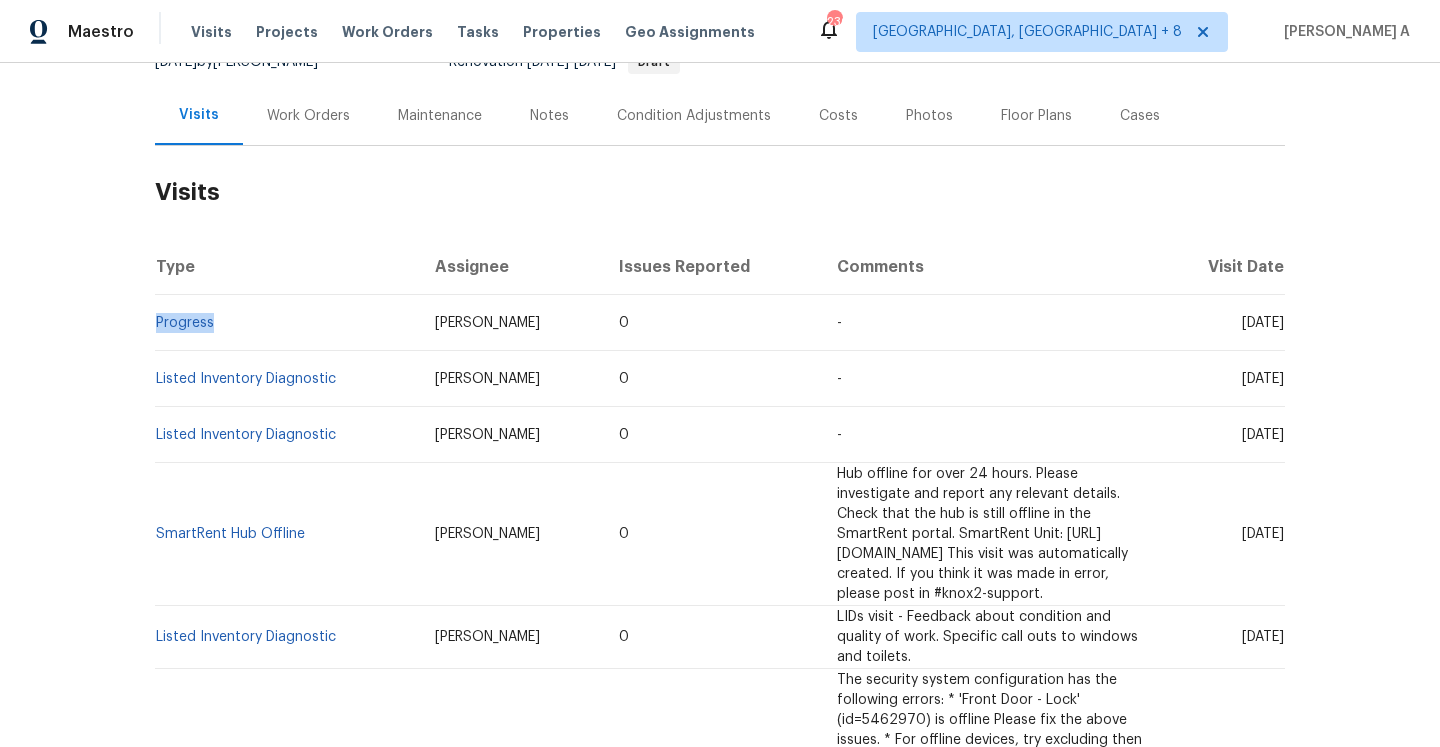 copy on "Progress" 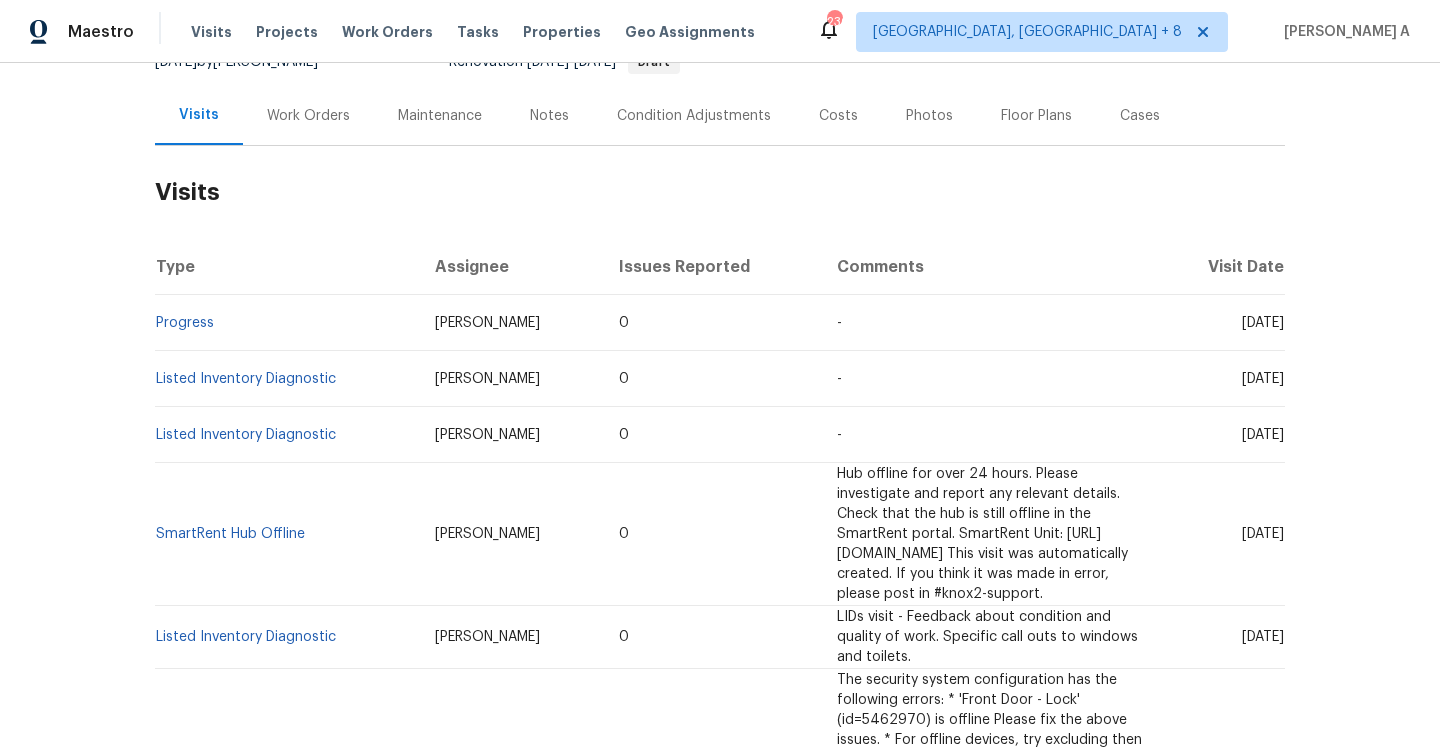 click on "Work Orders" at bounding box center (308, 115) 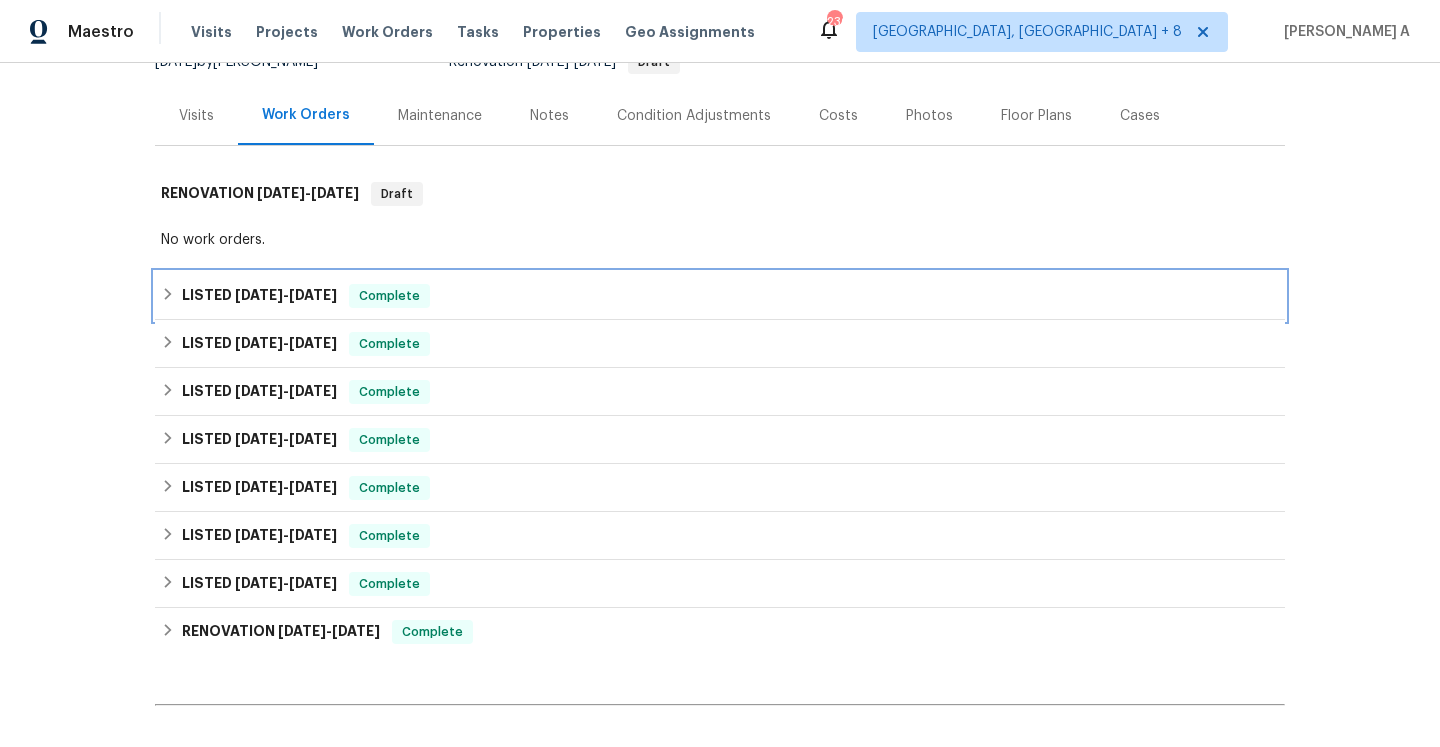click on "6/30/25" at bounding box center (313, 295) 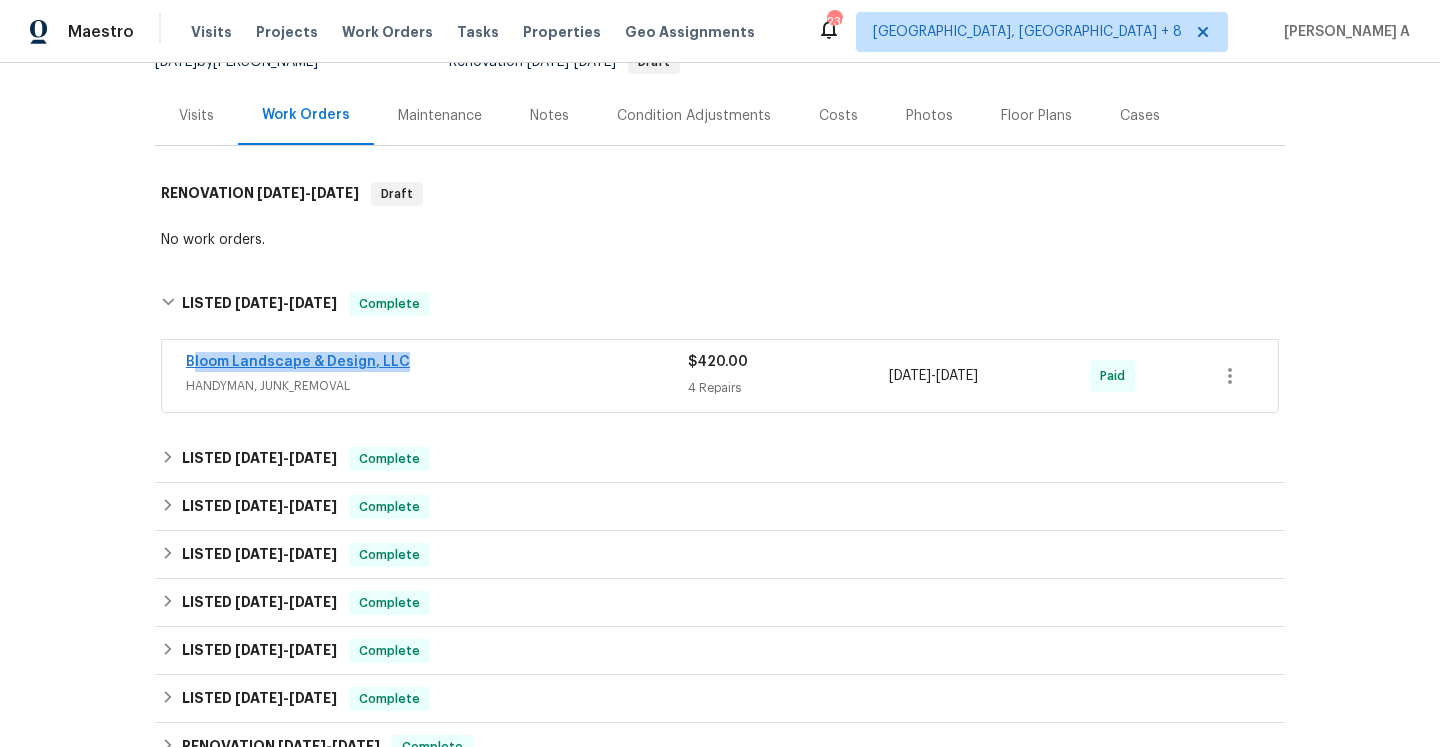 drag, startPoint x: 415, startPoint y: 367, endPoint x: 192, endPoint y: 360, distance: 223.10983 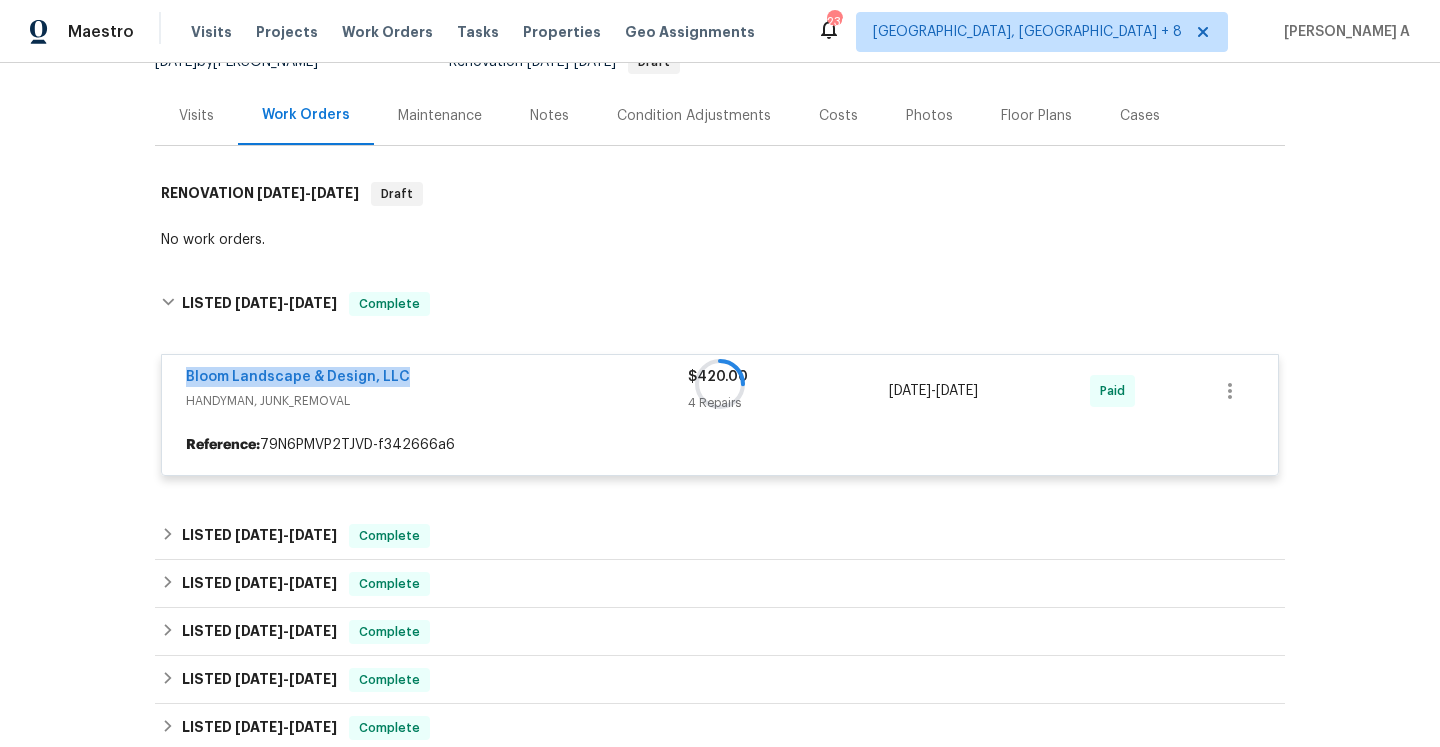 copy on "Bloom Landscape & Design, LLC" 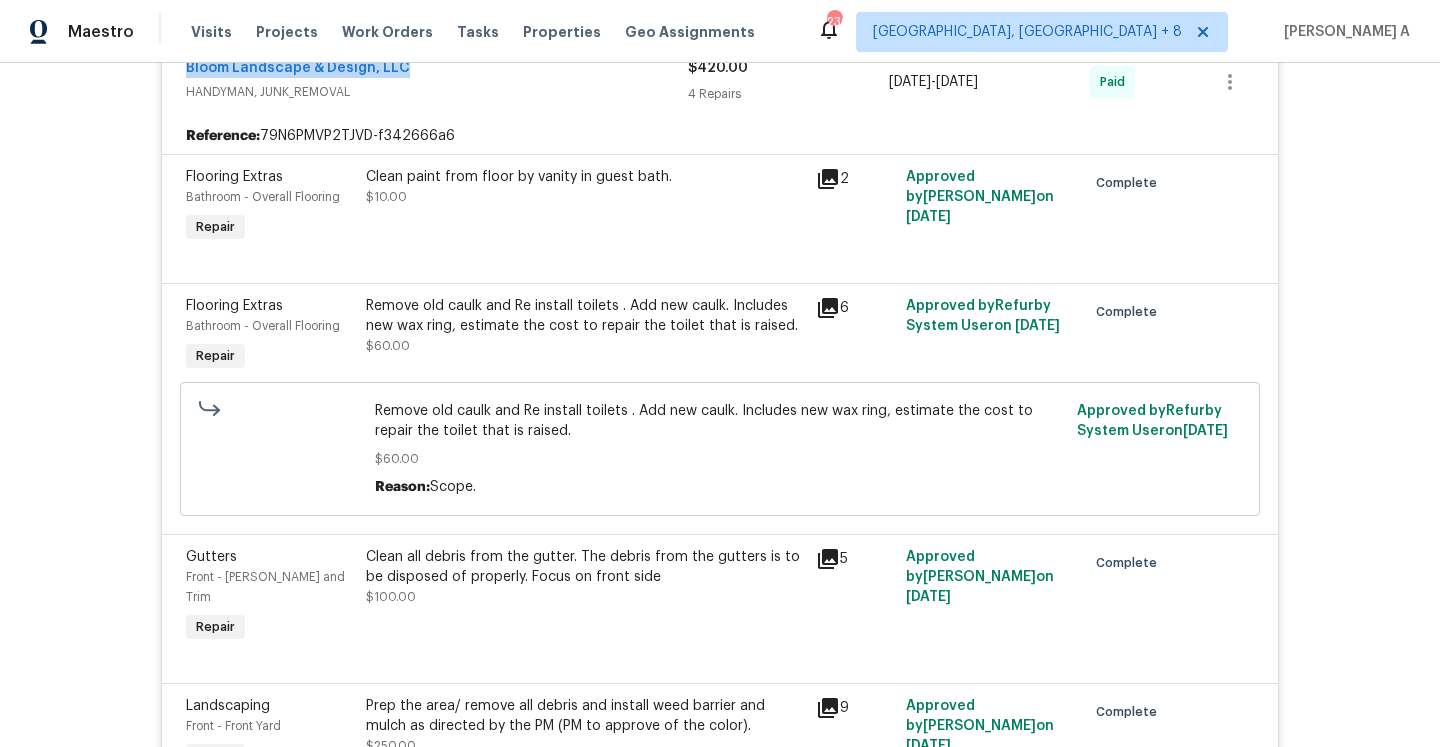 scroll, scrollTop: 467, scrollLeft: 0, axis: vertical 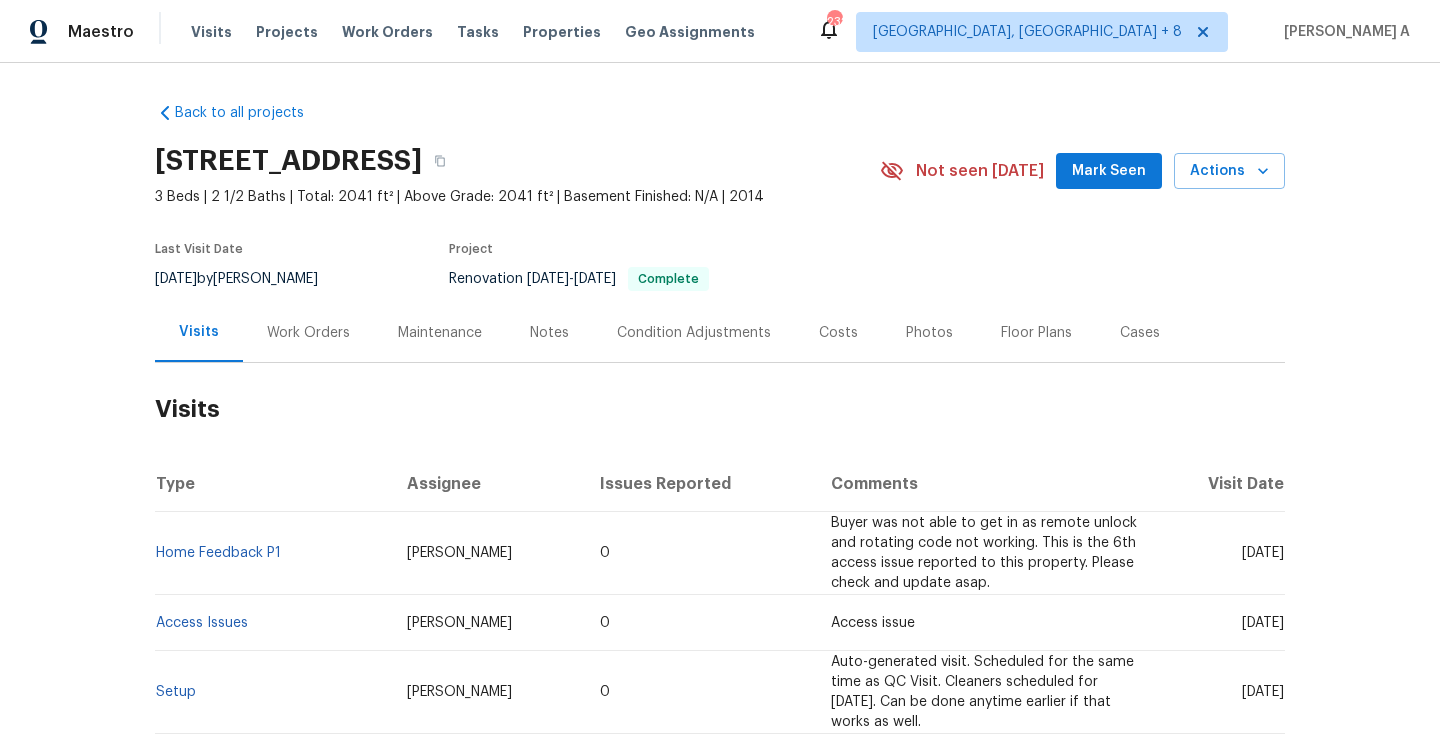 click on "Work Orders" at bounding box center [308, 333] 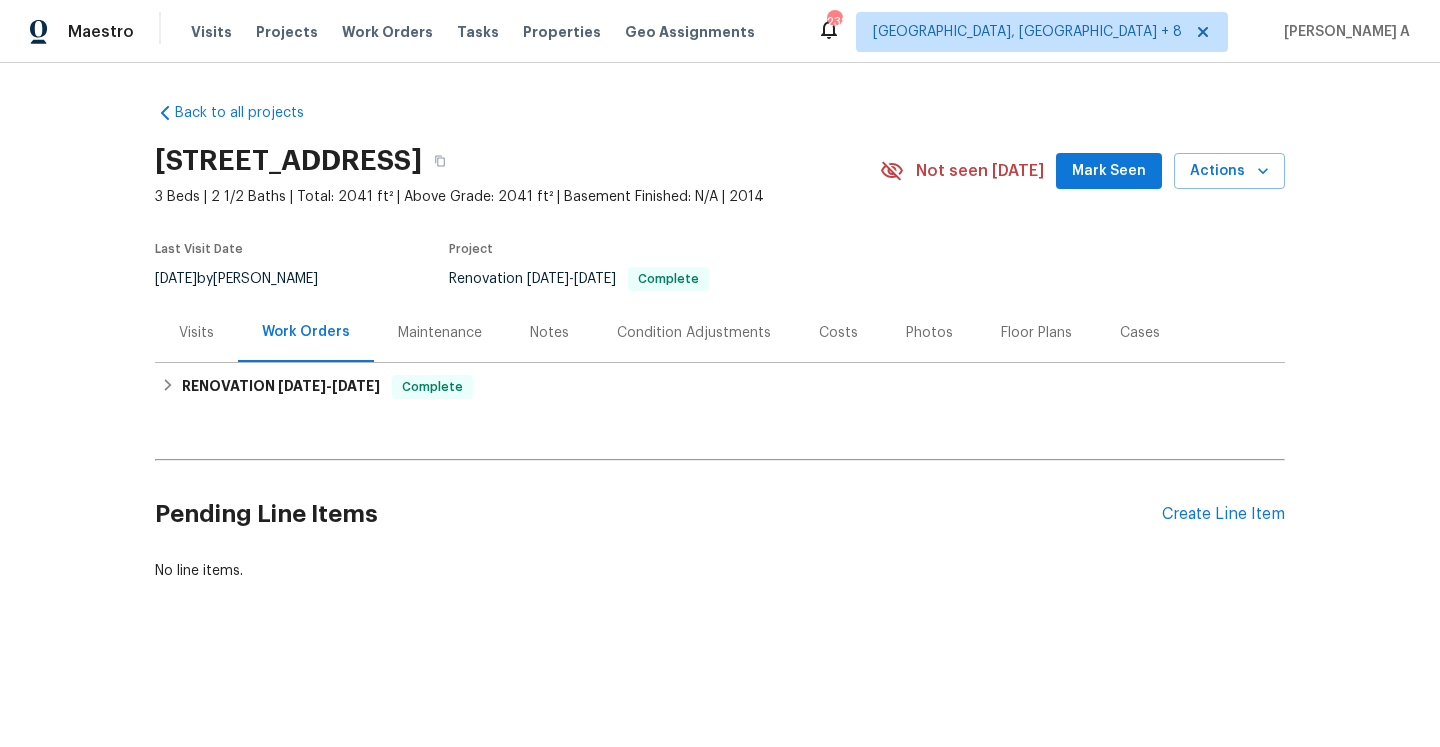 click on "Visits" at bounding box center [196, 332] 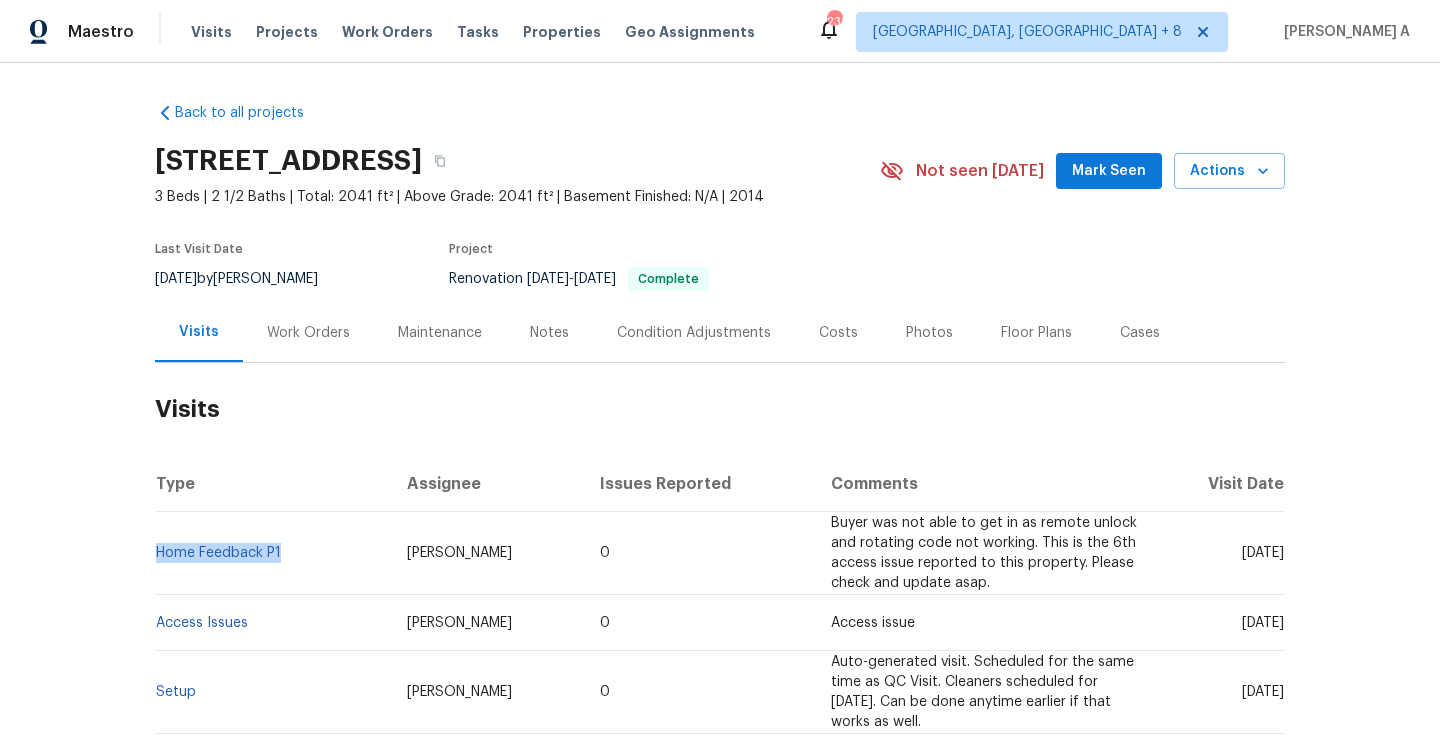 drag, startPoint x: 294, startPoint y: 564, endPoint x: 159, endPoint y: 560, distance: 135.05925 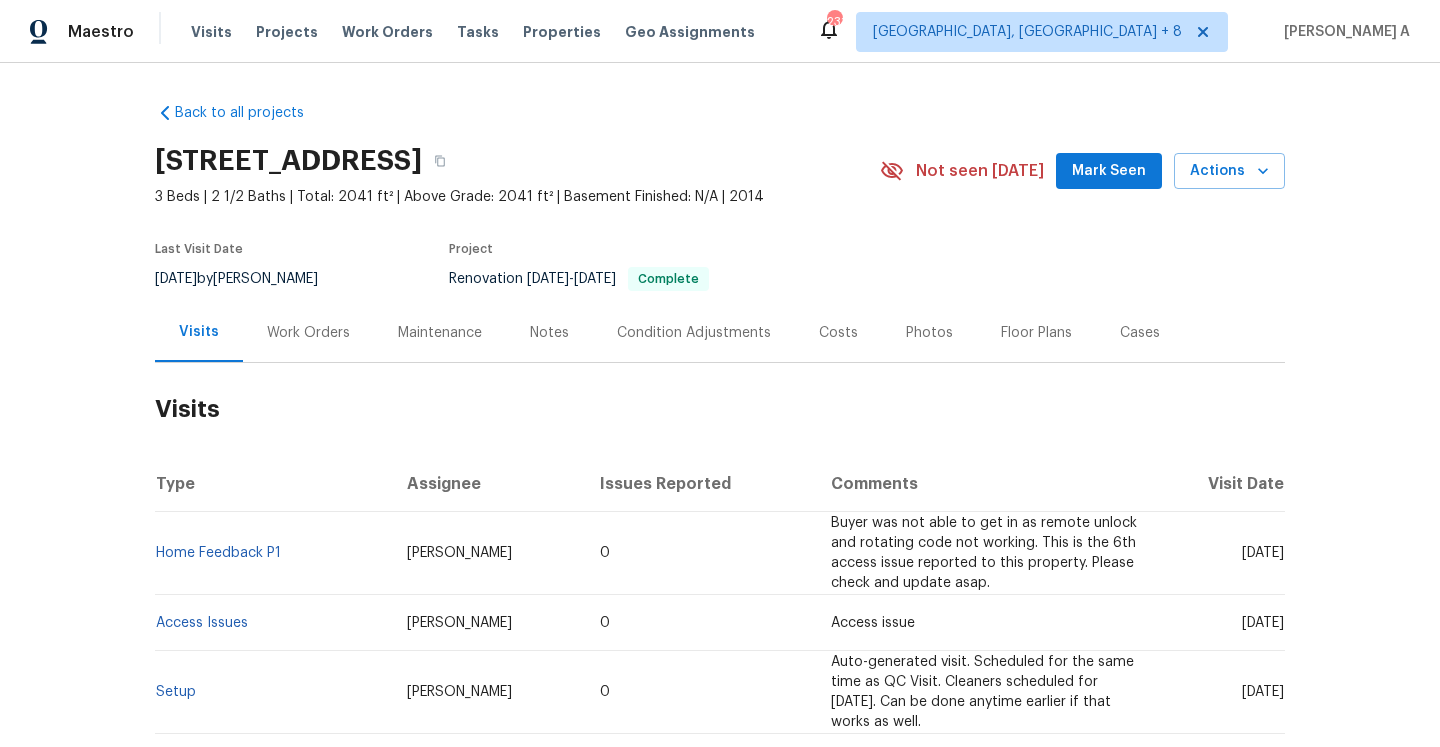 click on "Work Orders" at bounding box center [308, 332] 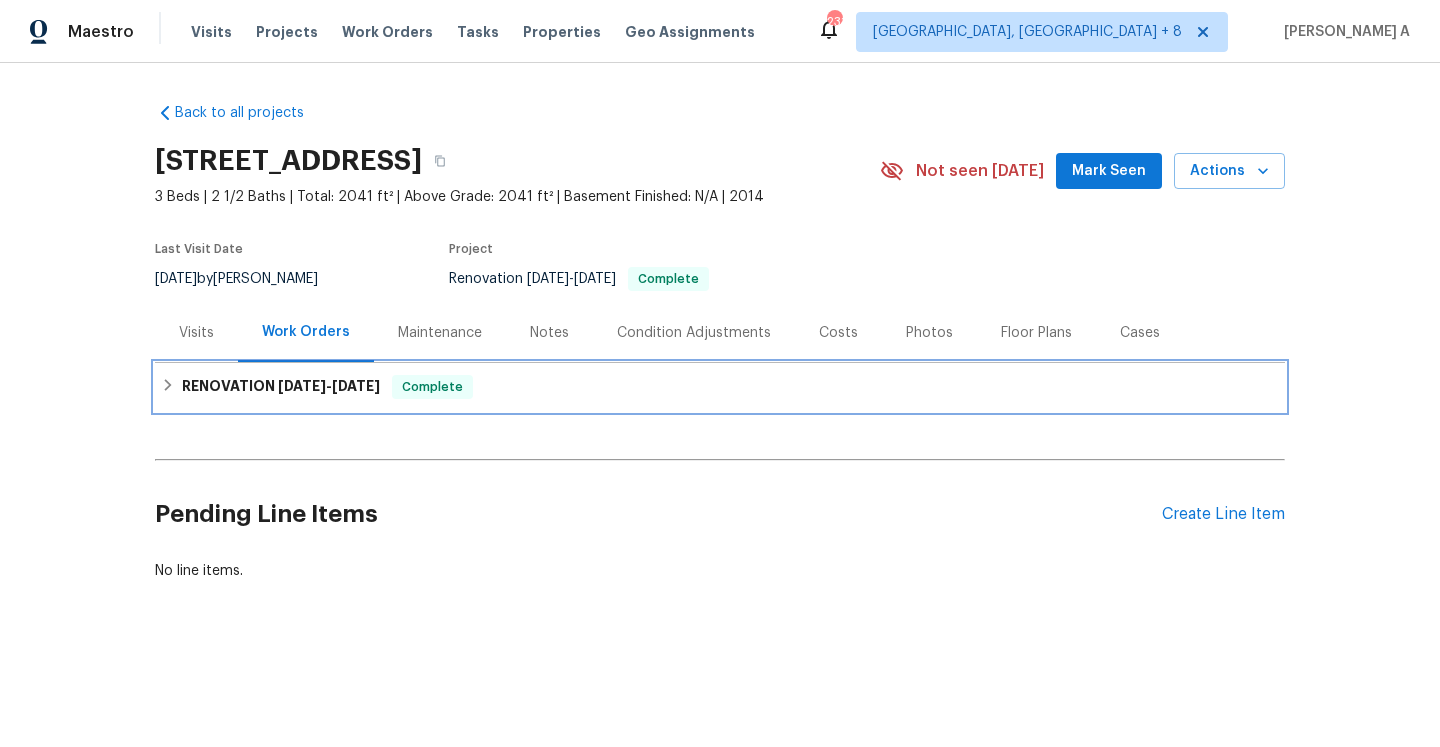 click on "RENOVATION   5/15/25  -  5/22/25" at bounding box center (281, 387) 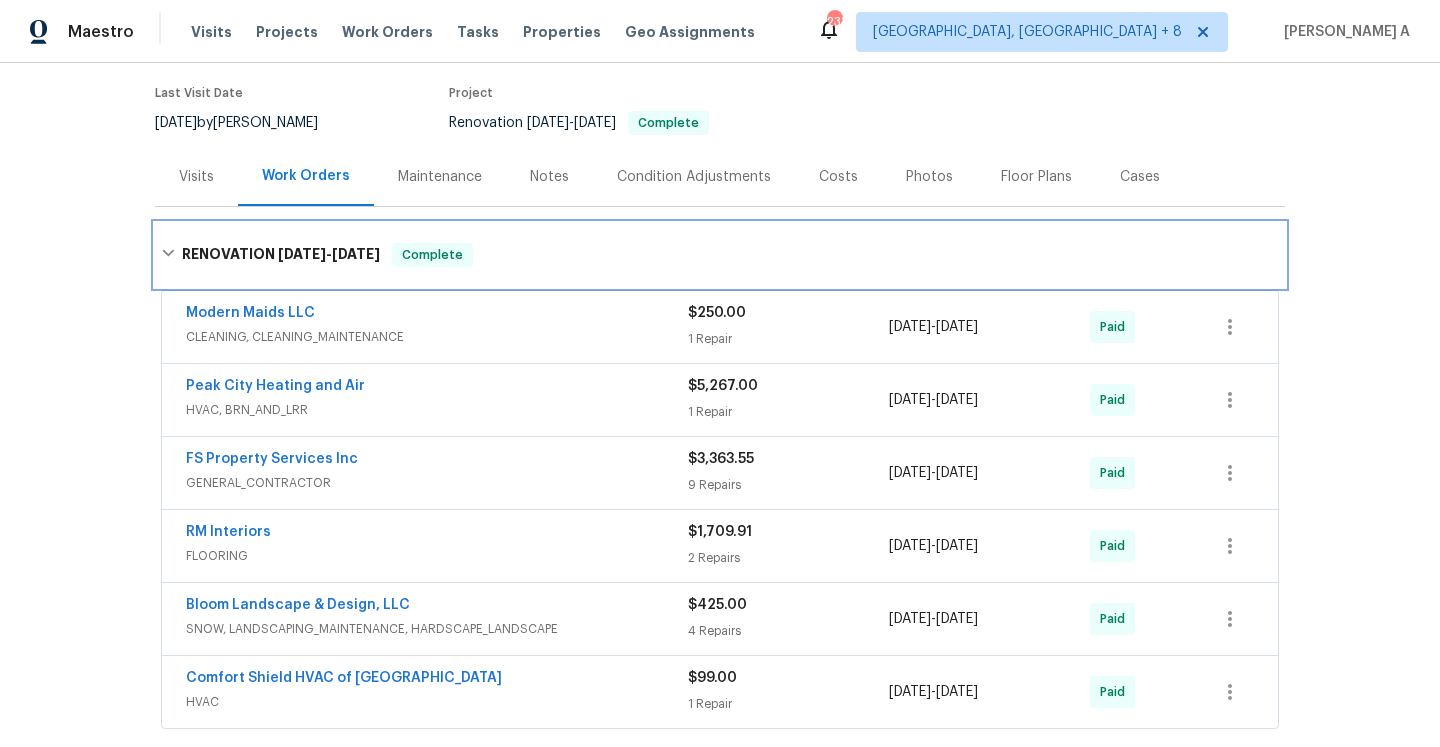 scroll, scrollTop: 211, scrollLeft: 0, axis: vertical 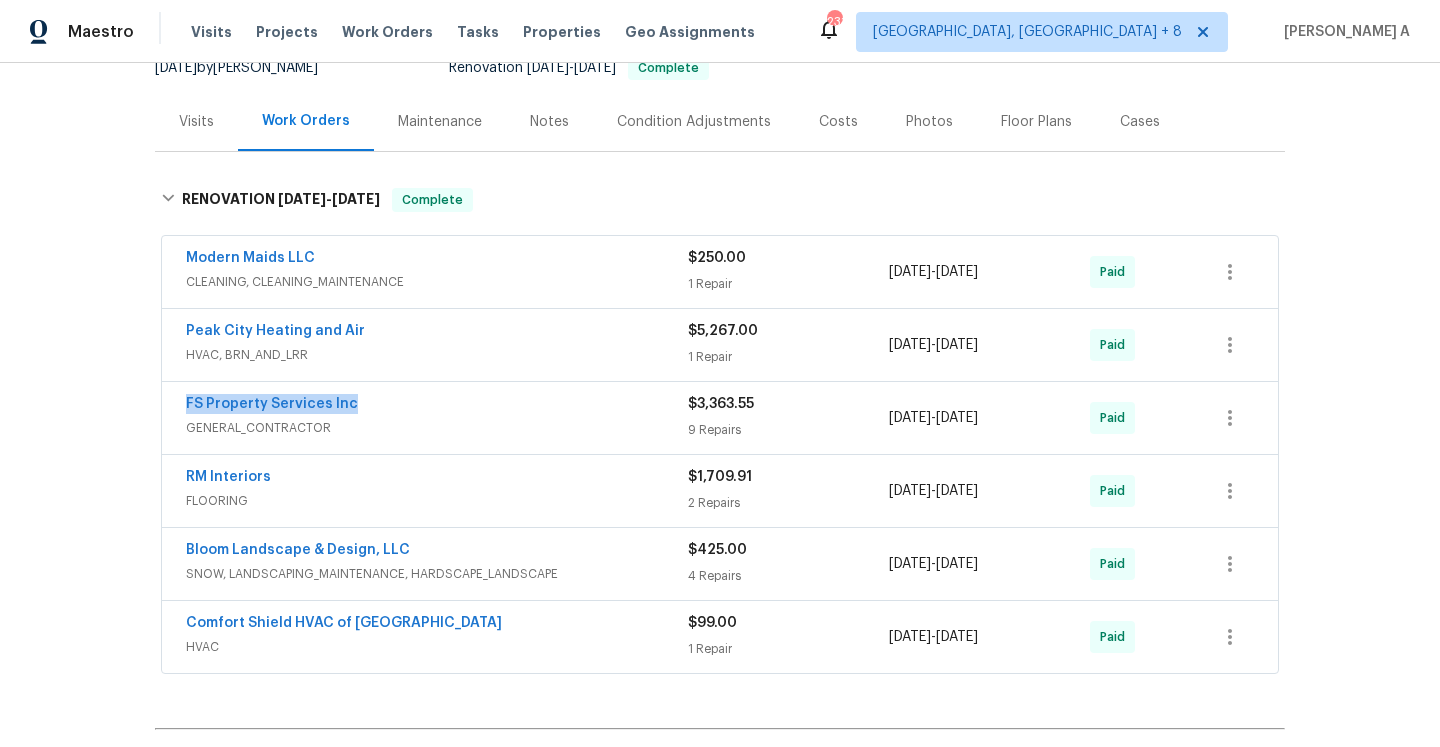 drag, startPoint x: 365, startPoint y: 407, endPoint x: 183, endPoint y: 405, distance: 182.01099 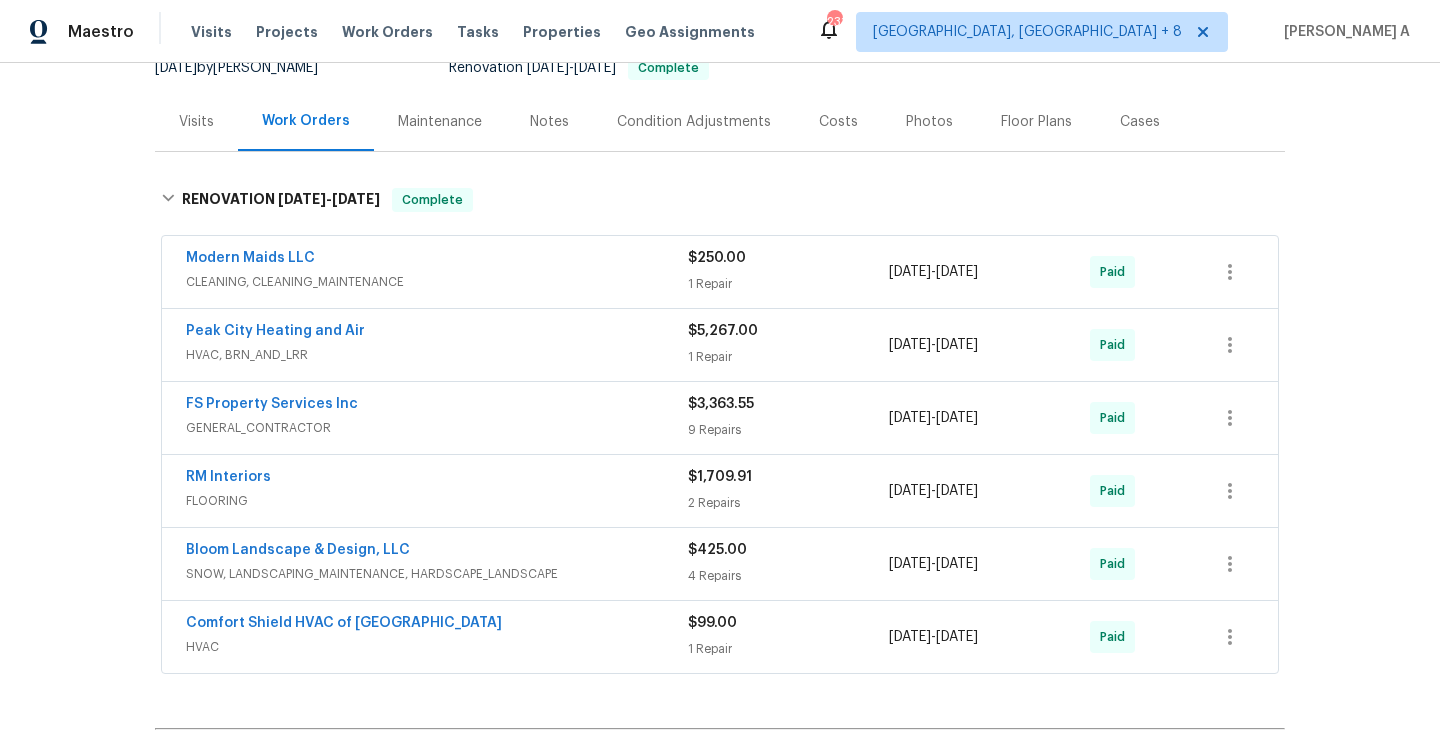click on "FS Property Services Inc GENERAL_CONTRACTOR $3,363.55 9 Repairs 5/15/2025  -  5/19/2025 Paid" at bounding box center [720, 418] 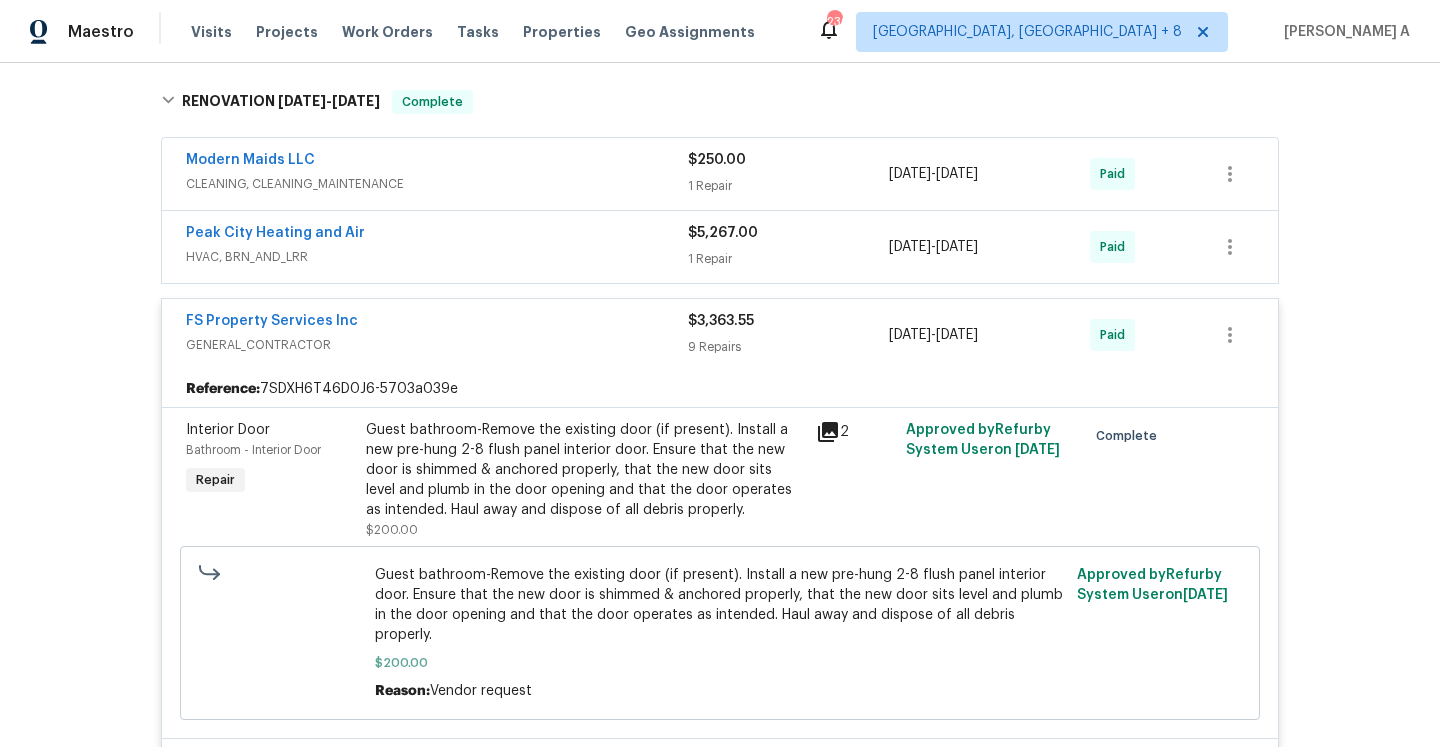 scroll, scrollTop: 214, scrollLeft: 0, axis: vertical 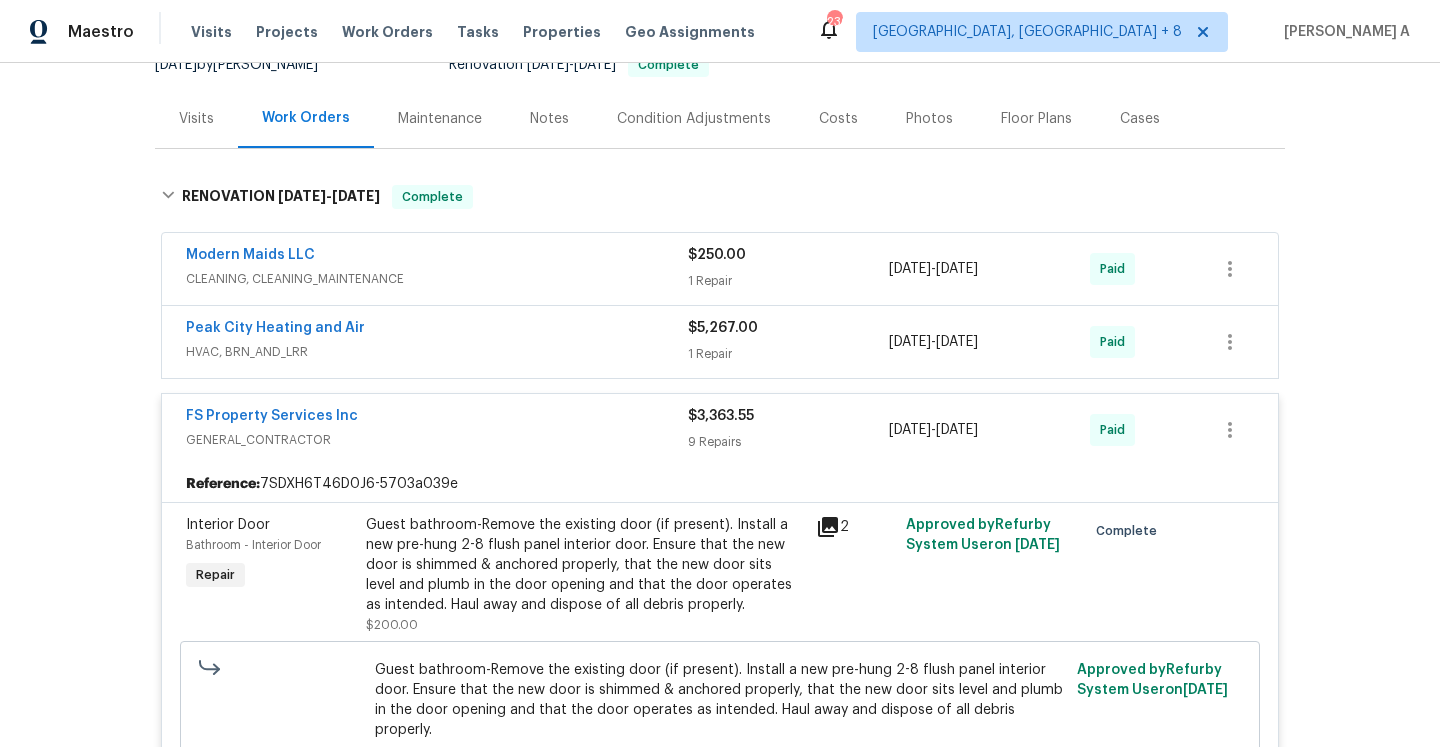 click on "FS Property Services Inc" at bounding box center (437, 418) 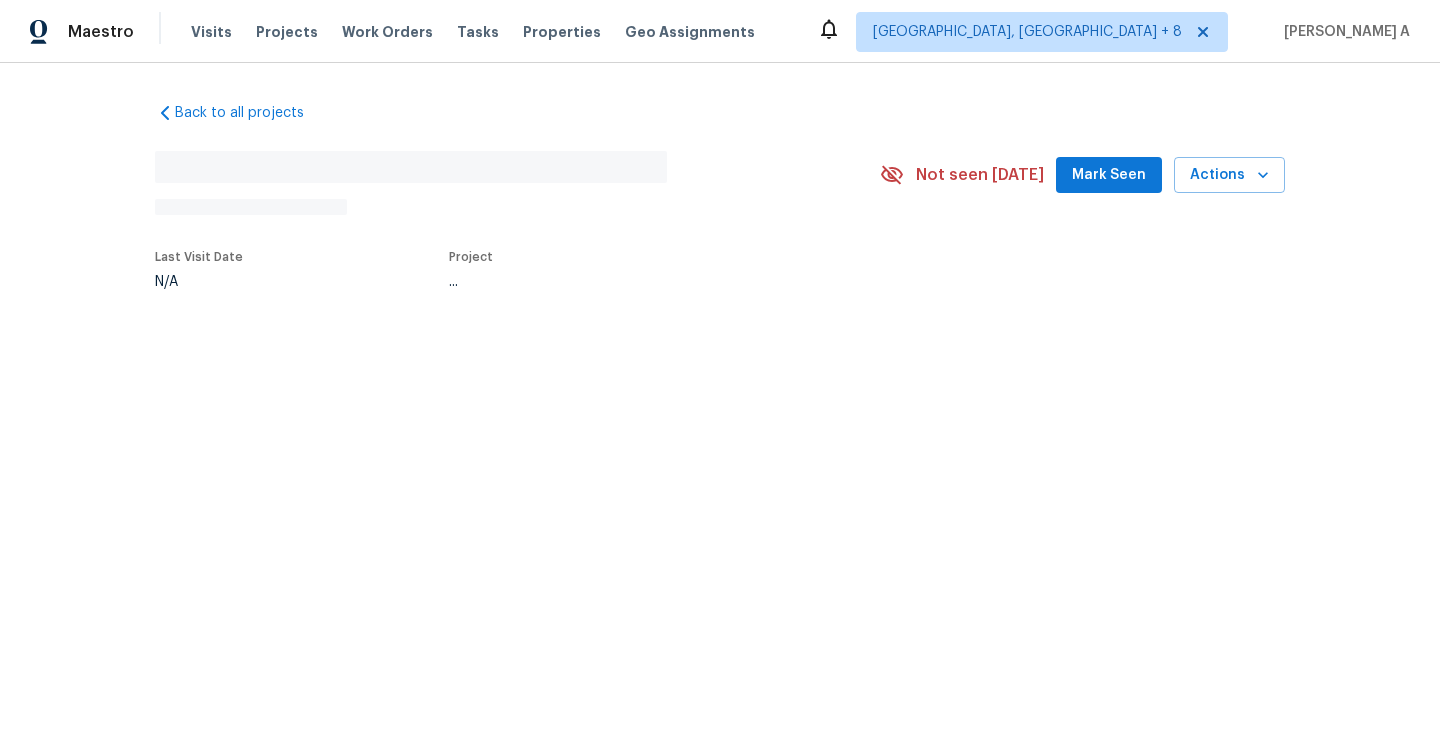 scroll, scrollTop: 0, scrollLeft: 0, axis: both 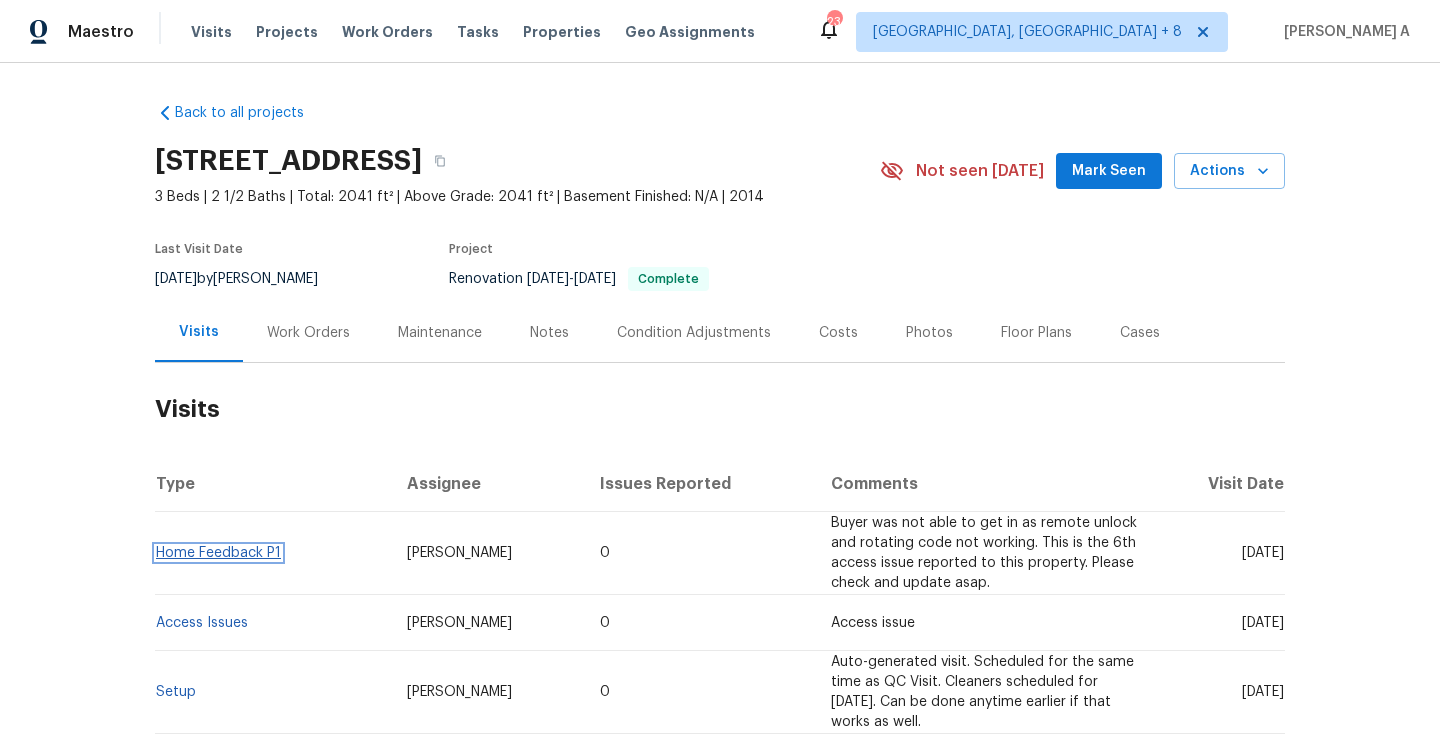 click on "Home Feedback P1" at bounding box center (218, 553) 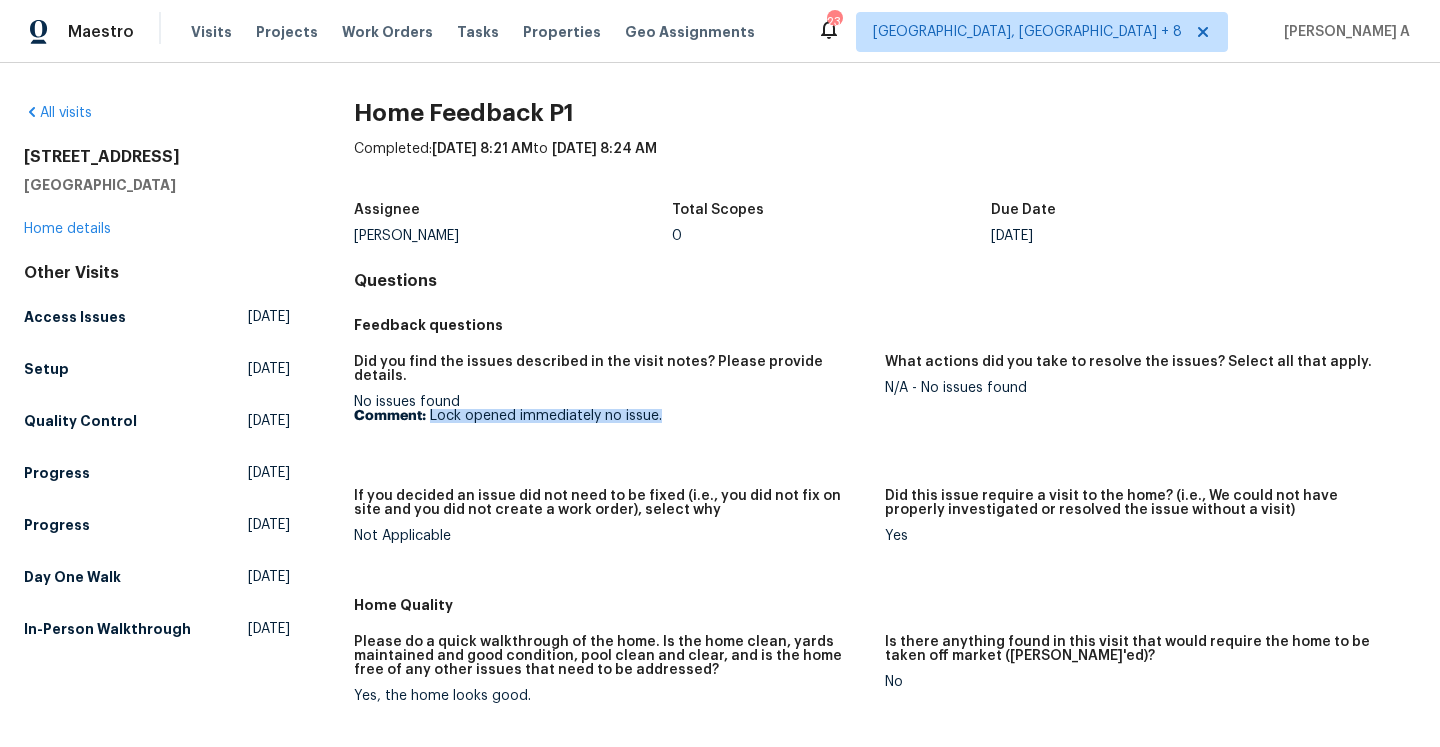 drag, startPoint x: 429, startPoint y: 401, endPoint x: 671, endPoint y: 398, distance: 242.0186 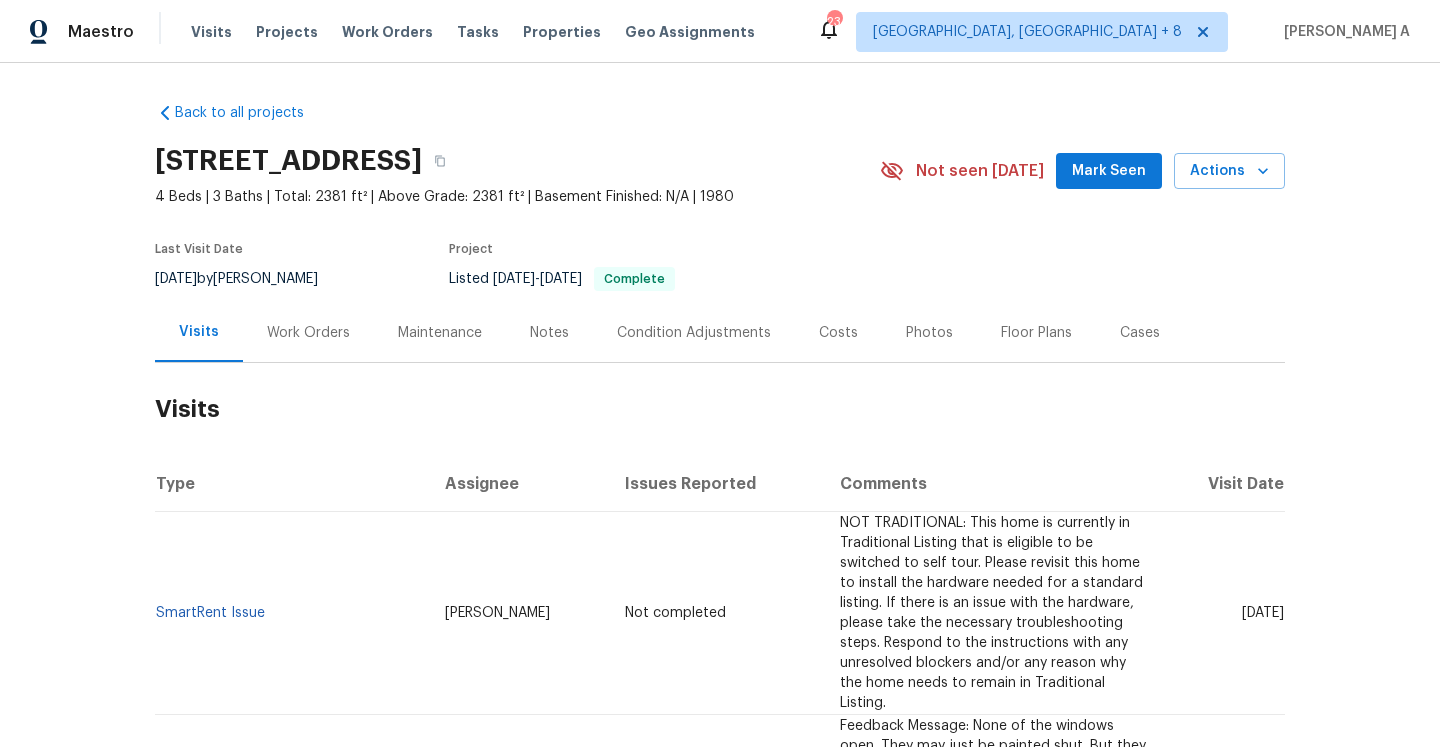 scroll, scrollTop: 0, scrollLeft: 0, axis: both 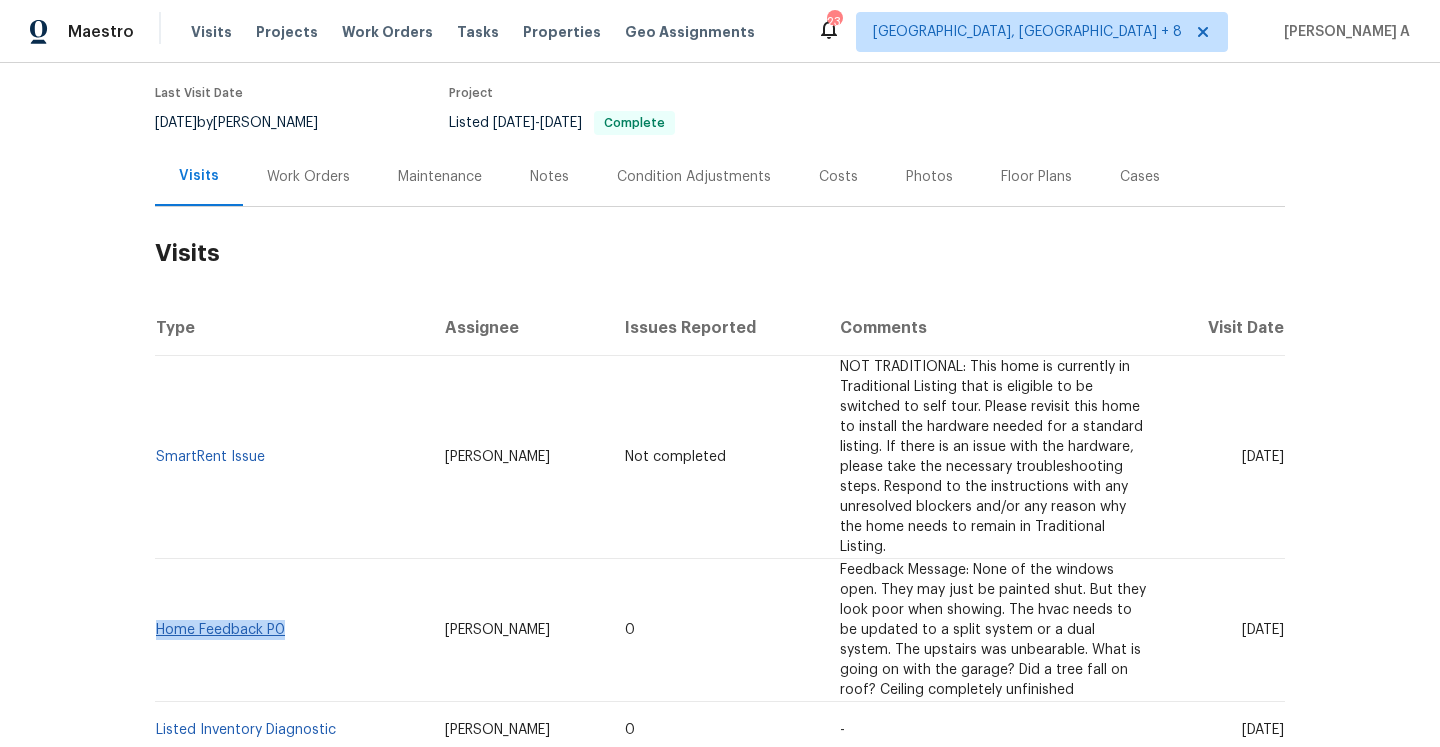 drag, startPoint x: 297, startPoint y: 551, endPoint x: 161, endPoint y: 551, distance: 136 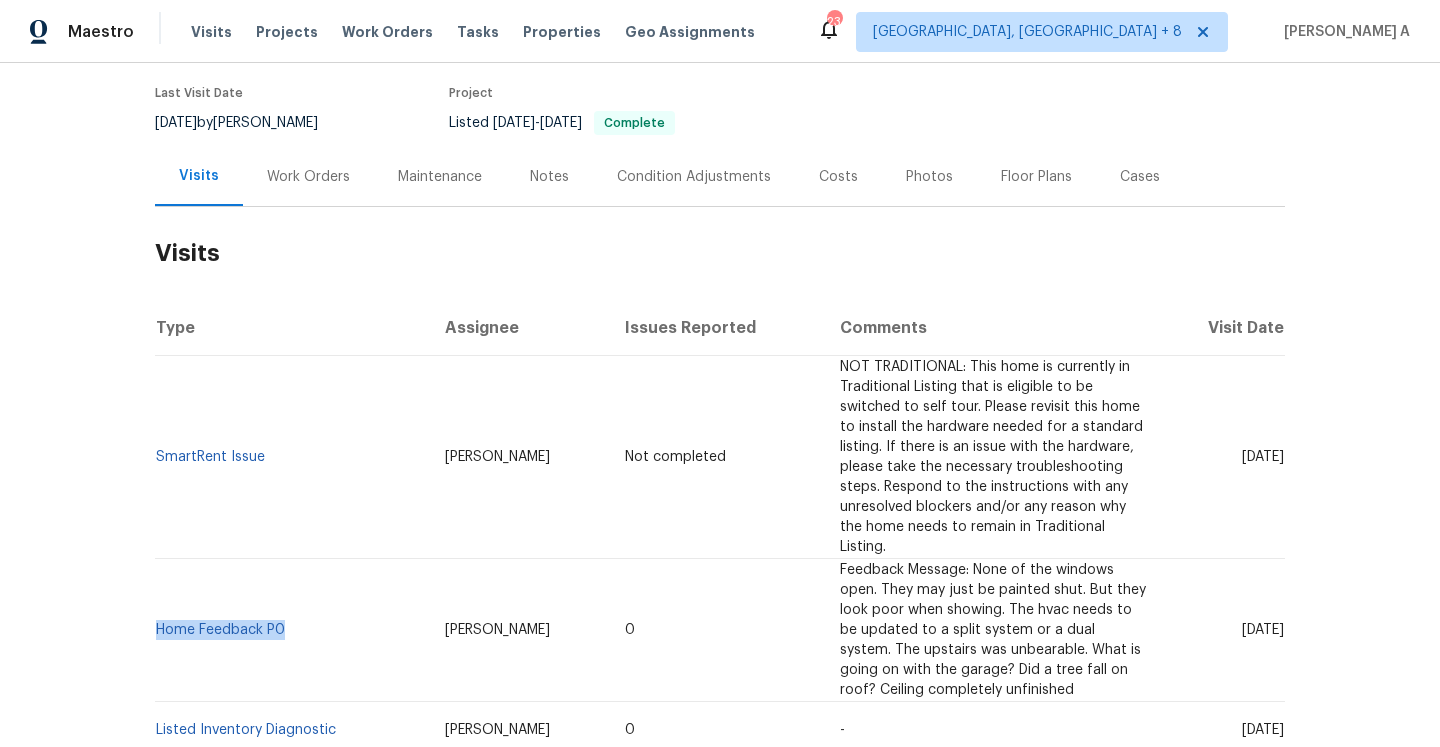 copy on "Home Feedback P0" 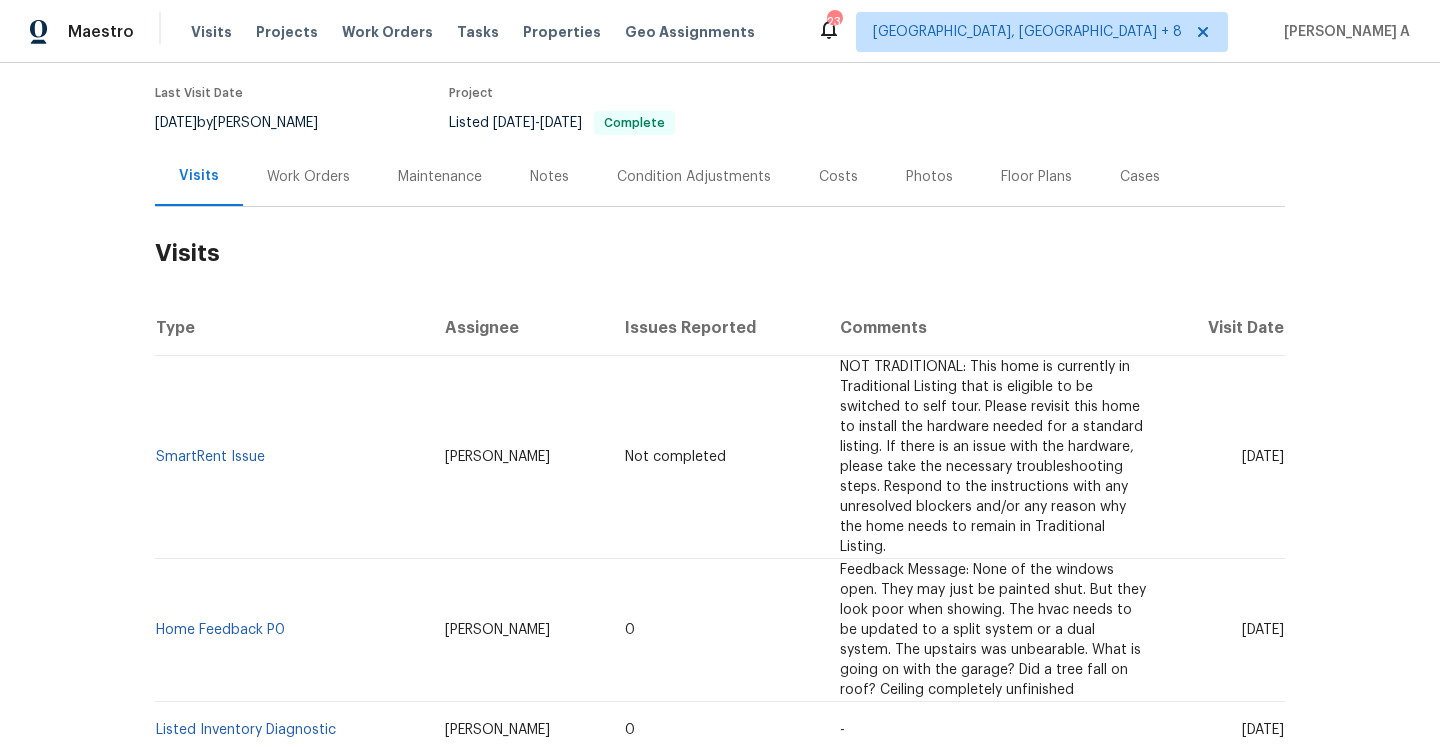 click on "Visits" at bounding box center [720, 253] 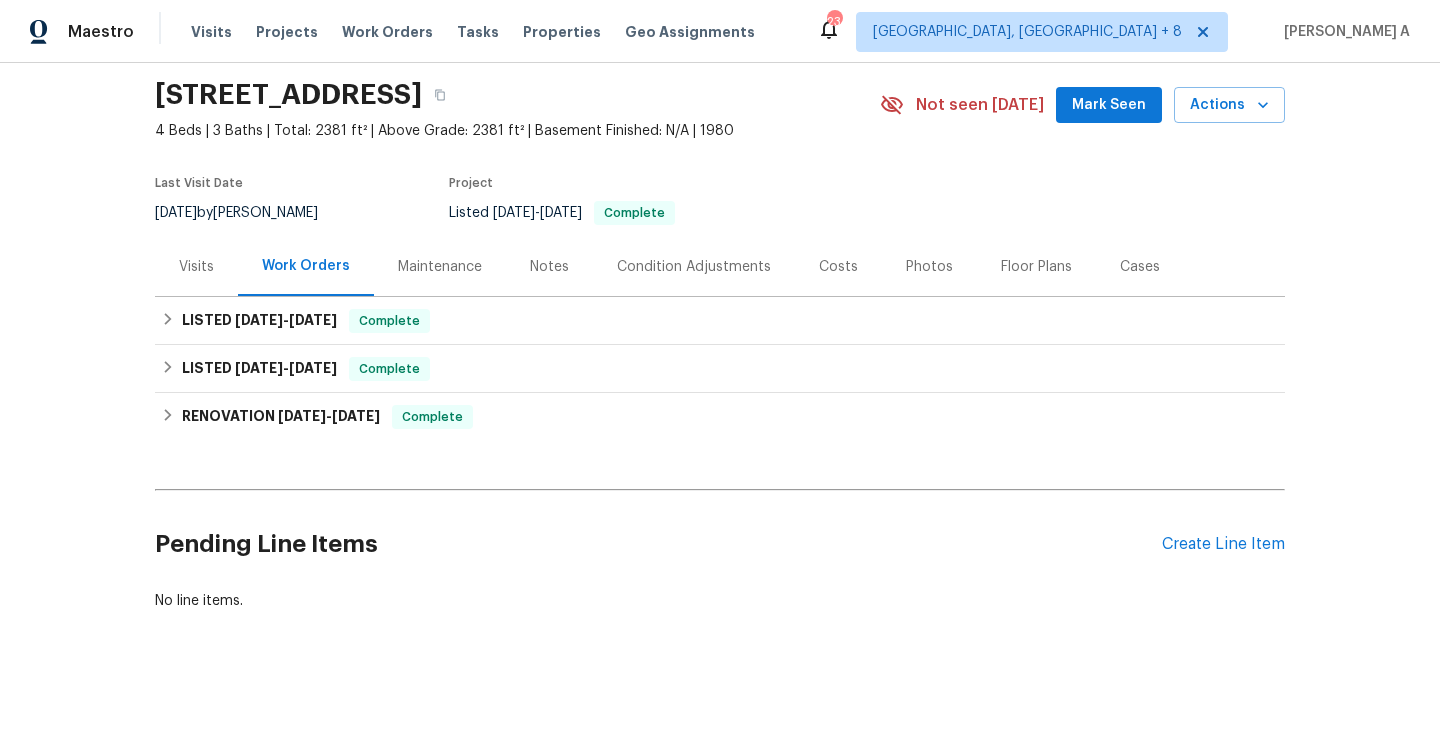 scroll, scrollTop: 66, scrollLeft: 0, axis: vertical 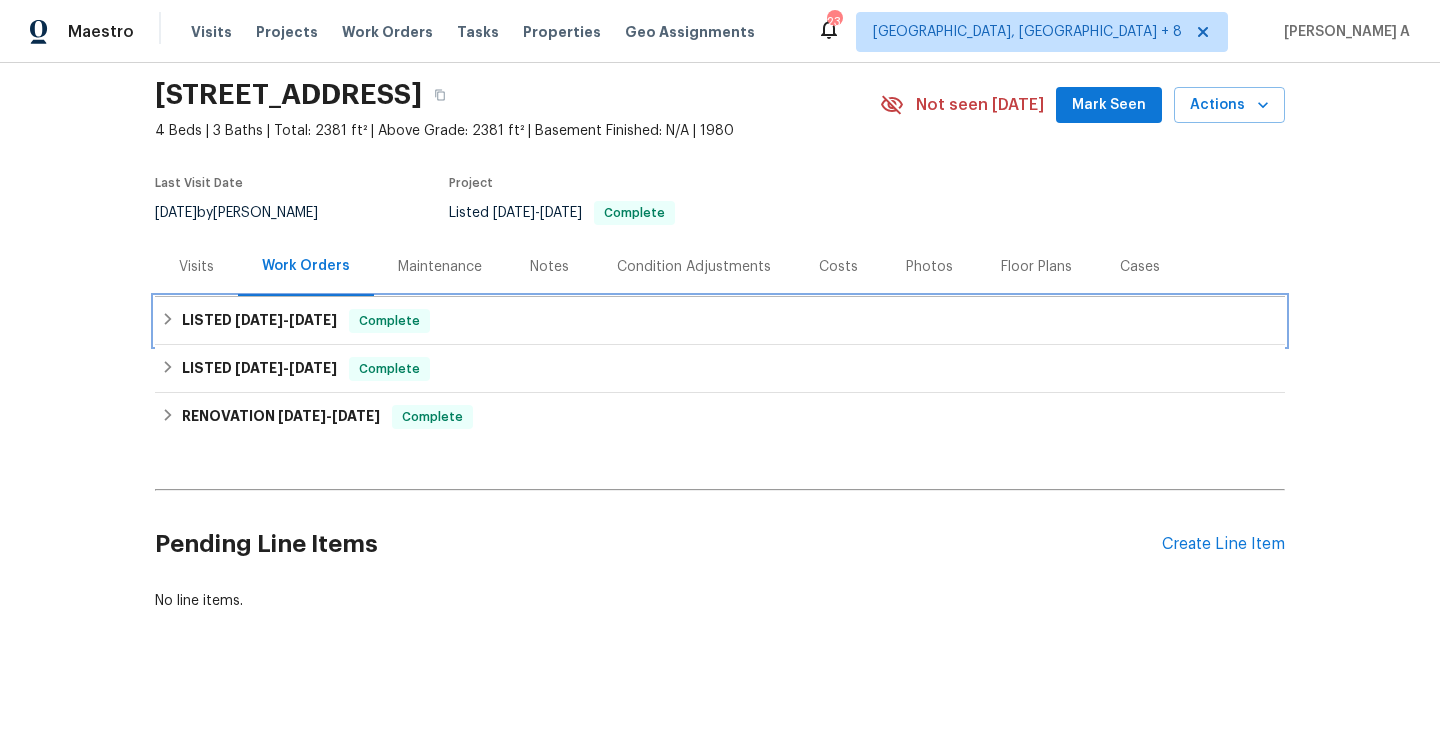 click on "[DATE]" at bounding box center [313, 320] 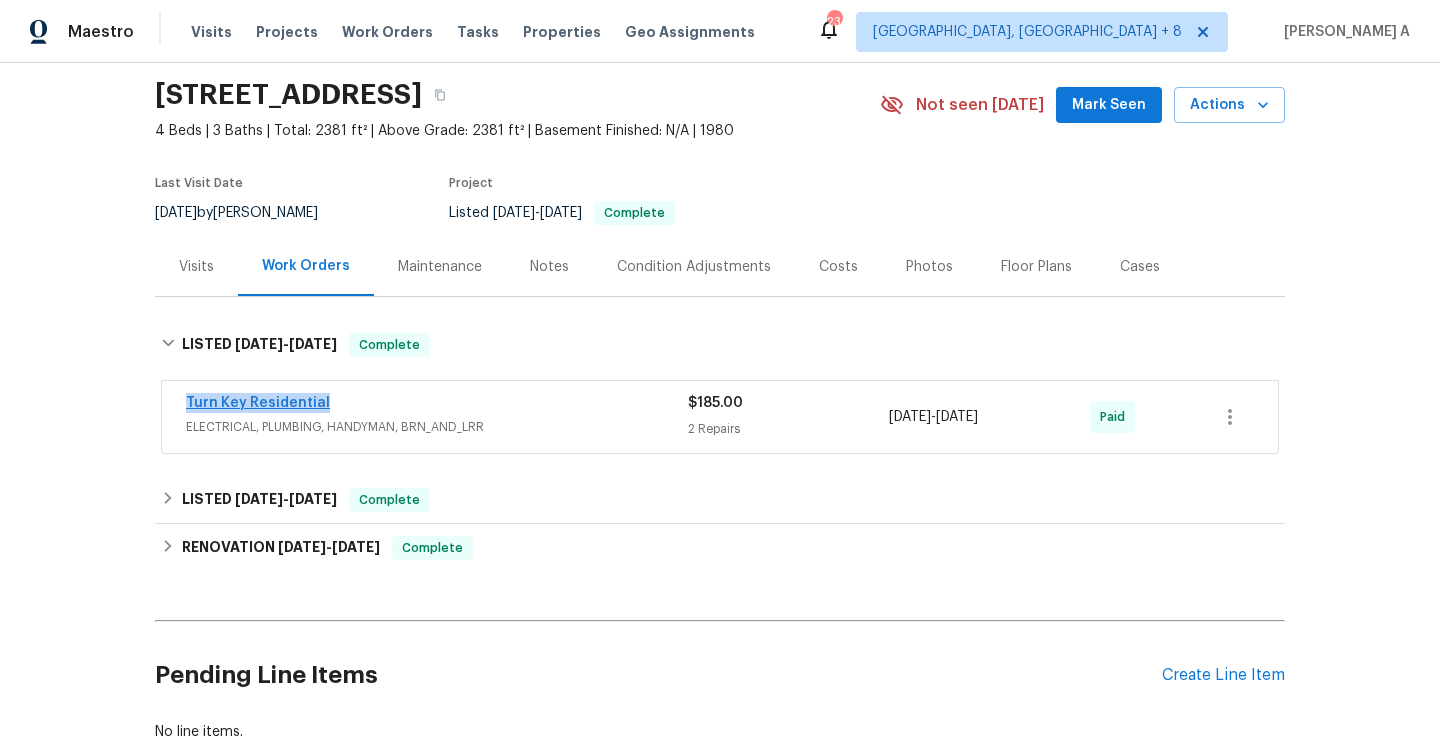 drag, startPoint x: 349, startPoint y: 407, endPoint x: 188, endPoint y: 407, distance: 161 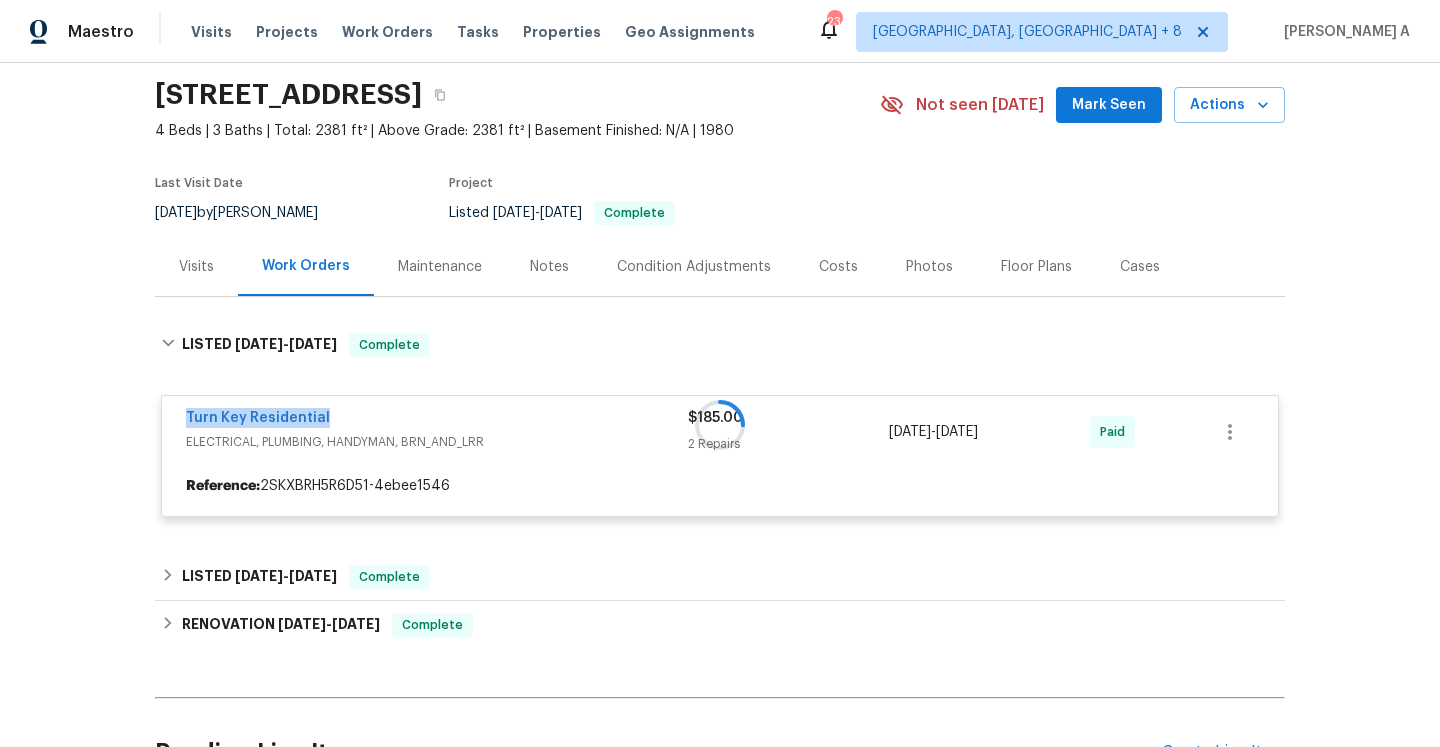 copy on "Turn Key Residential" 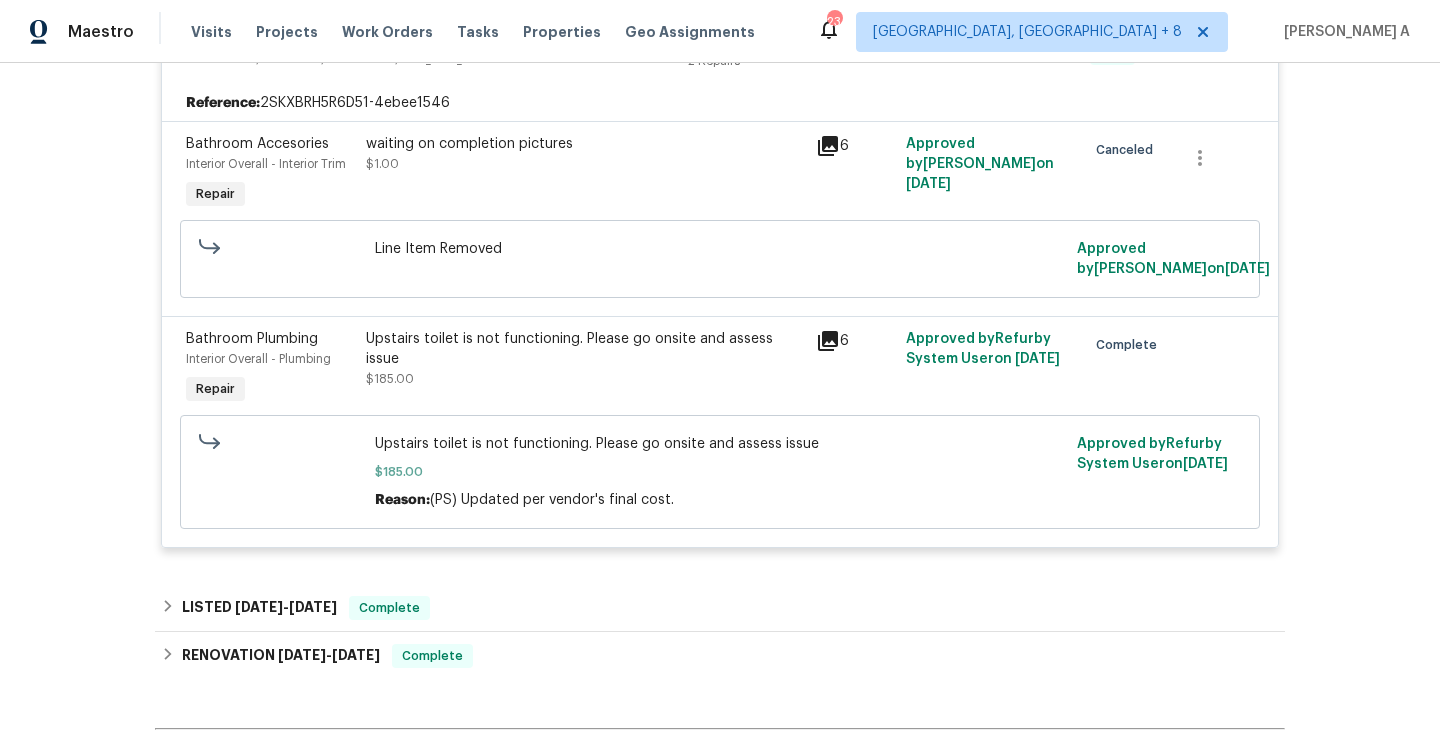 scroll, scrollTop: 474, scrollLeft: 0, axis: vertical 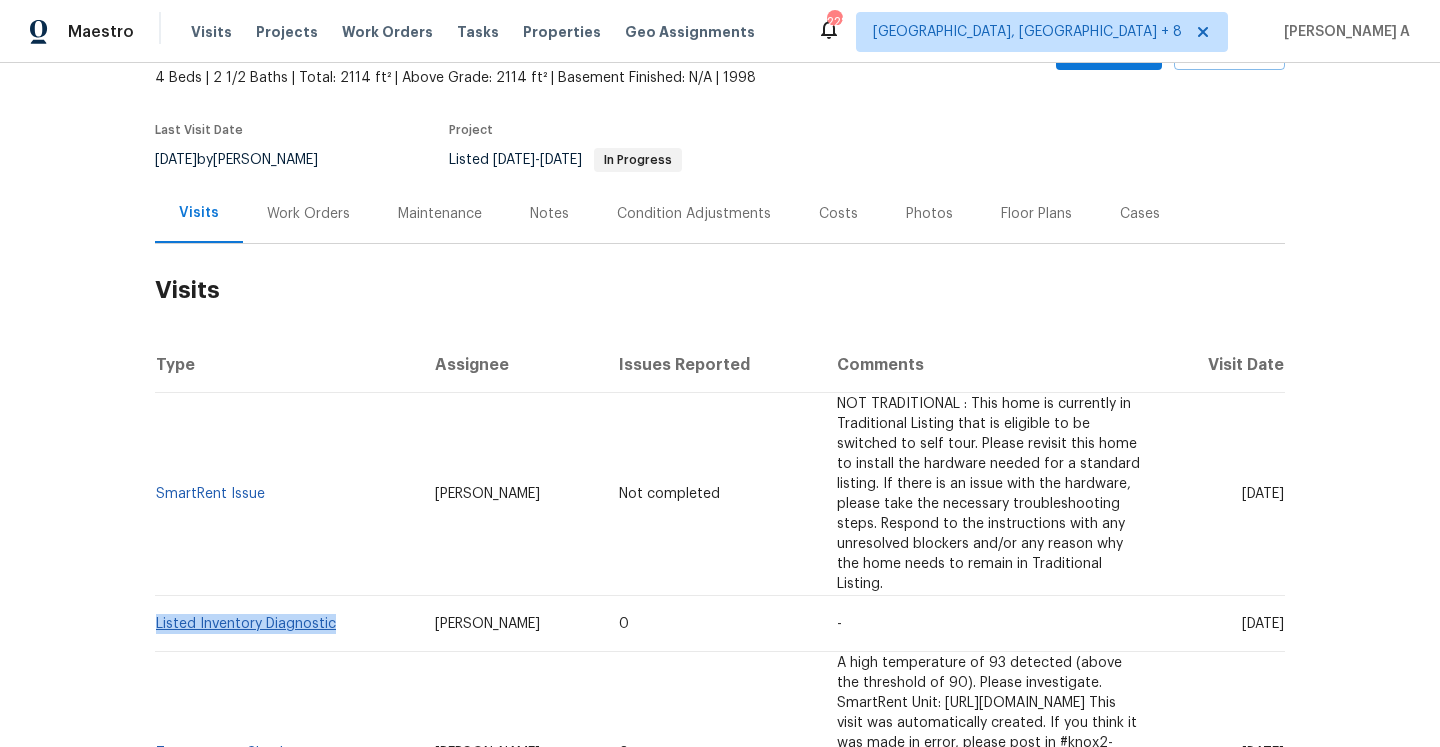 drag, startPoint x: 341, startPoint y: 566, endPoint x: 158, endPoint y: 564, distance: 183.01093 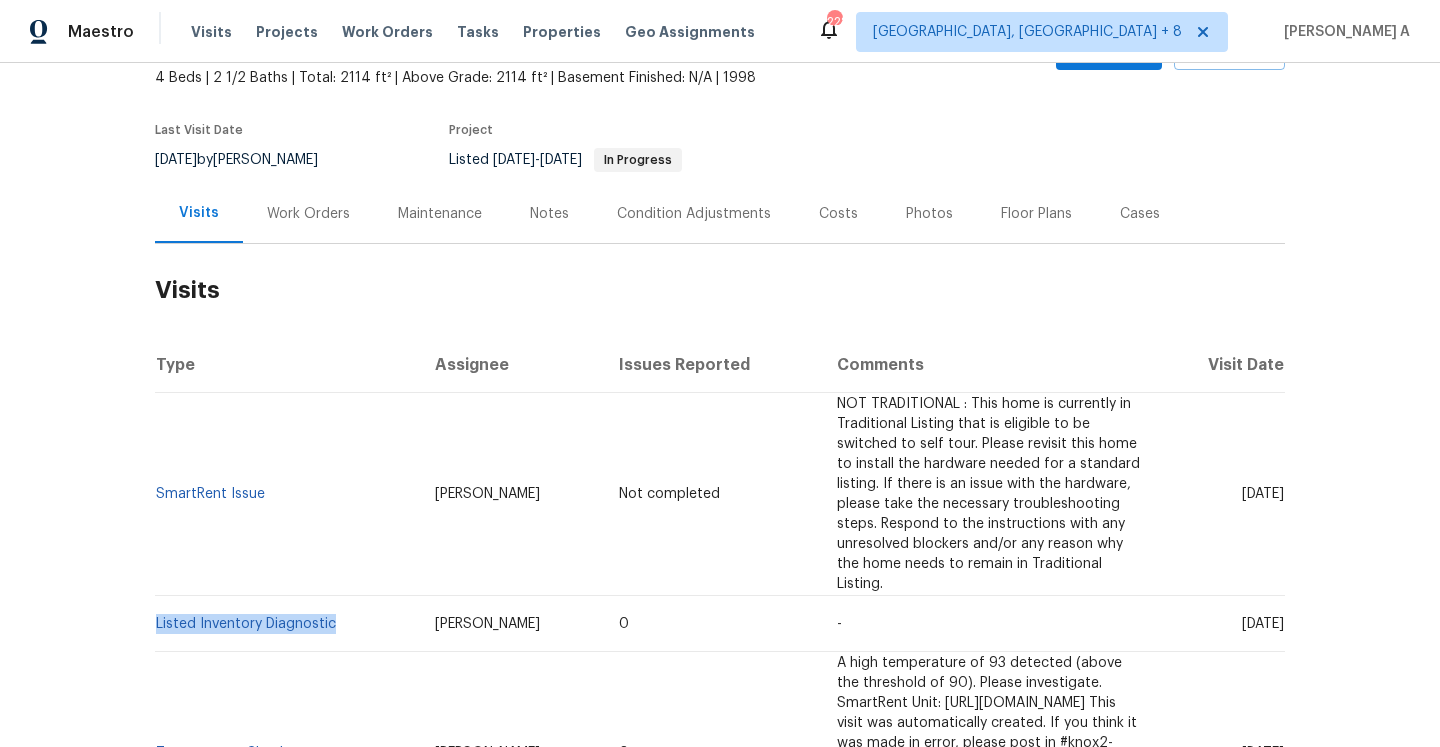 copy on "Listed Inventory Diagnostic" 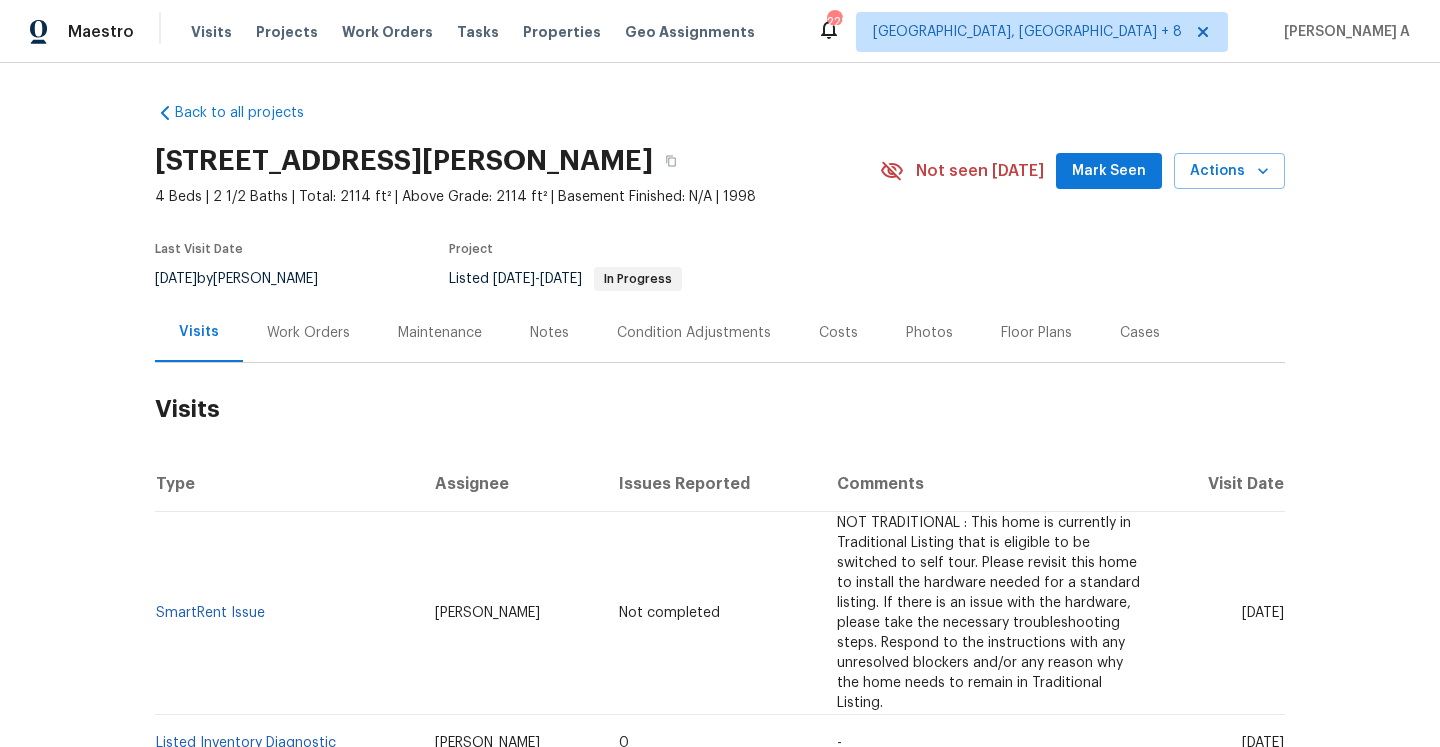 scroll, scrollTop: 0, scrollLeft: 0, axis: both 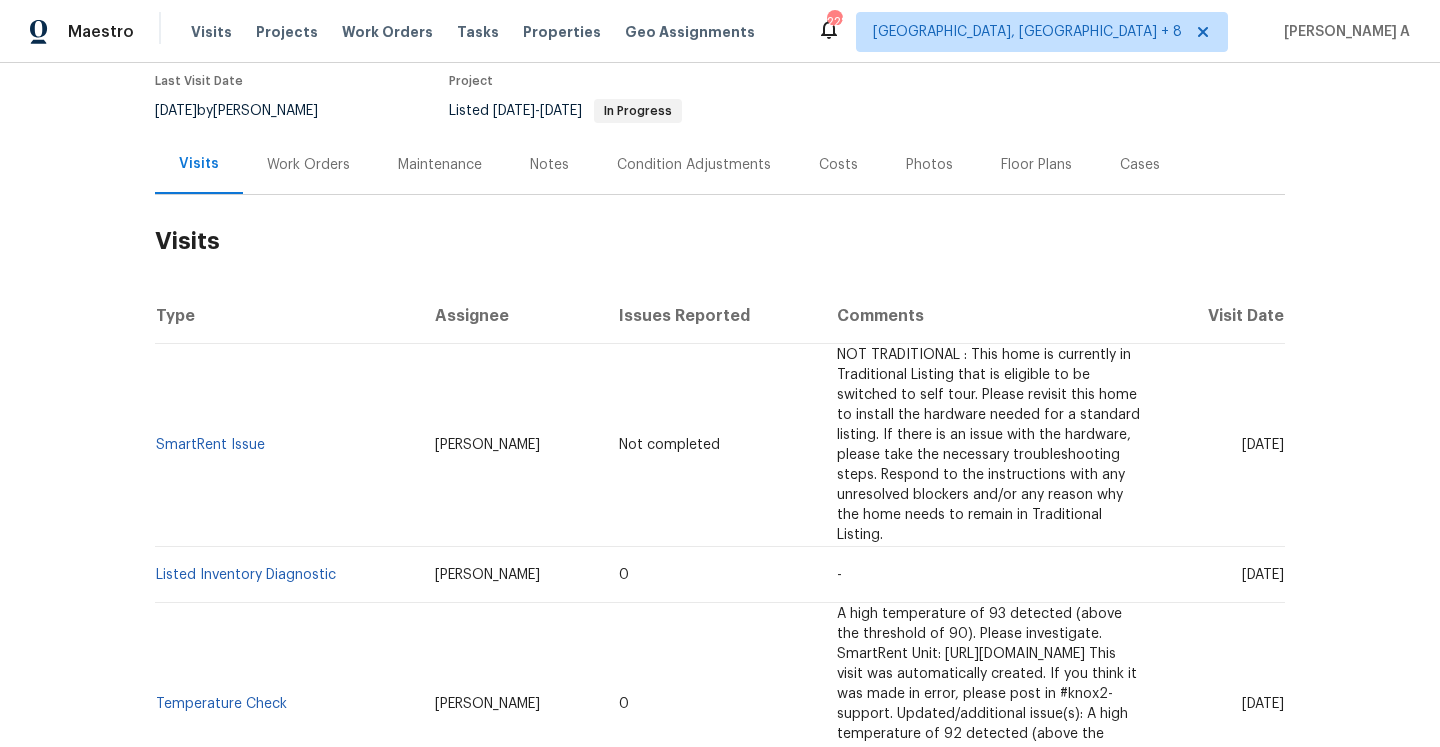 click on "Work Orders" at bounding box center [308, 164] 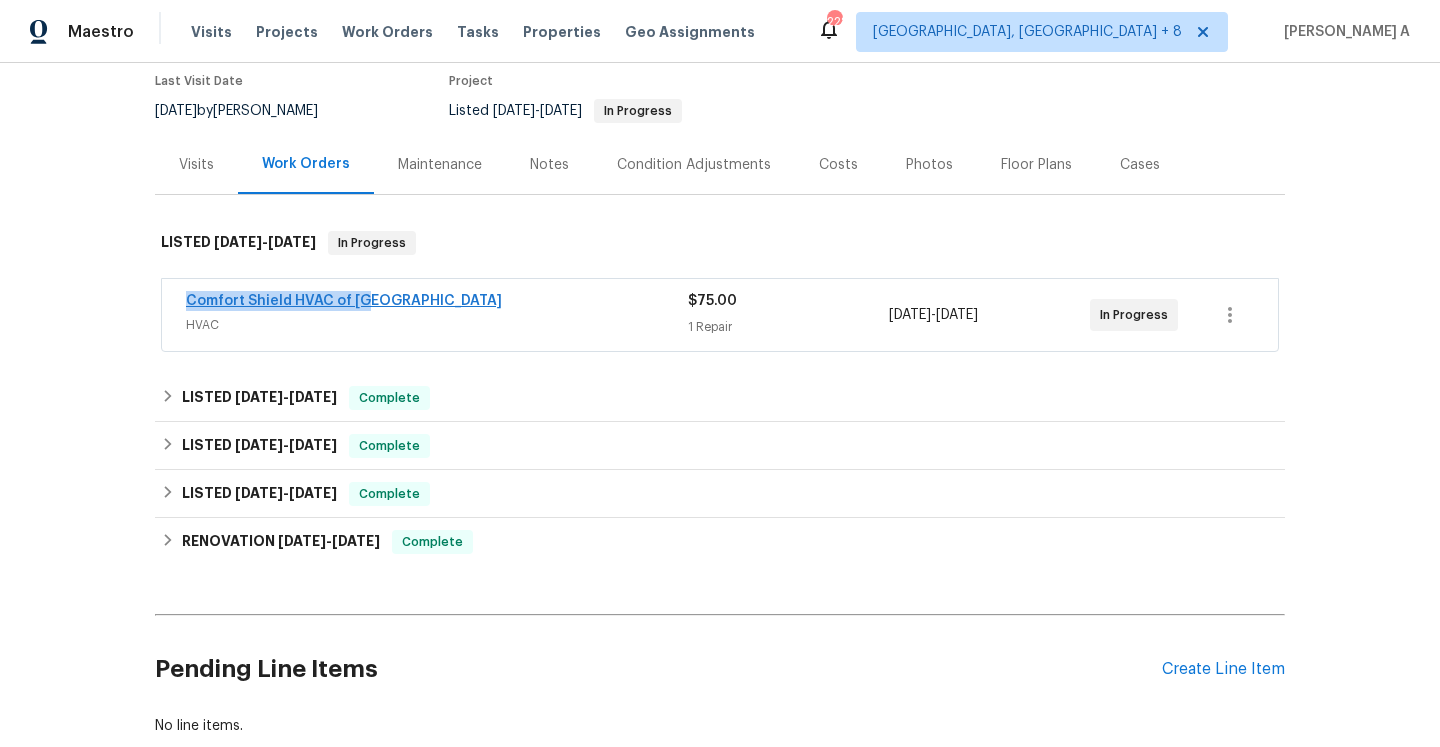 drag, startPoint x: 389, startPoint y: 296, endPoint x: 189, endPoint y: 306, distance: 200.24985 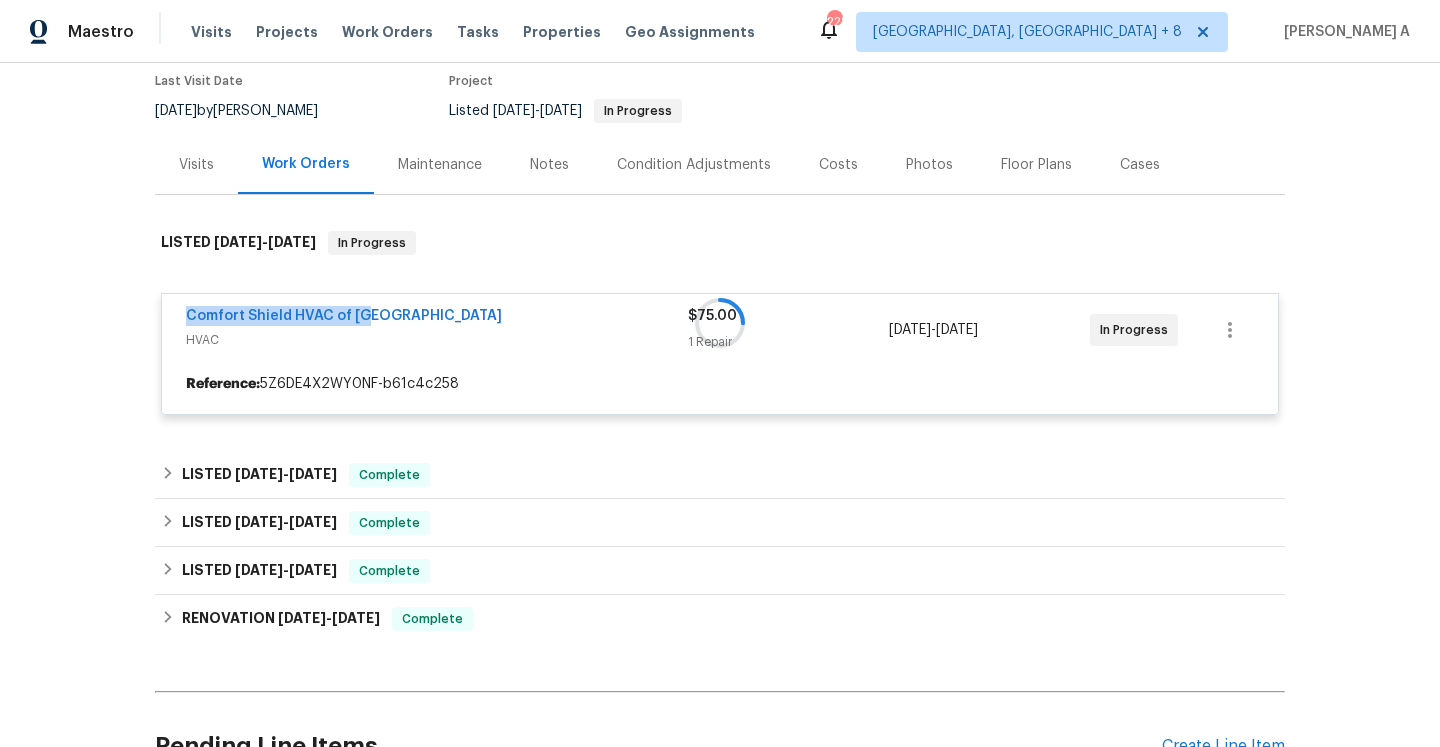 copy on "Comfort Shield HVAC of NC" 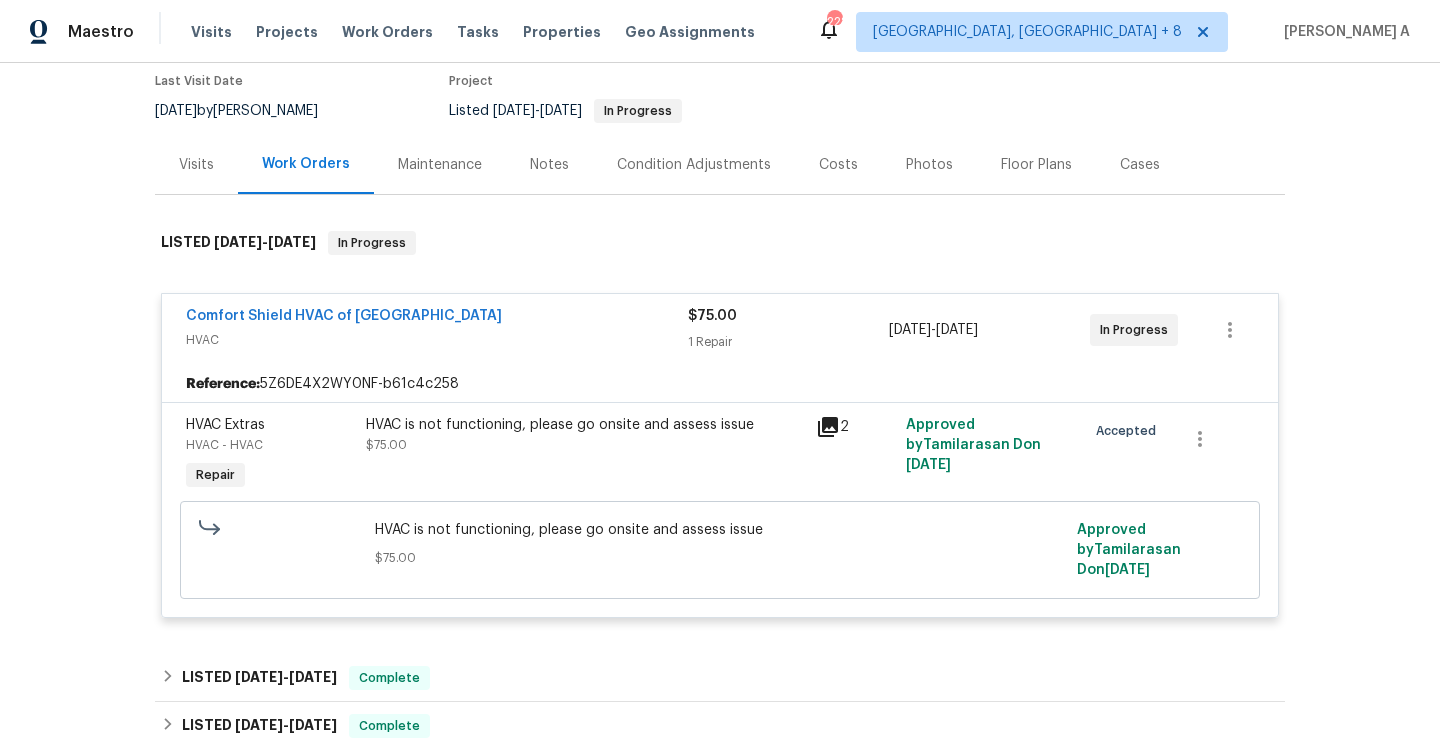 click on "Visits" at bounding box center [196, 164] 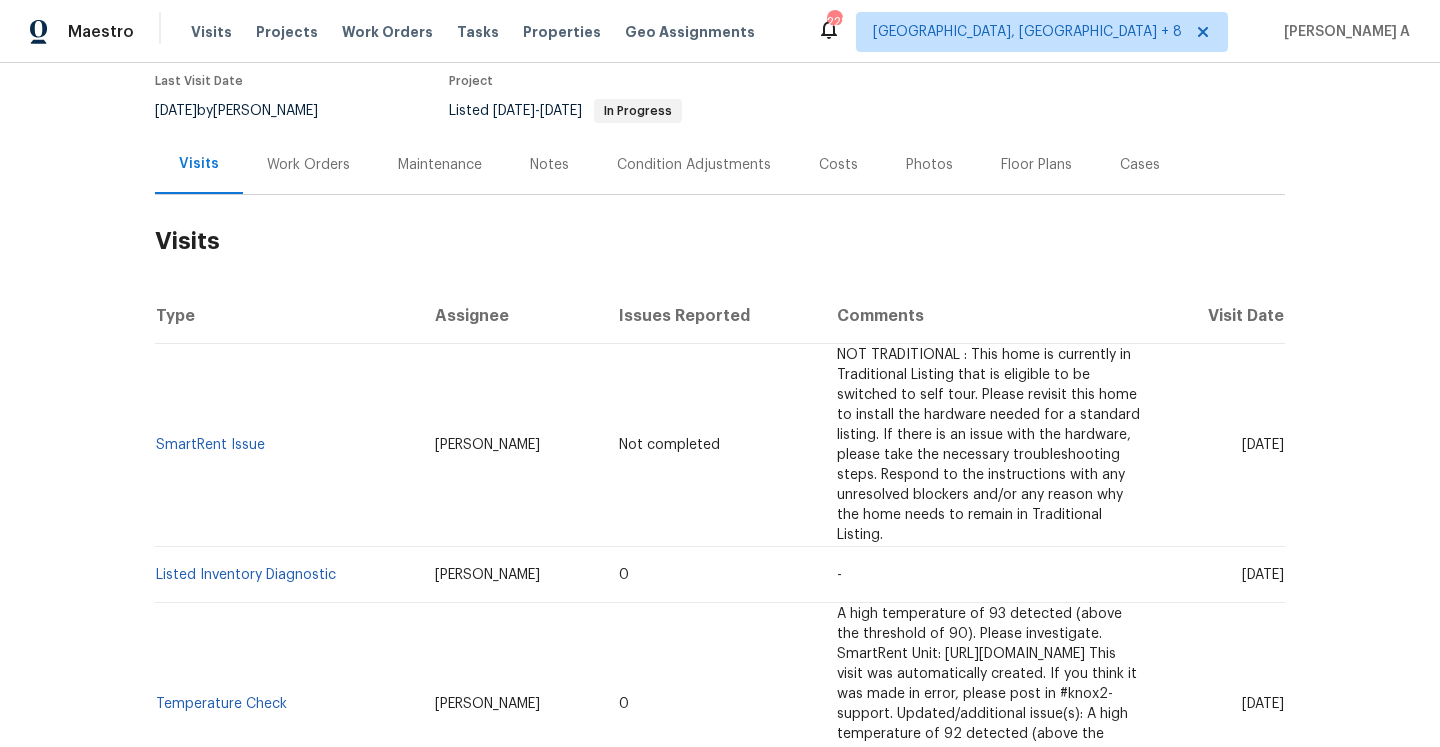 click on "Work Orders" at bounding box center [308, 164] 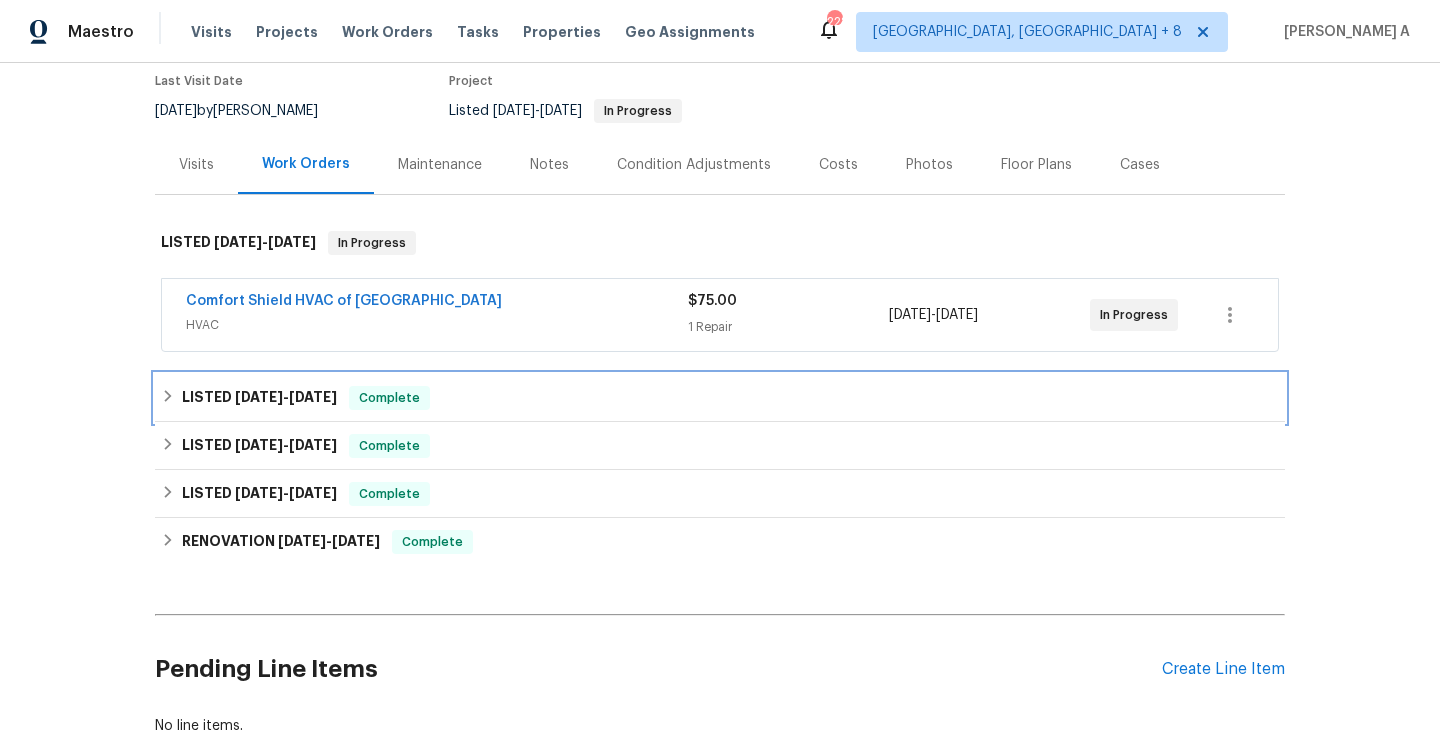 click on "Complete" at bounding box center [389, 398] 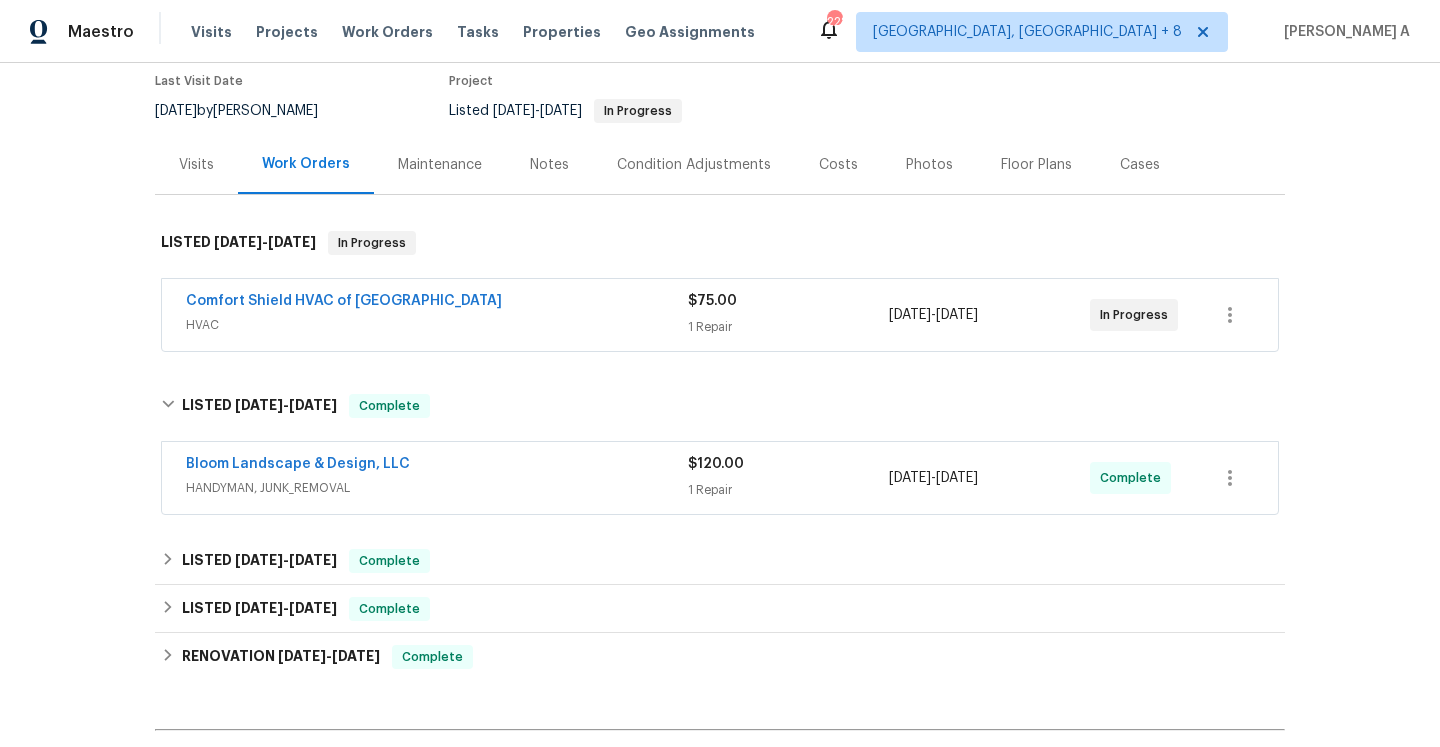 click on "HANDYMAN, JUNK_REMOVAL" at bounding box center (437, 488) 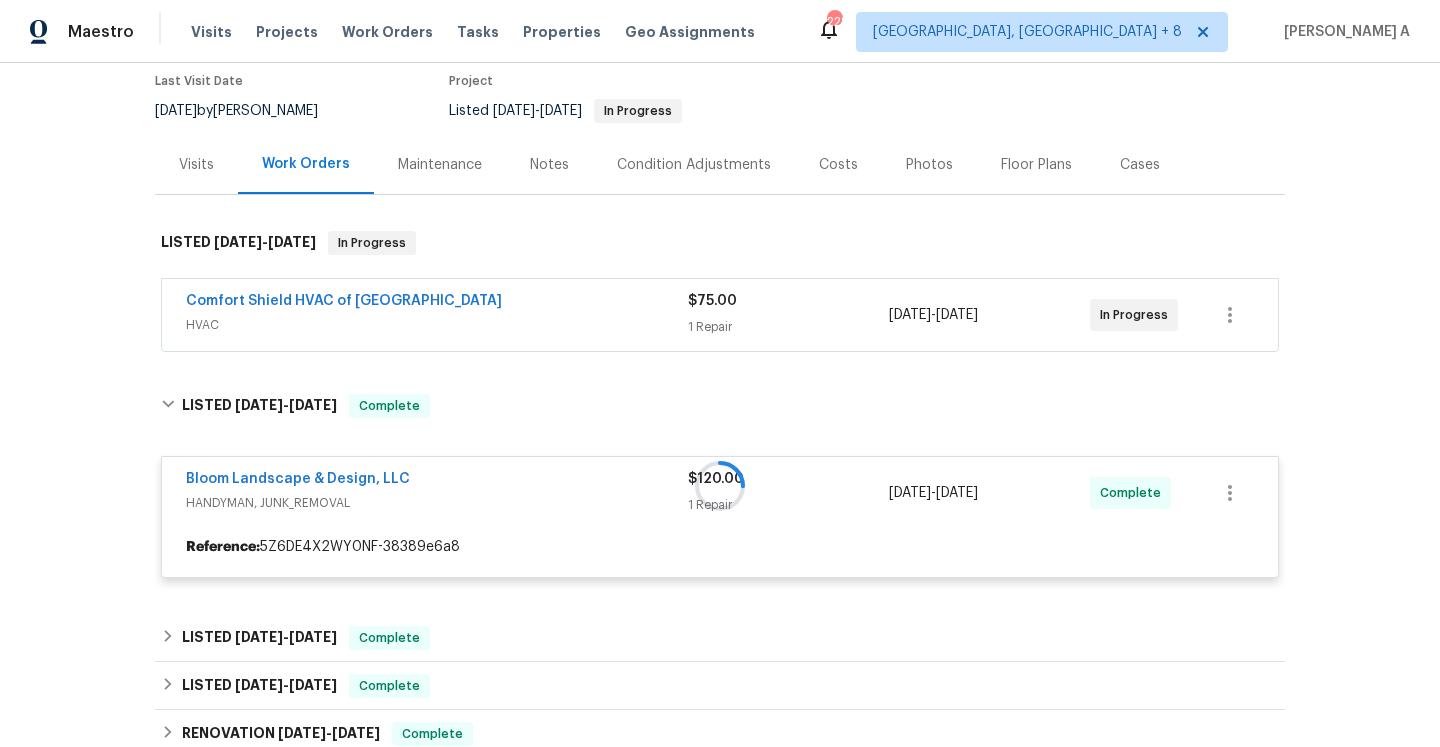 scroll, scrollTop: 294, scrollLeft: 0, axis: vertical 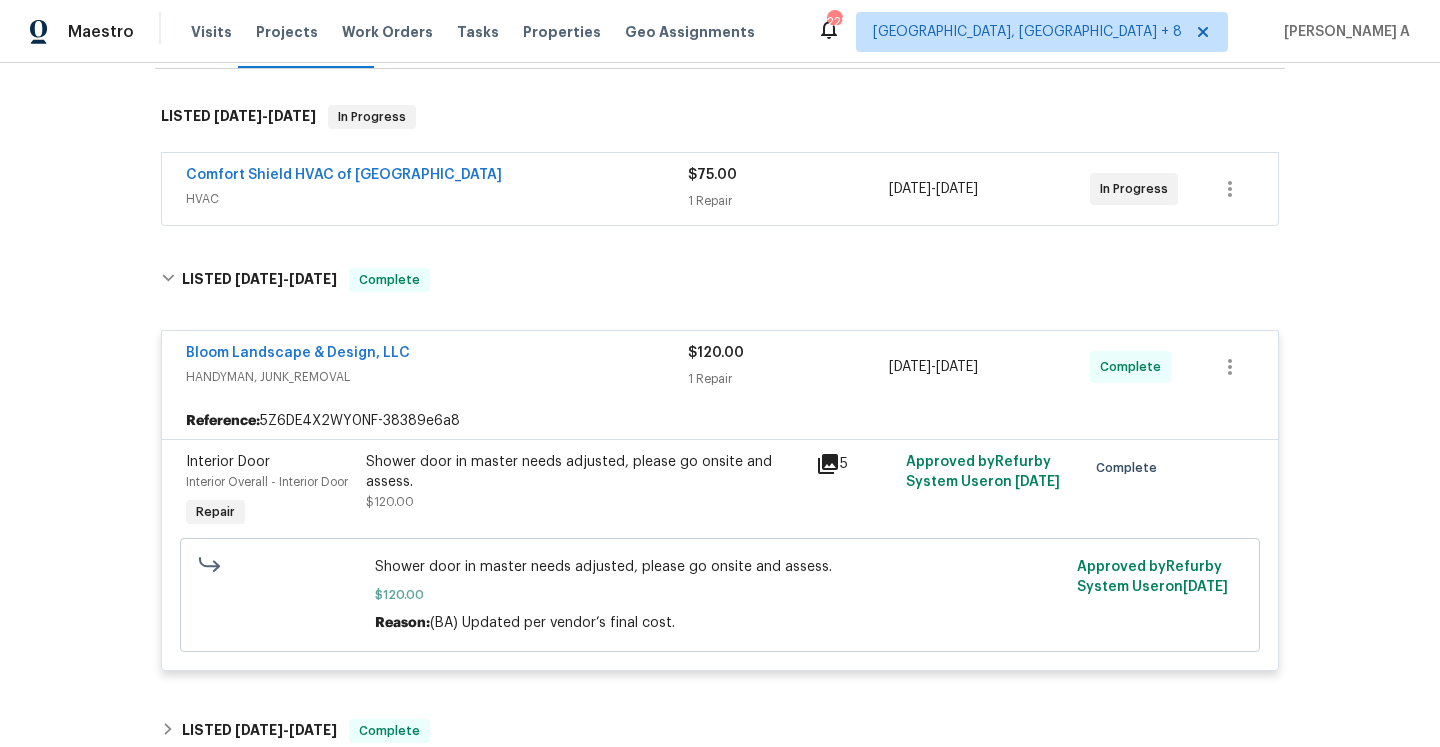 click on "HANDYMAN, JUNK_REMOVAL" at bounding box center (437, 377) 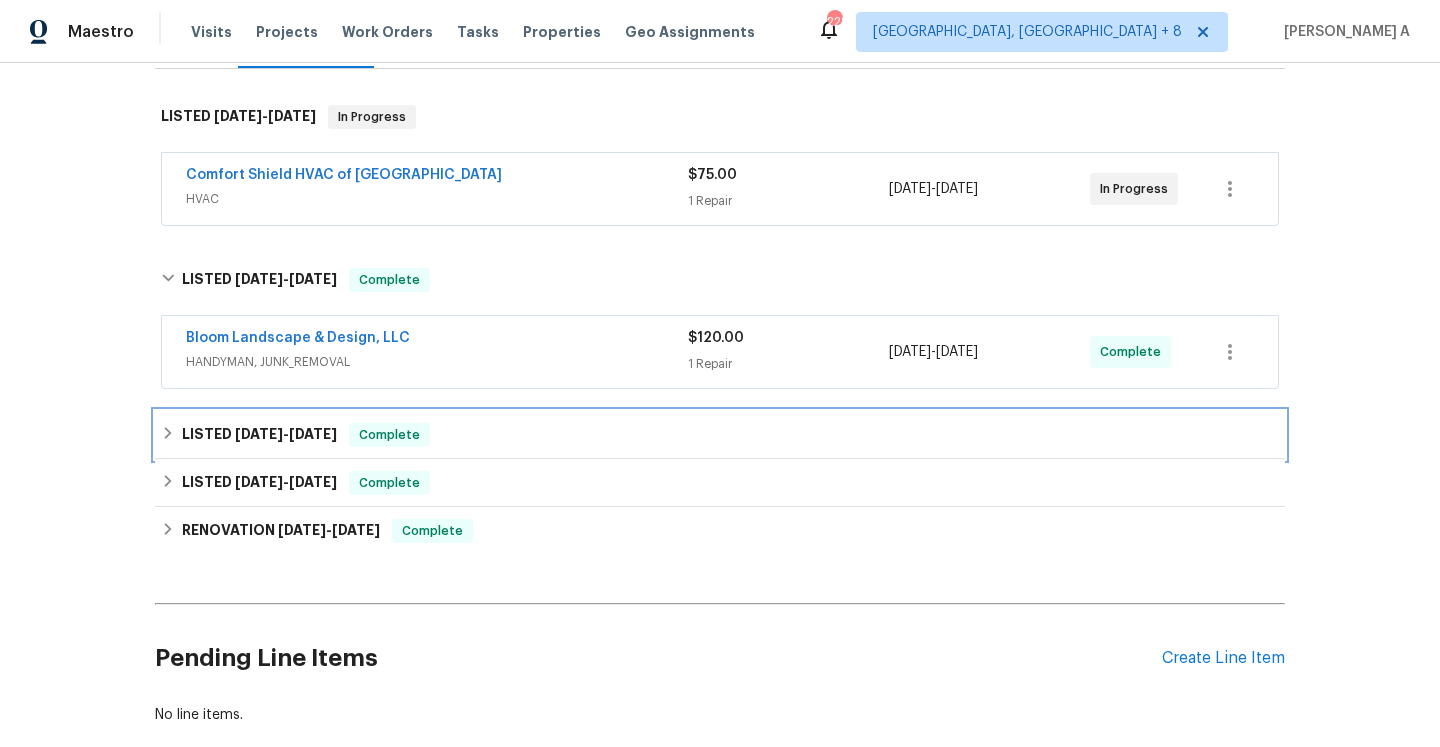 click on "LISTED   6/23/25  -  6/25/25 Complete" at bounding box center (720, 435) 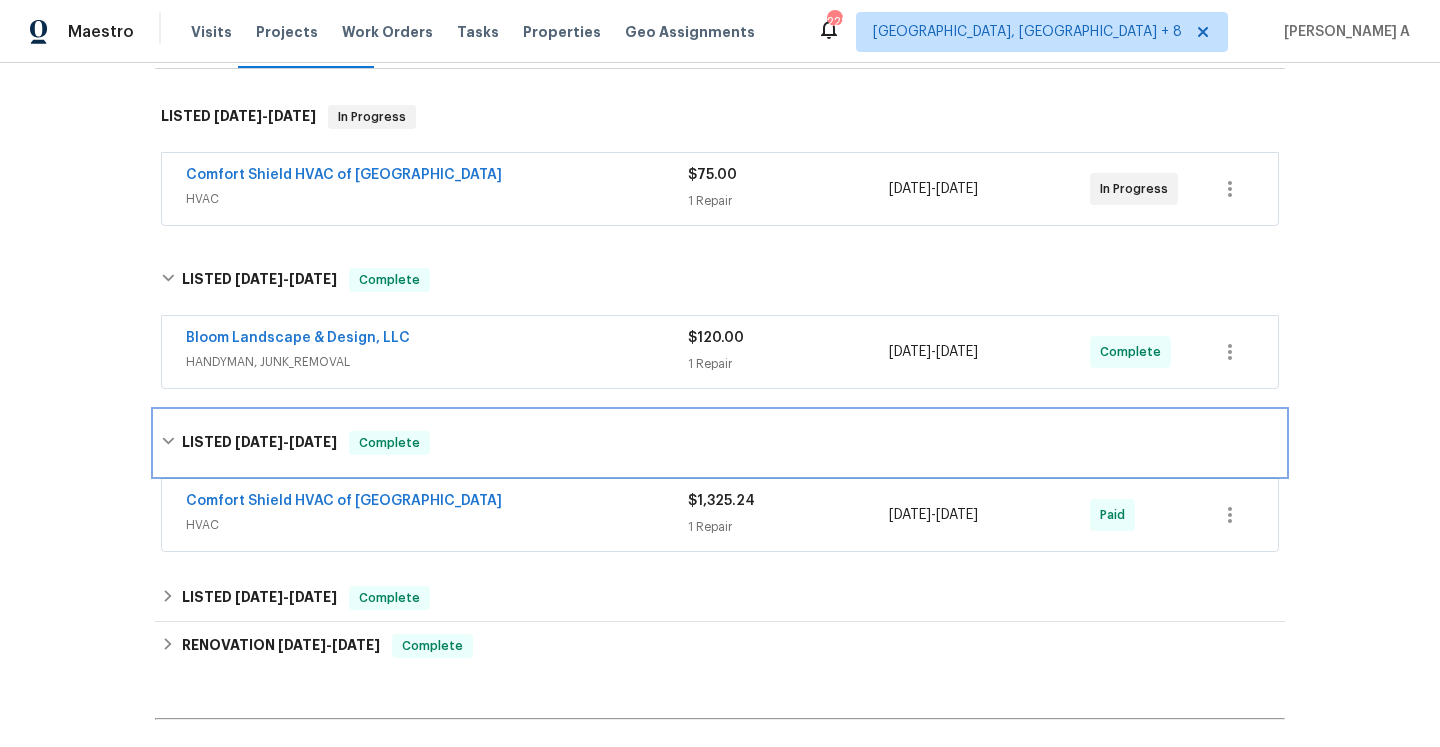 click on "LISTED   6/23/25  -  6/25/25 Complete" at bounding box center [720, 443] 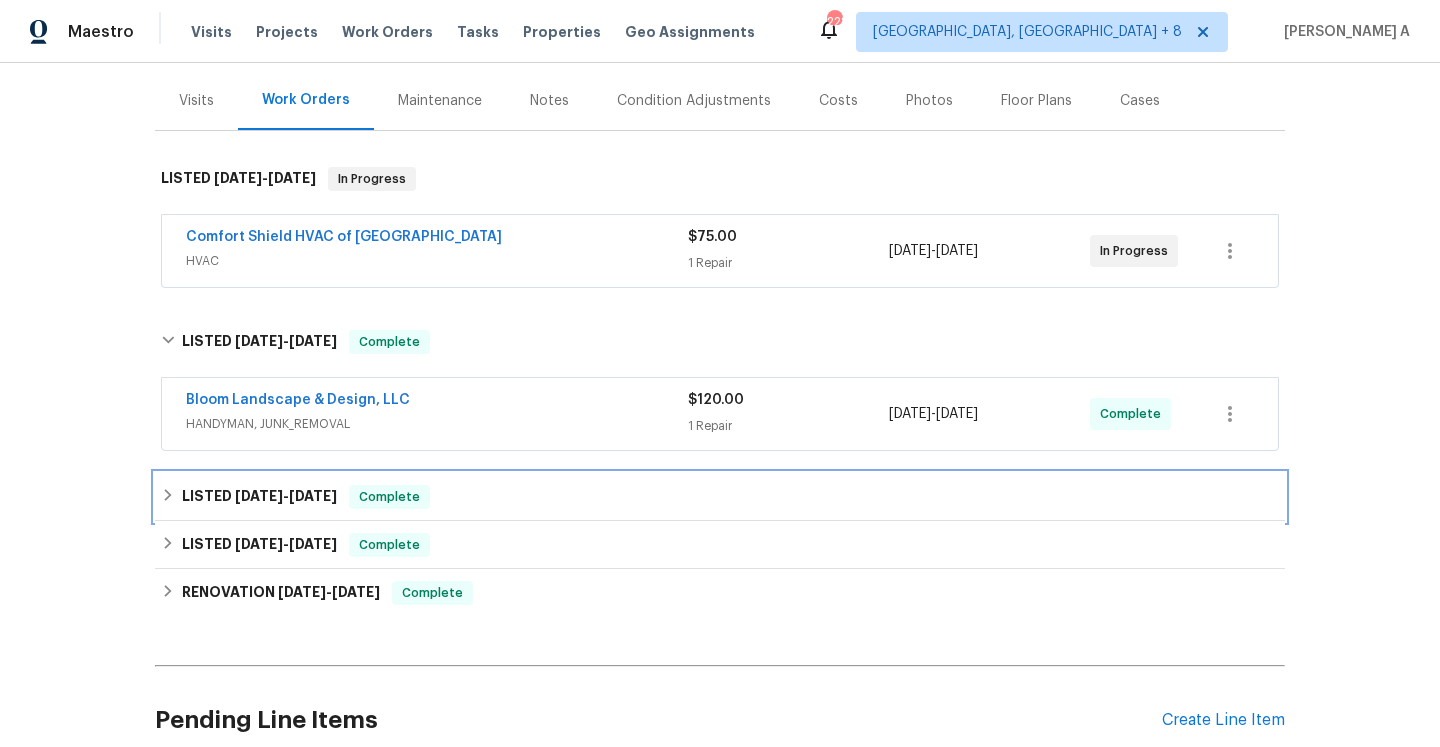 scroll, scrollTop: 155, scrollLeft: 0, axis: vertical 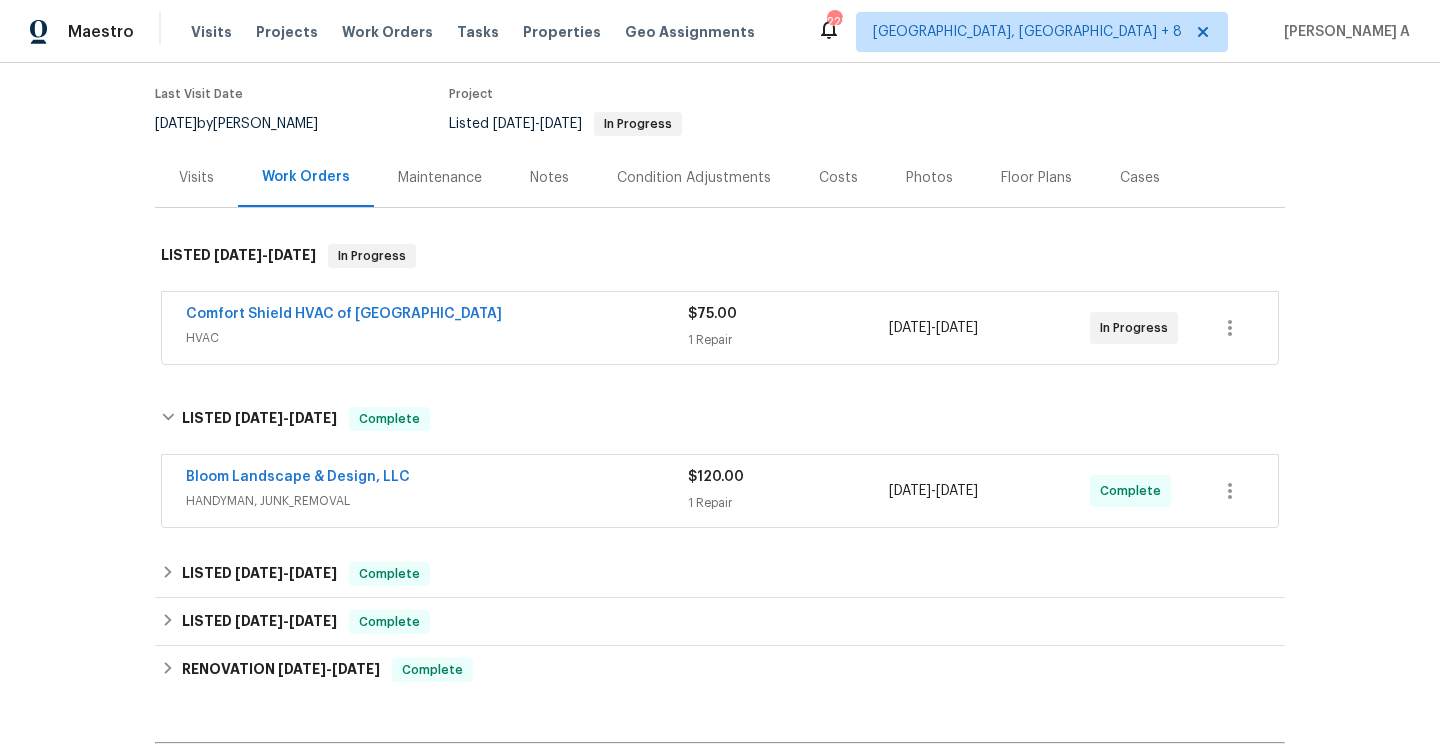 click on "Visits" at bounding box center [196, 177] 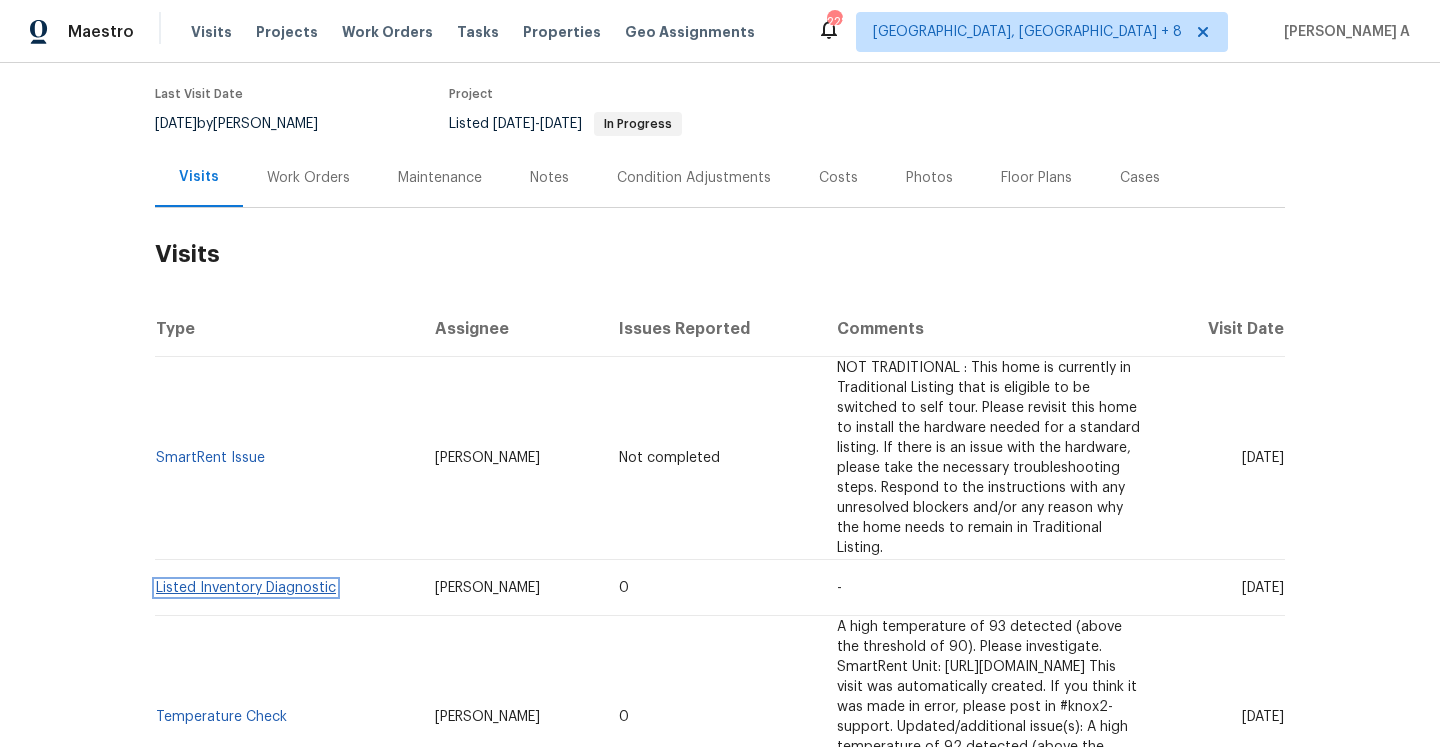 click on "Listed Inventory Diagnostic" at bounding box center [246, 588] 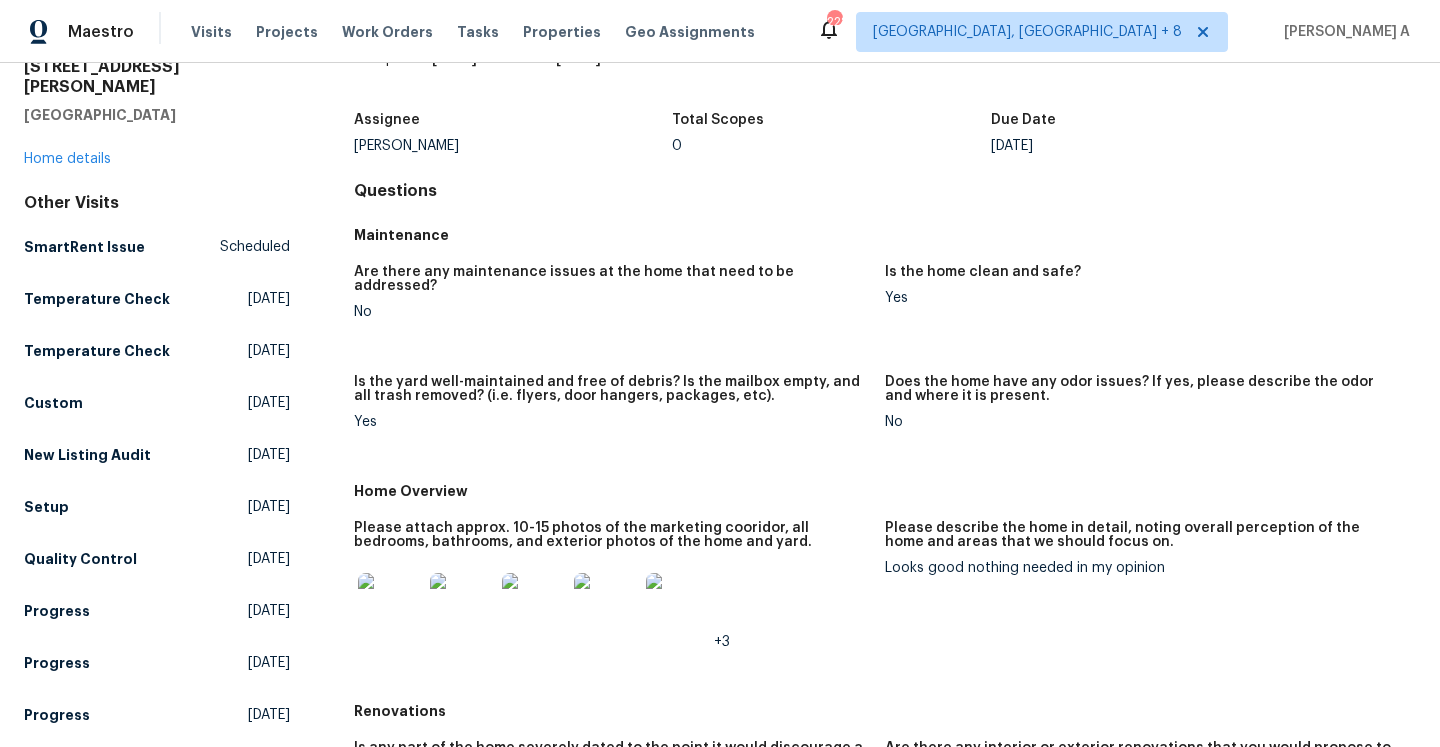 scroll, scrollTop: 0, scrollLeft: 0, axis: both 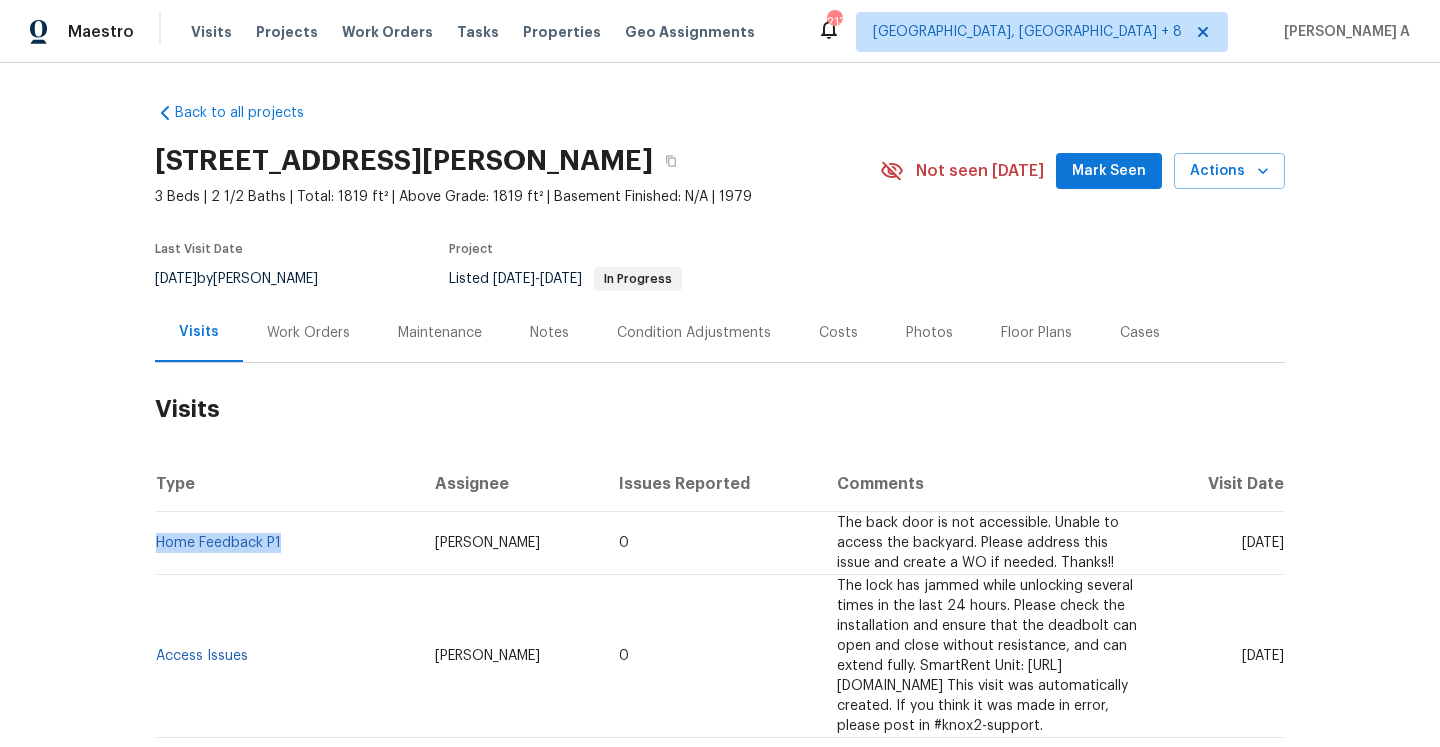 drag, startPoint x: 283, startPoint y: 547, endPoint x: 159, endPoint y: 547, distance: 124 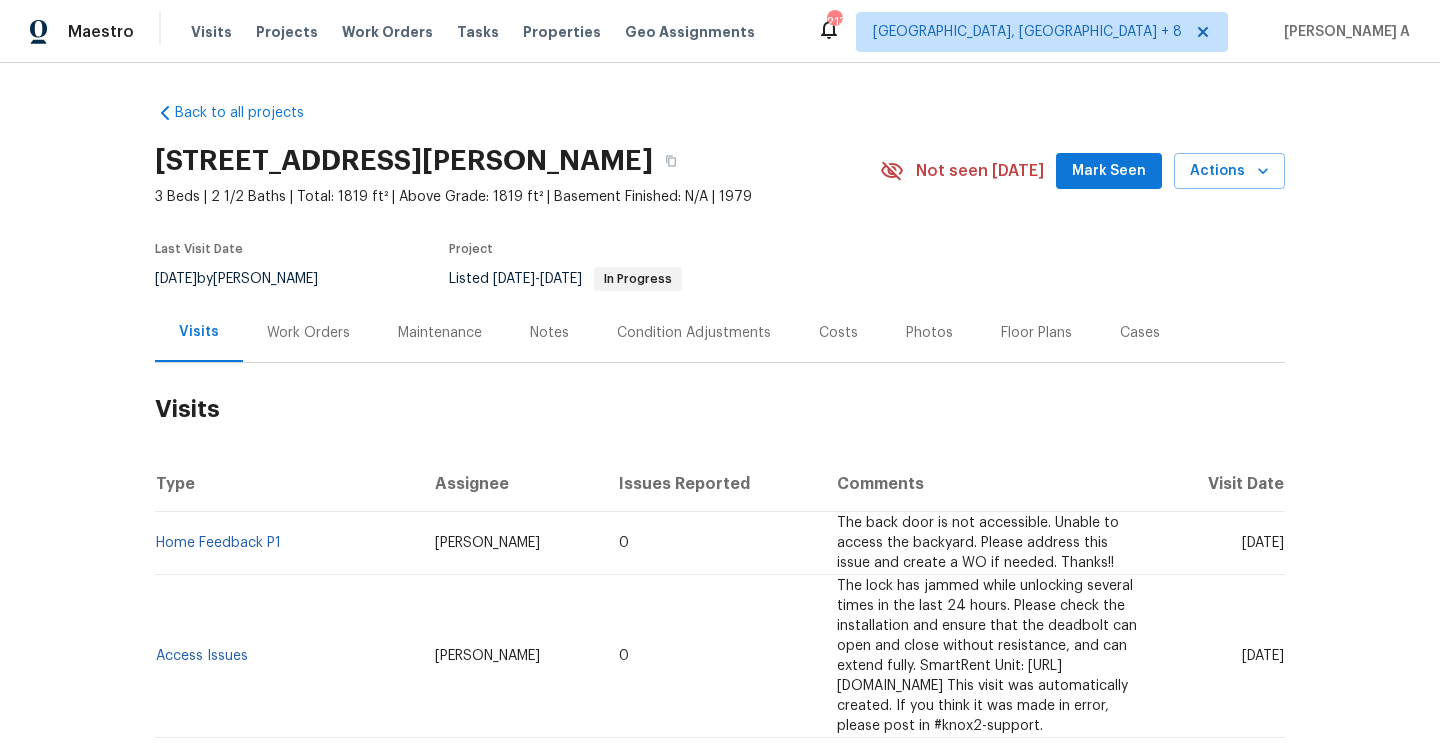 click on "Work Orders" at bounding box center [308, 333] 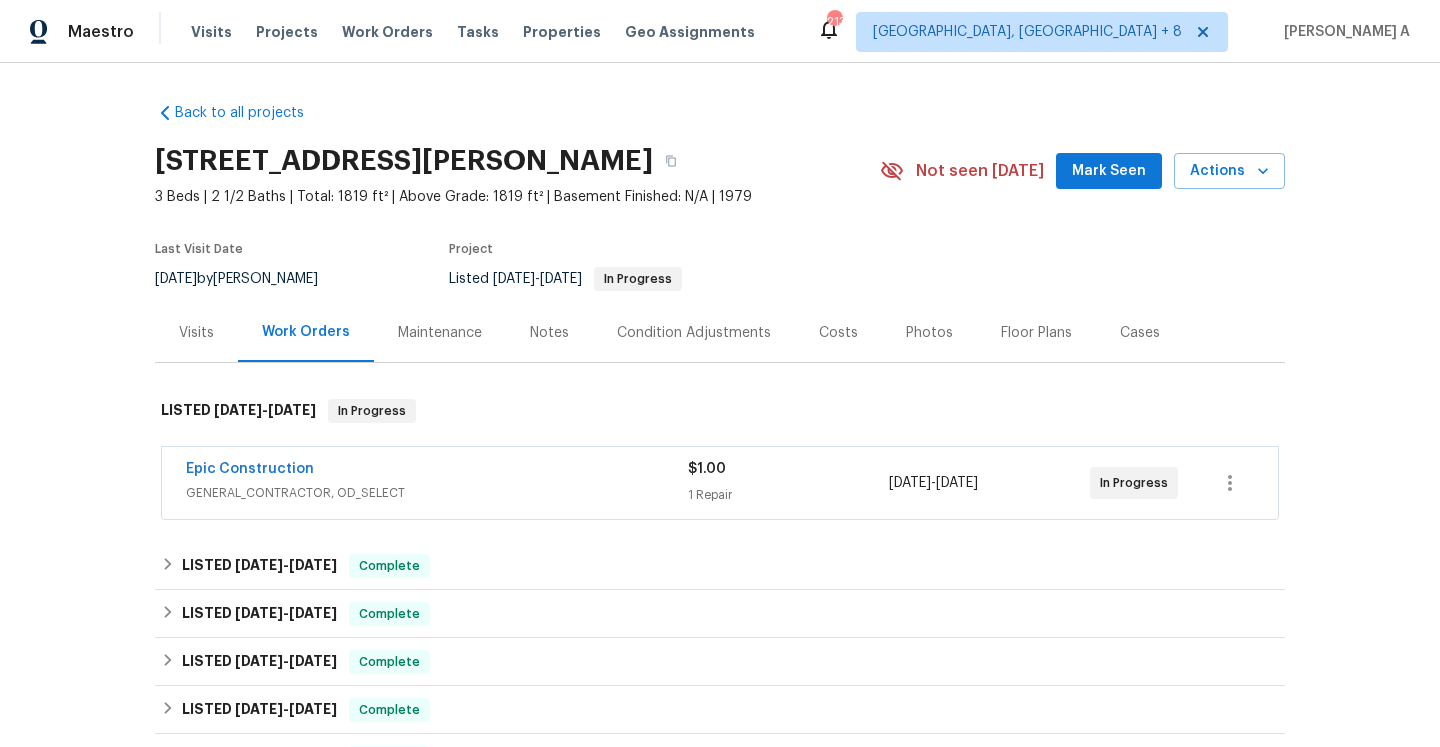 click on "Epic Construction" at bounding box center [437, 471] 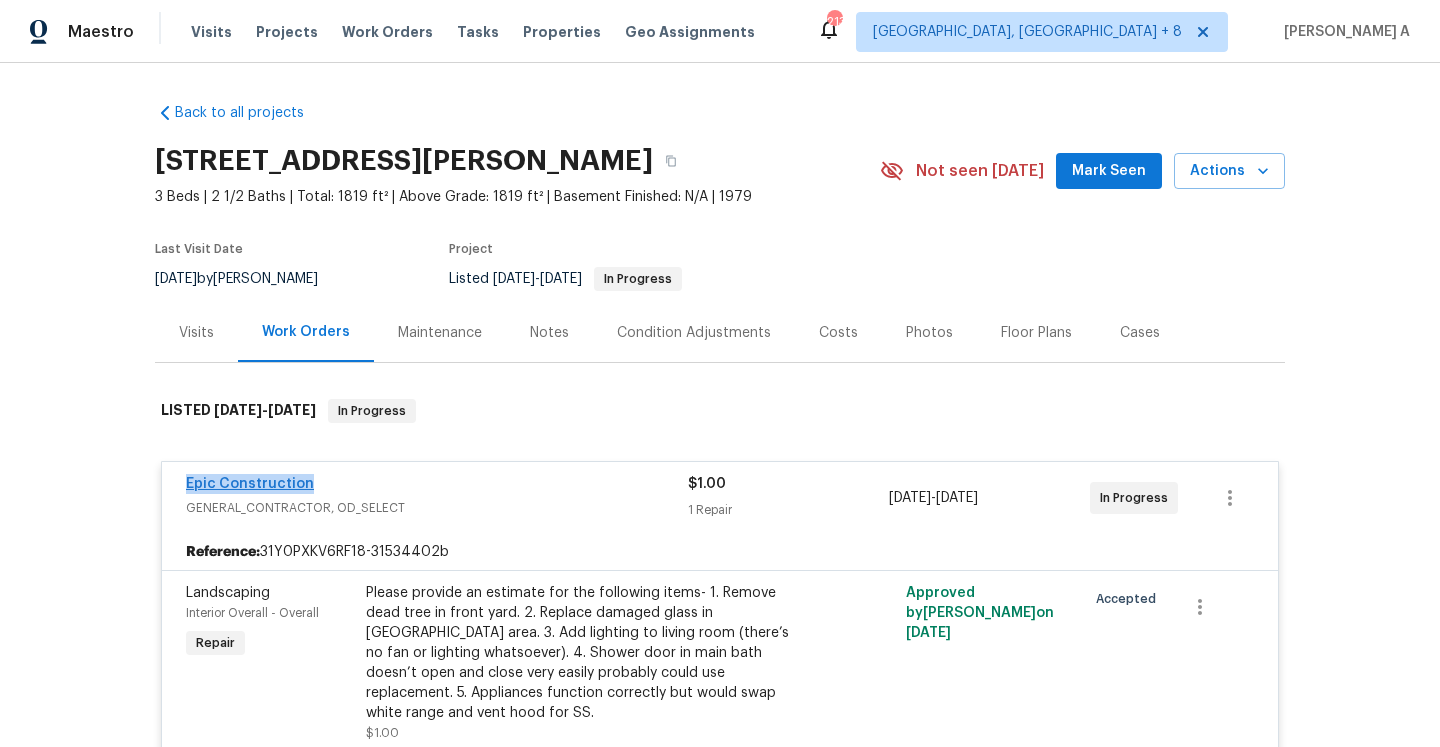 drag, startPoint x: 314, startPoint y: 479, endPoint x: 189, endPoint y: 484, distance: 125.09996 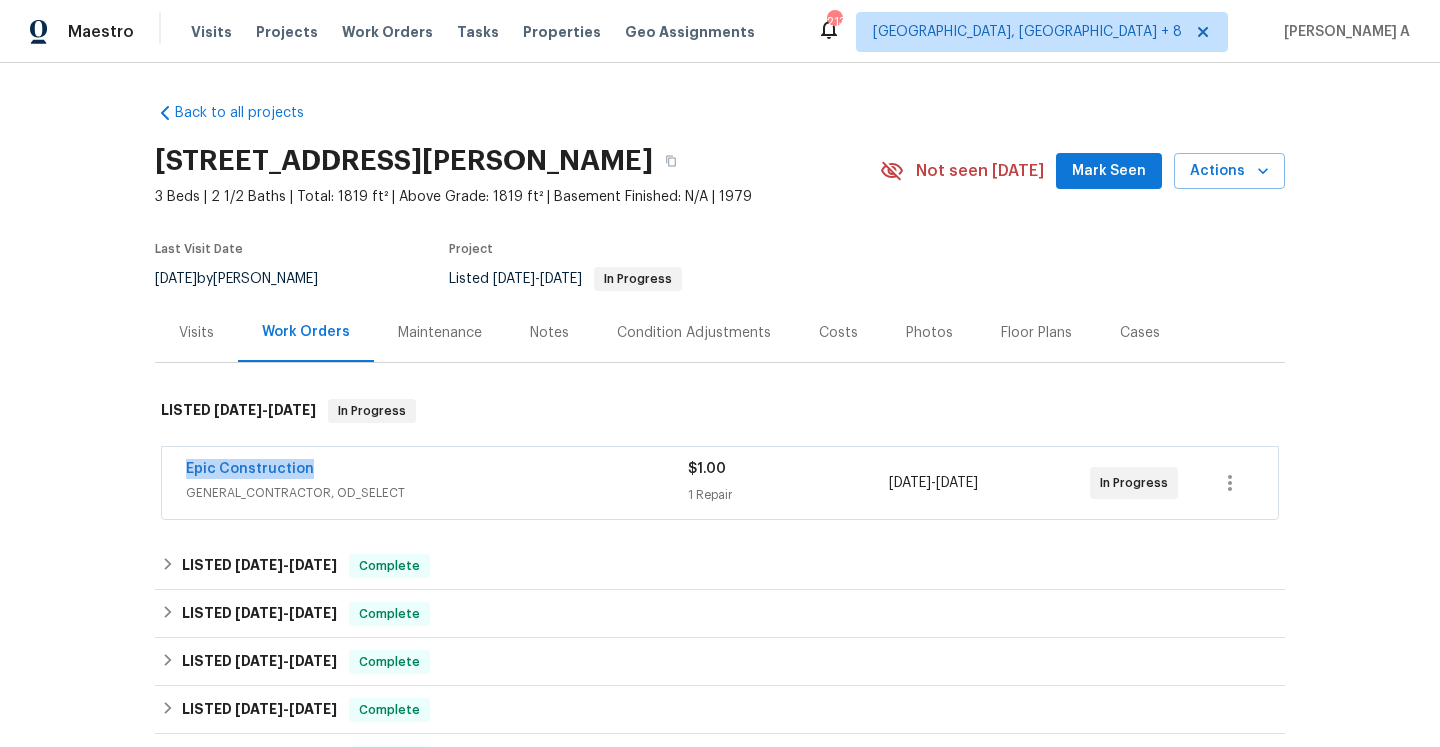 copy on "Epic Construction" 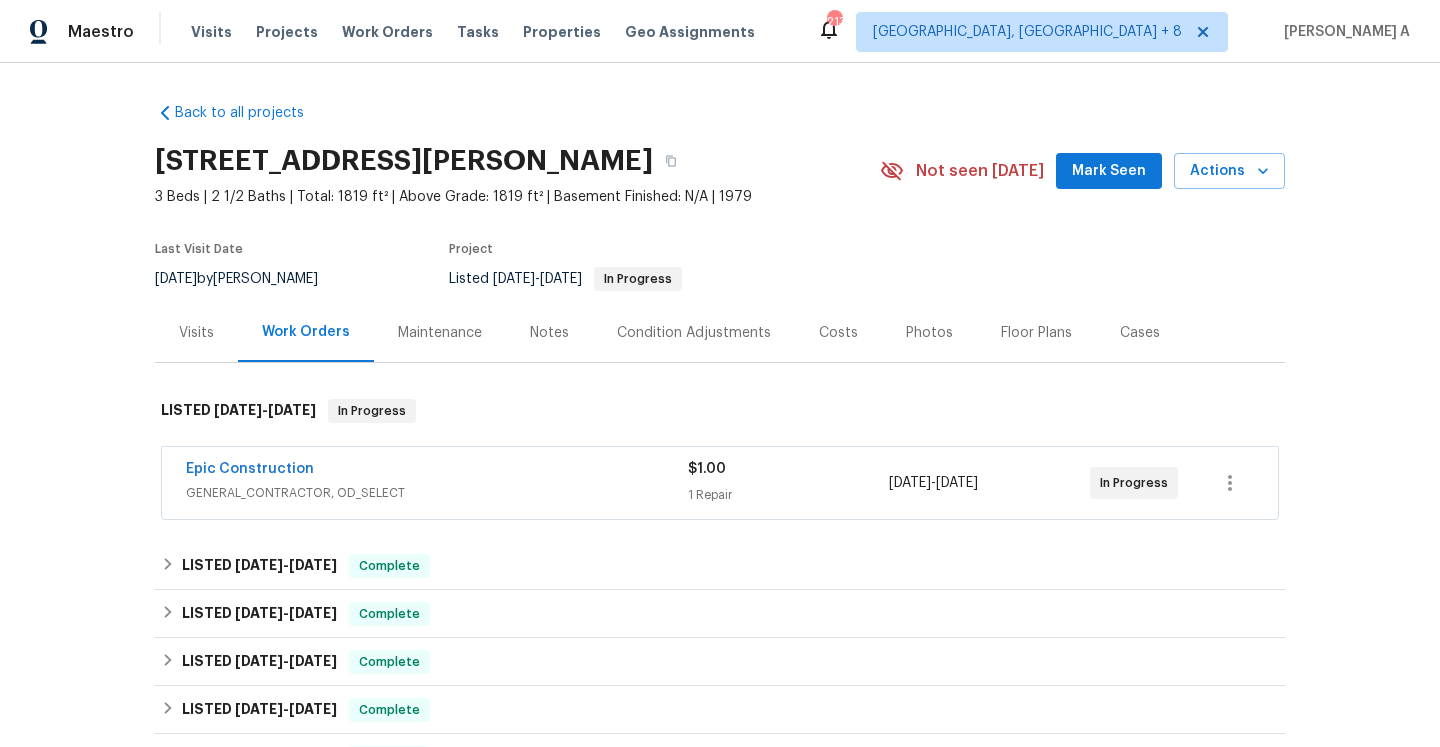 click on "GENERAL_CONTRACTOR, OD_SELECT" at bounding box center (437, 493) 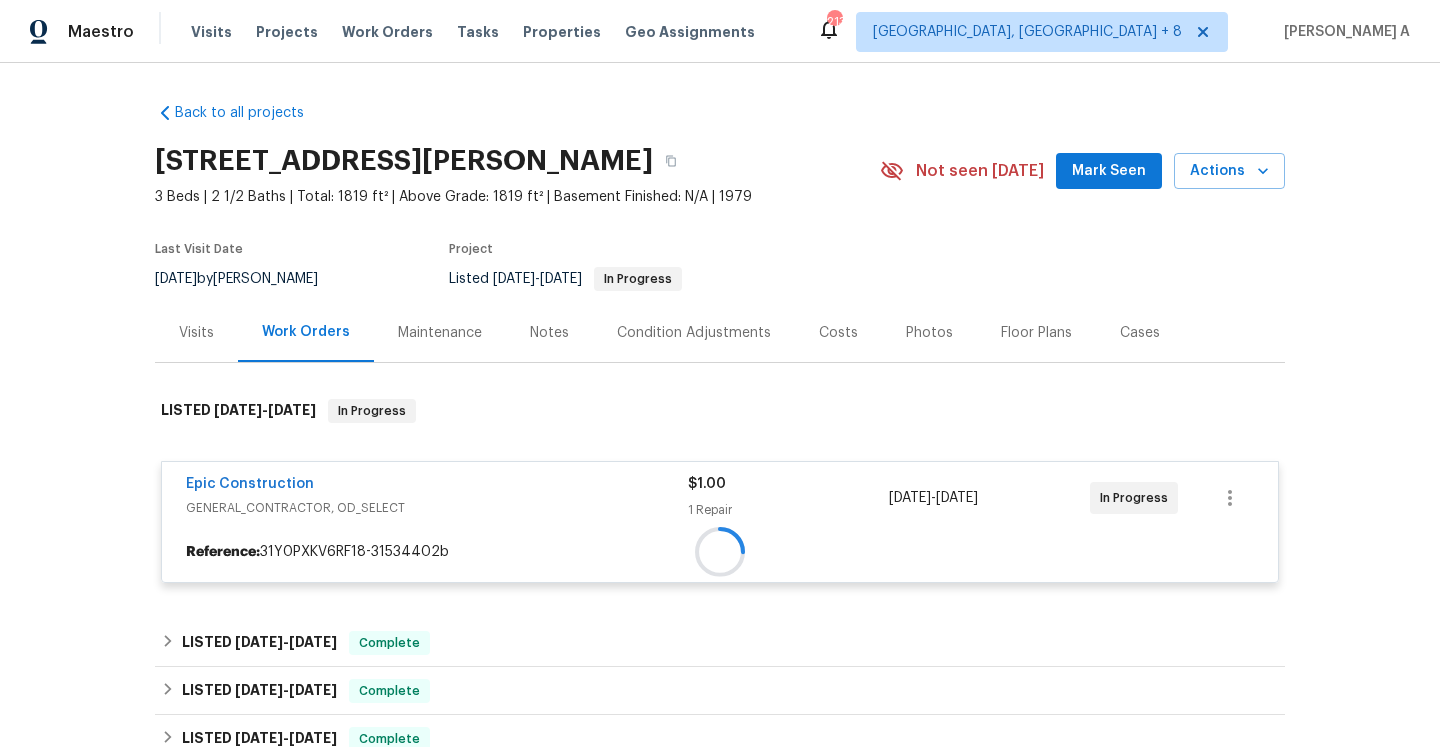 scroll, scrollTop: 152, scrollLeft: 0, axis: vertical 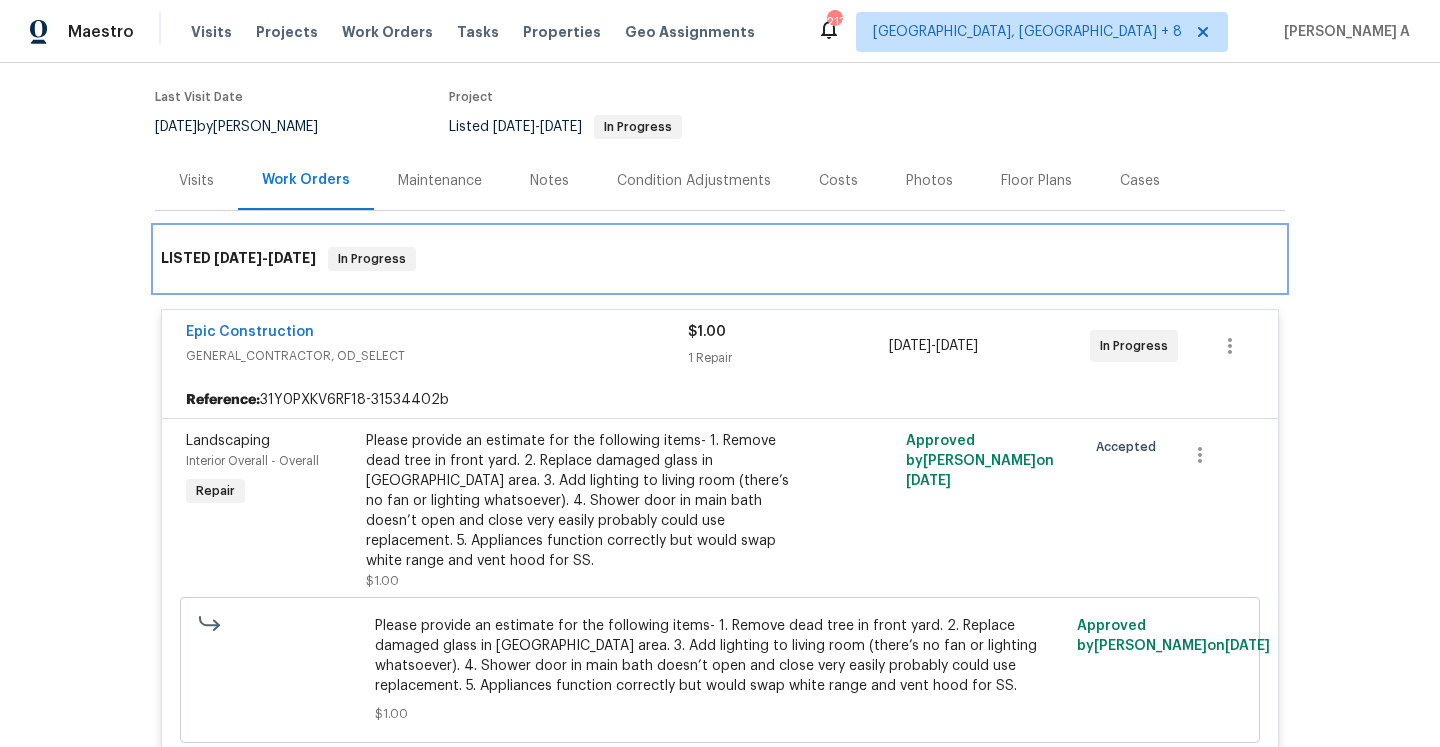 drag, startPoint x: 201, startPoint y: 228, endPoint x: 201, endPoint y: 215, distance: 13 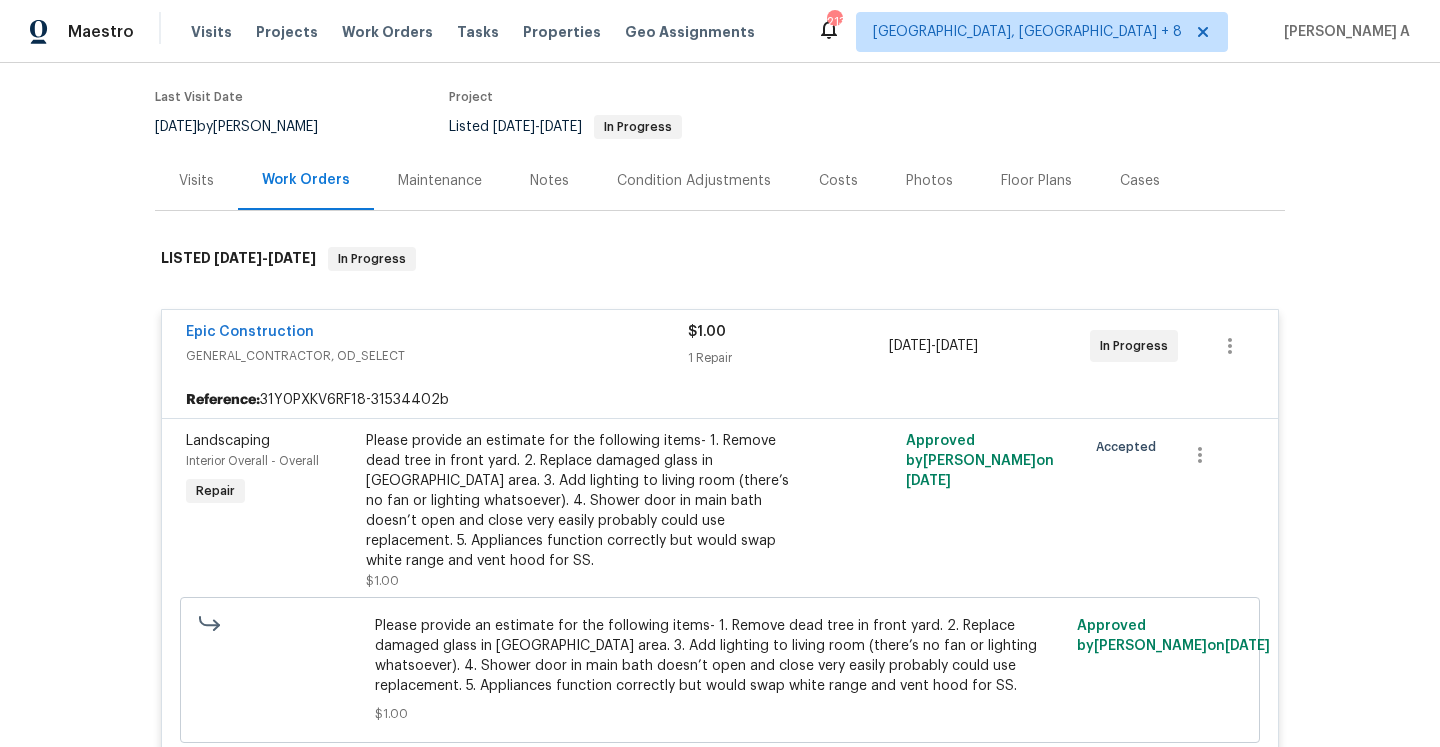 click on "Visits" at bounding box center (196, 181) 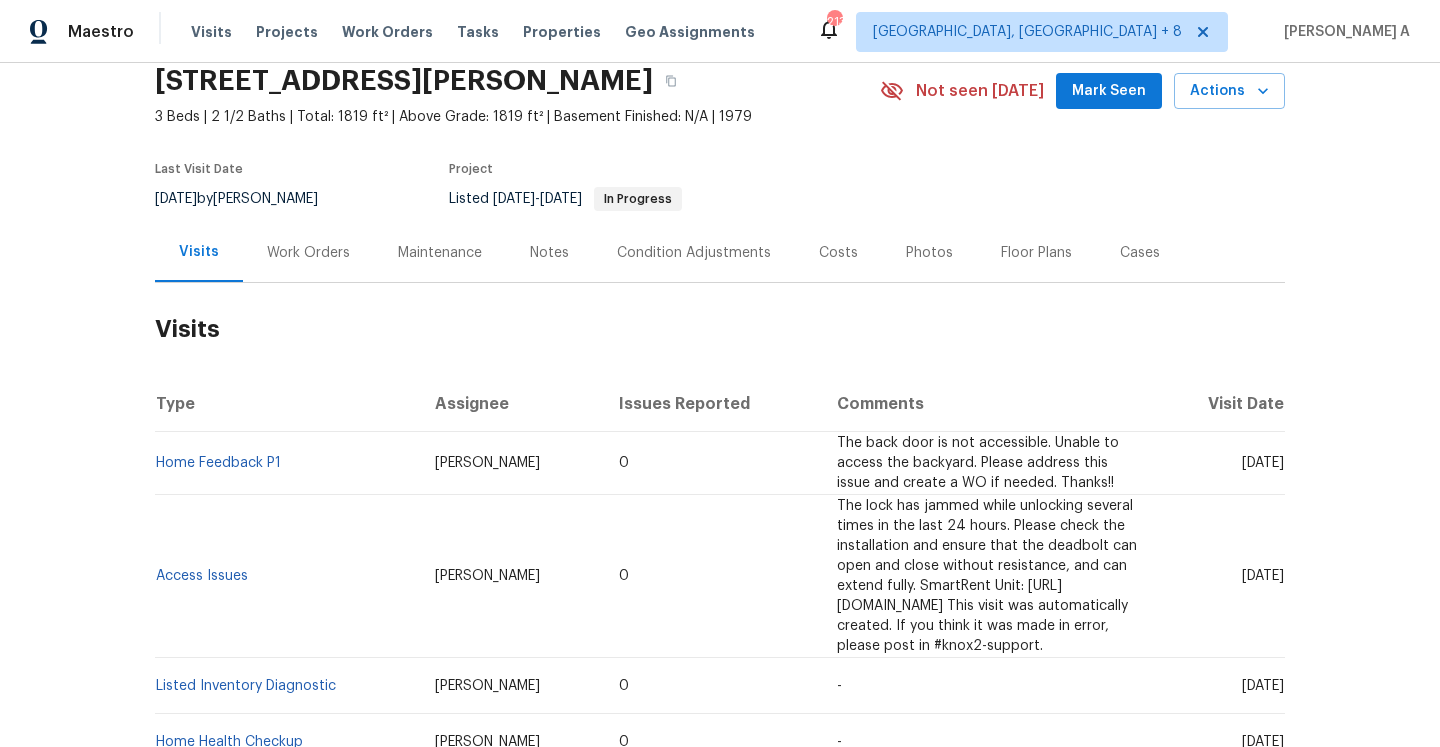 scroll, scrollTop: 57, scrollLeft: 0, axis: vertical 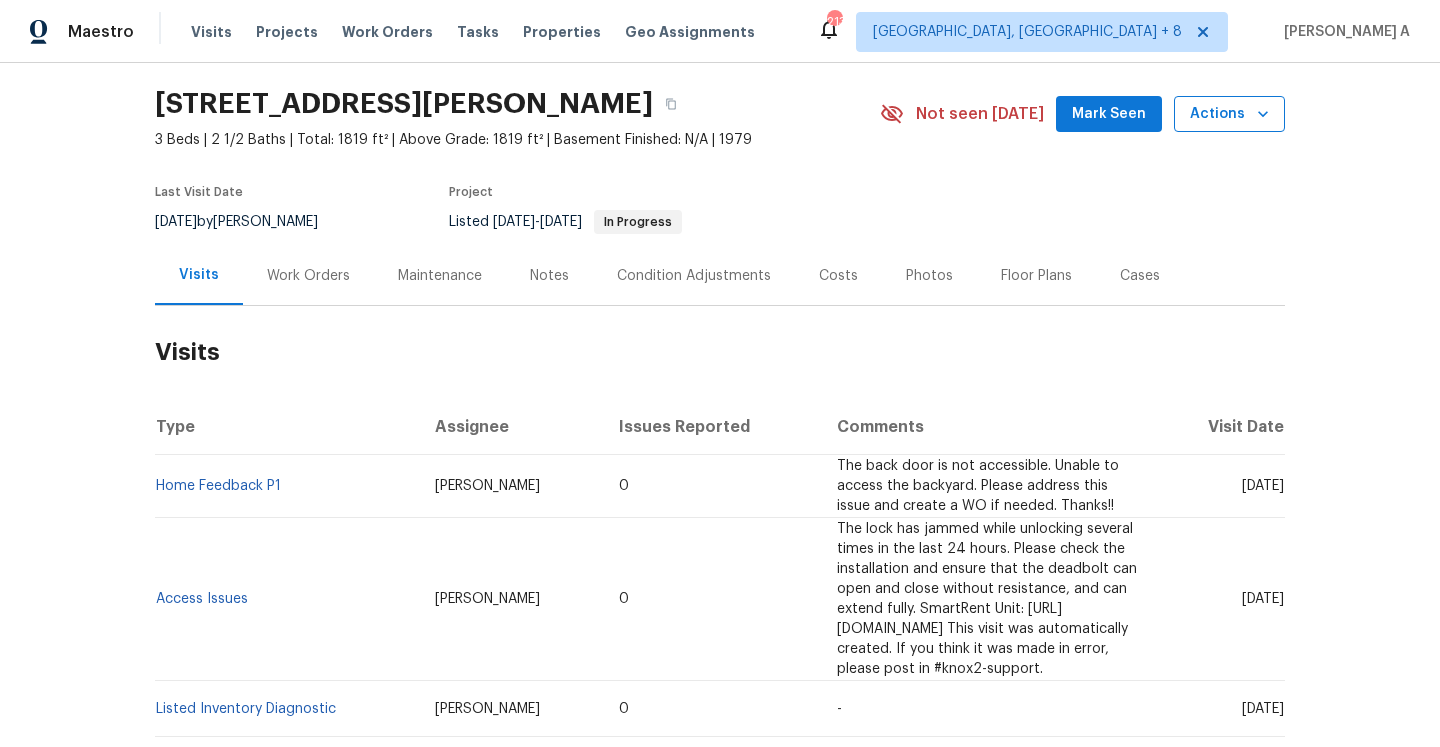 click 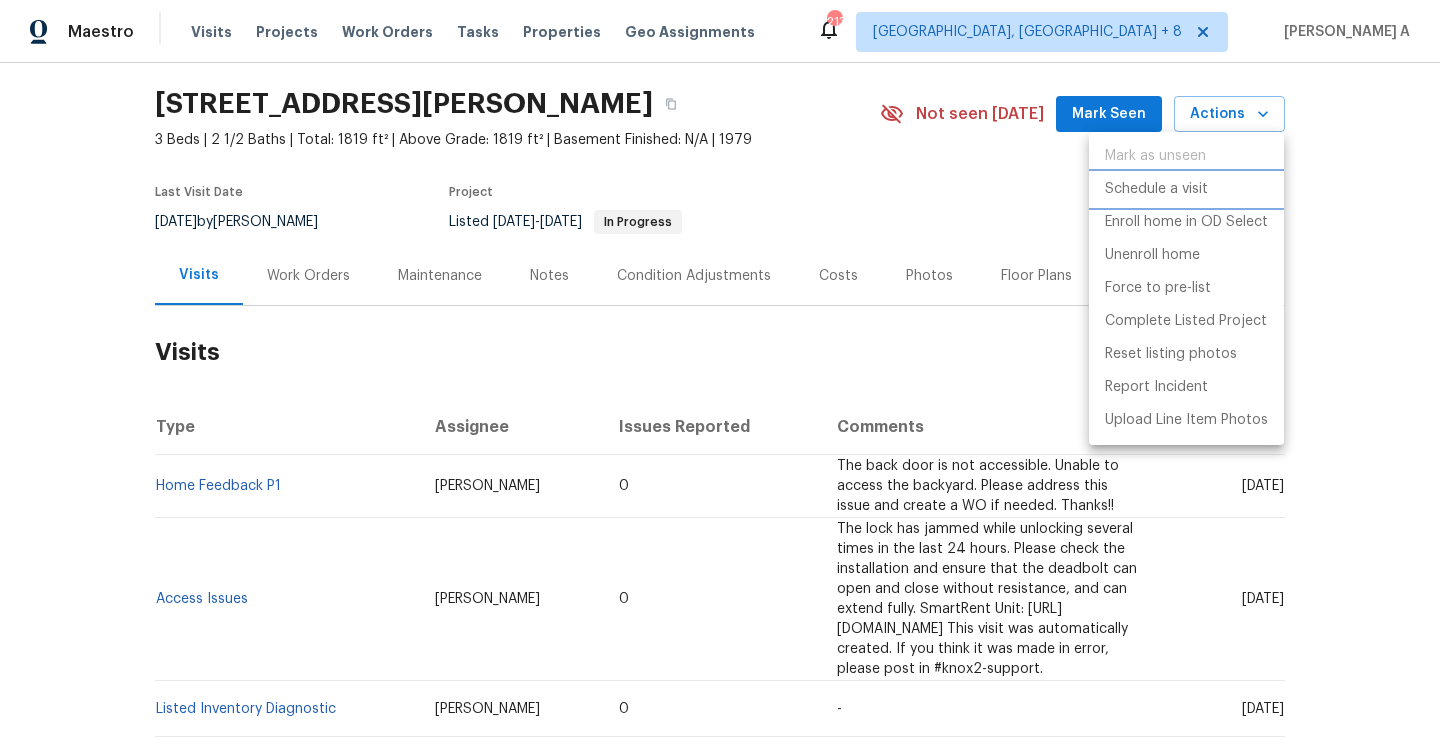 click on "Schedule a visit" at bounding box center [1186, 189] 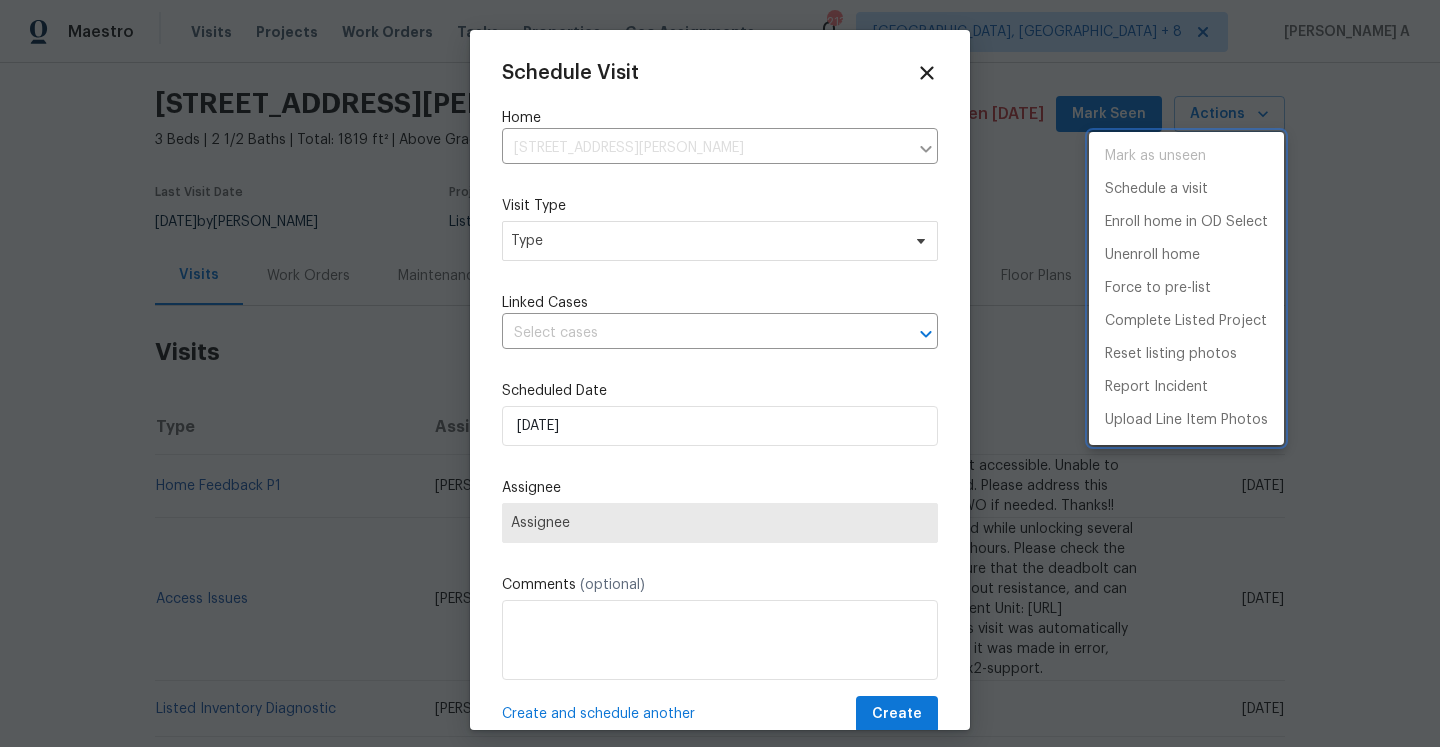 click at bounding box center [720, 373] 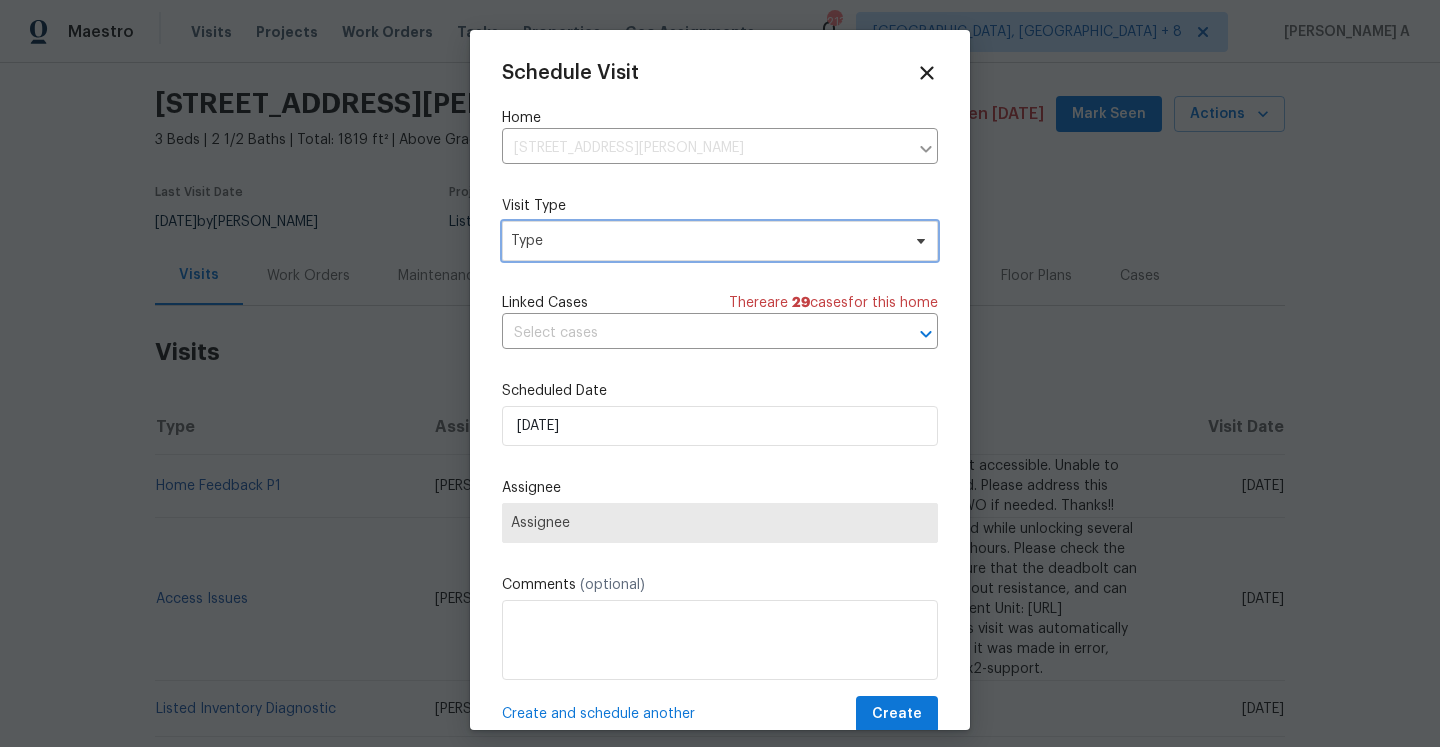 click on "Type" at bounding box center [705, 241] 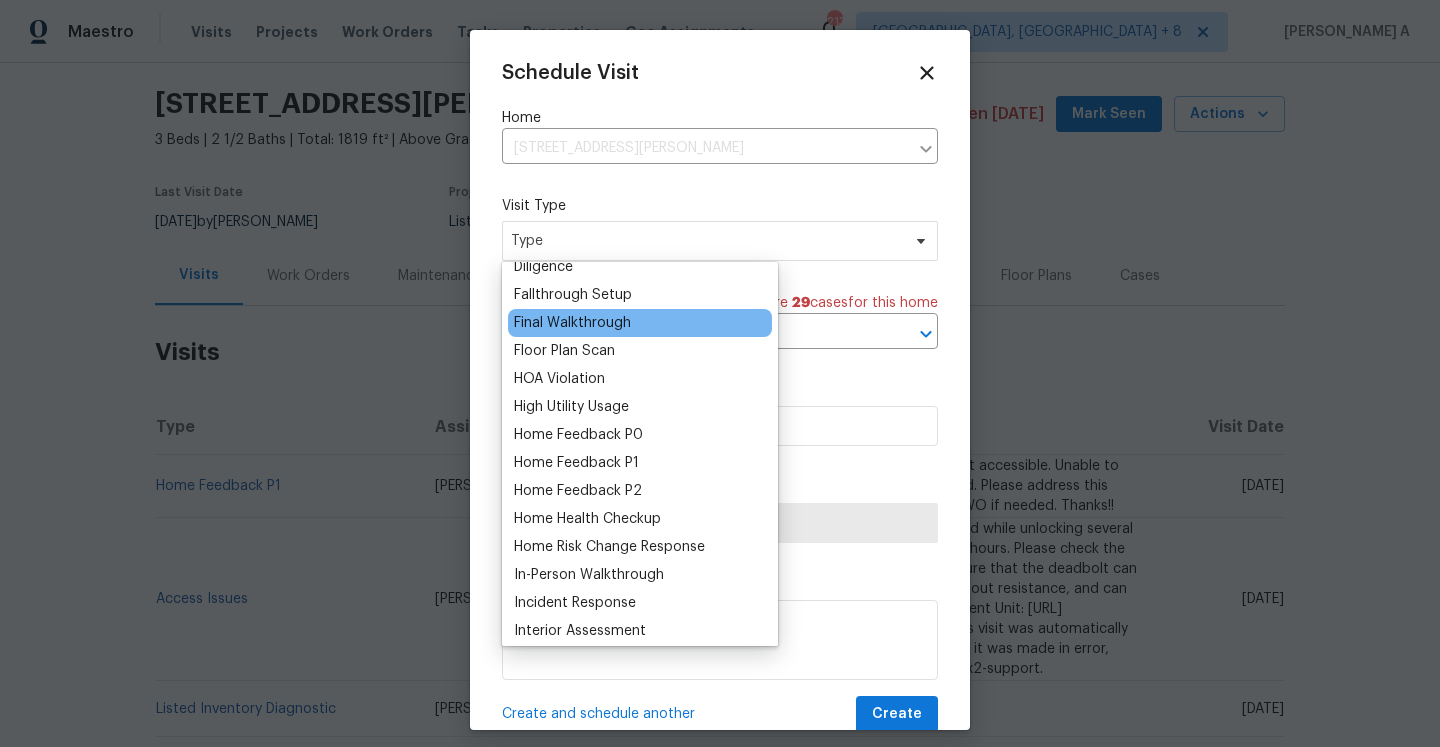 scroll, scrollTop: 503, scrollLeft: 0, axis: vertical 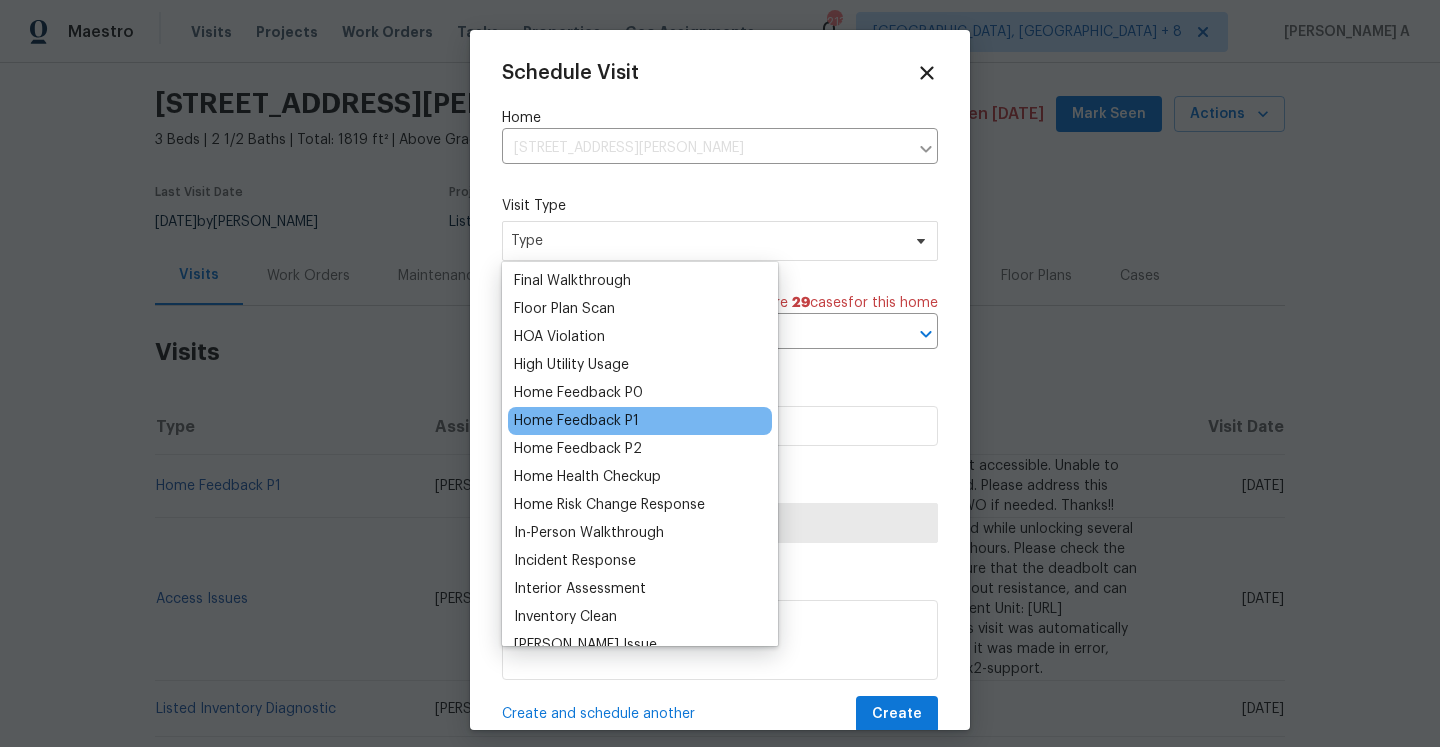 click on "Home Feedback P1" at bounding box center [640, 421] 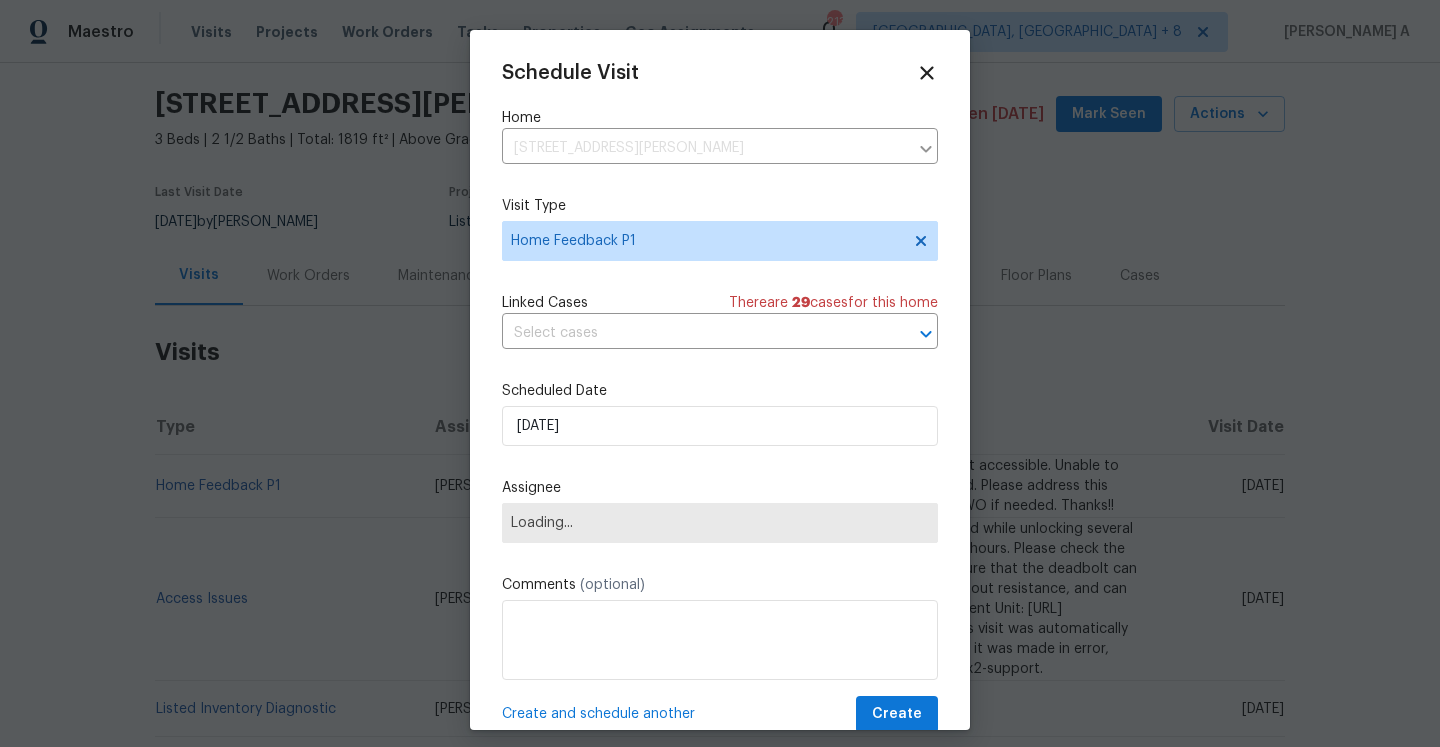 click on "Schedule Visit Home   3705 White Bud Ct, Flower Mound, TX 75028 ​ Visit Type   Home Feedback P1 Linked Cases There  are   29  case s  for this home   ​ Scheduled Date   7/21/2025 Assignee   Loading... Comments   (optional) Create and schedule another Create" at bounding box center (720, 397) 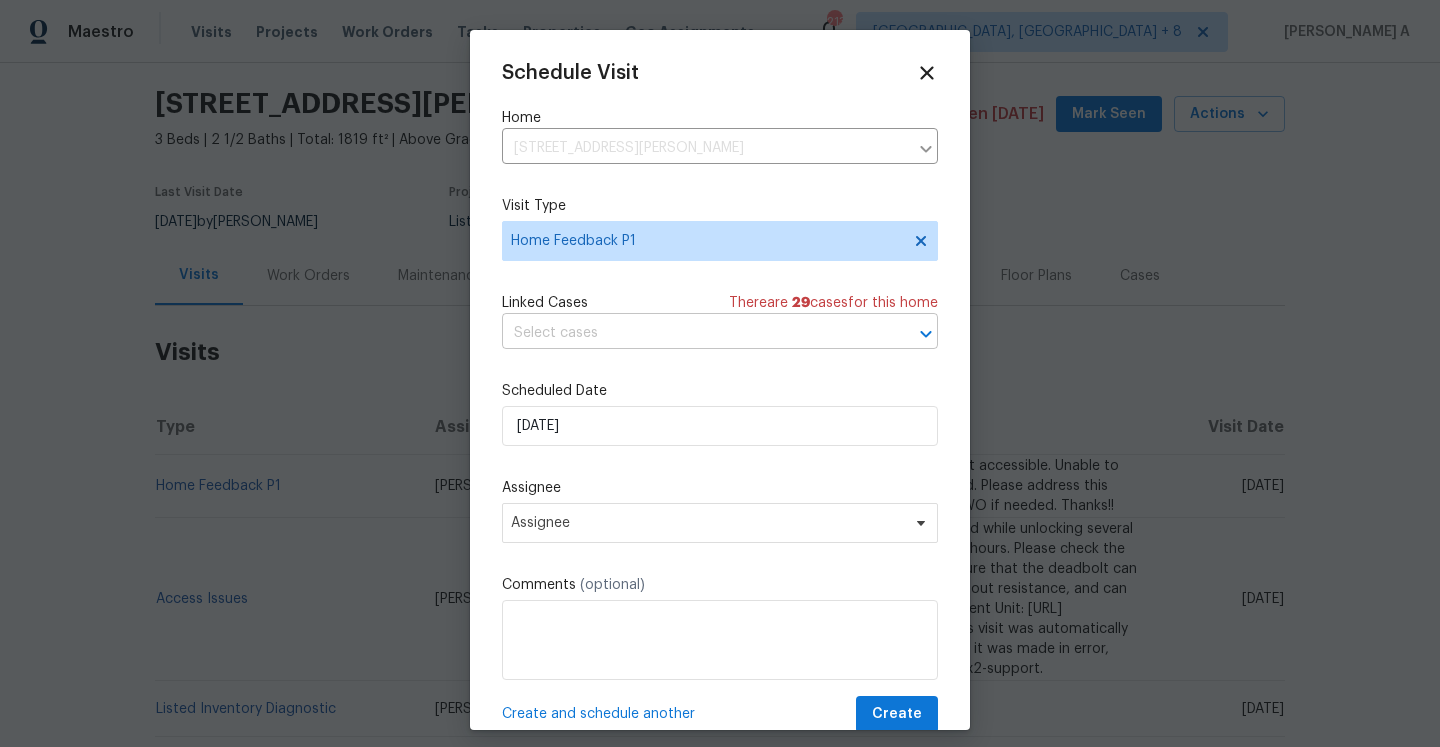 click at bounding box center [692, 333] 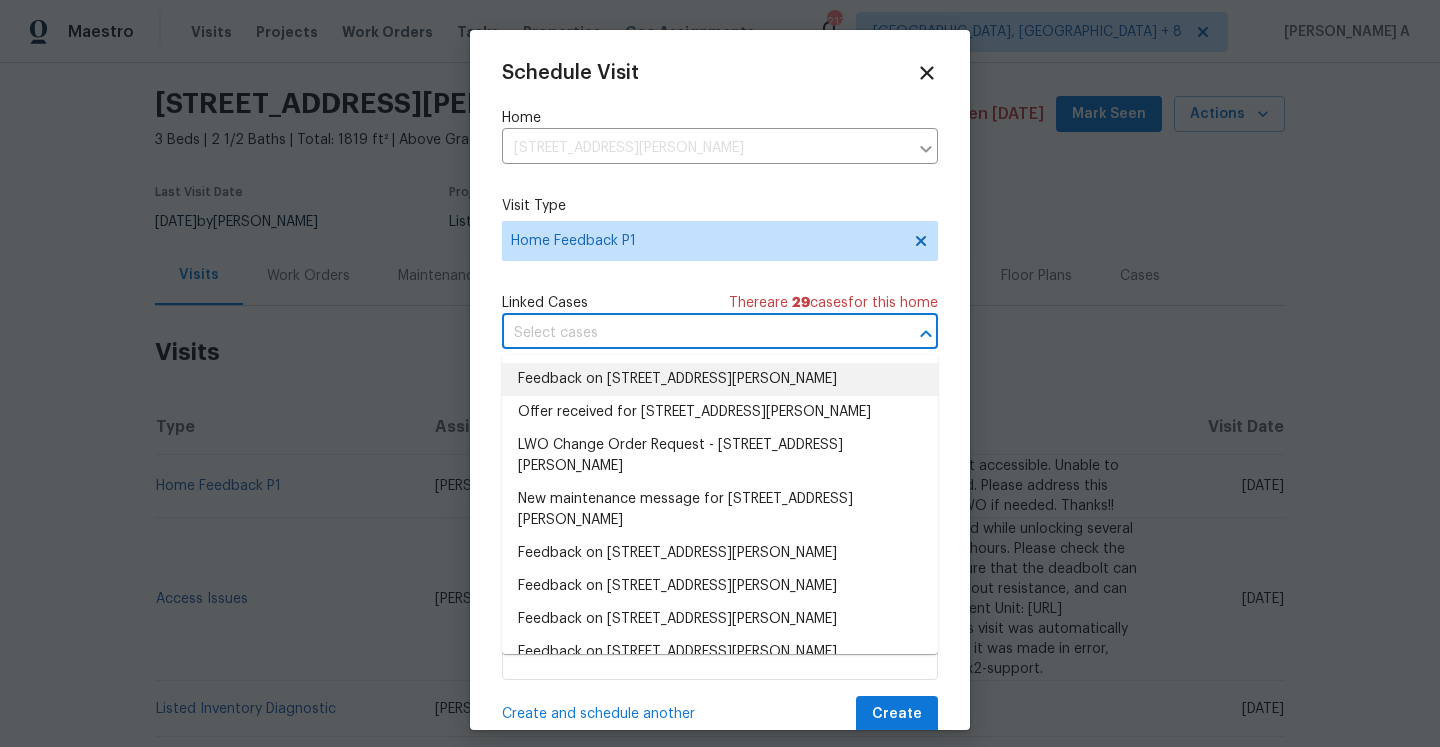 click on "Feedback on 3705 White Bud Ct, Flower Mound, TX 75028" at bounding box center [720, 379] 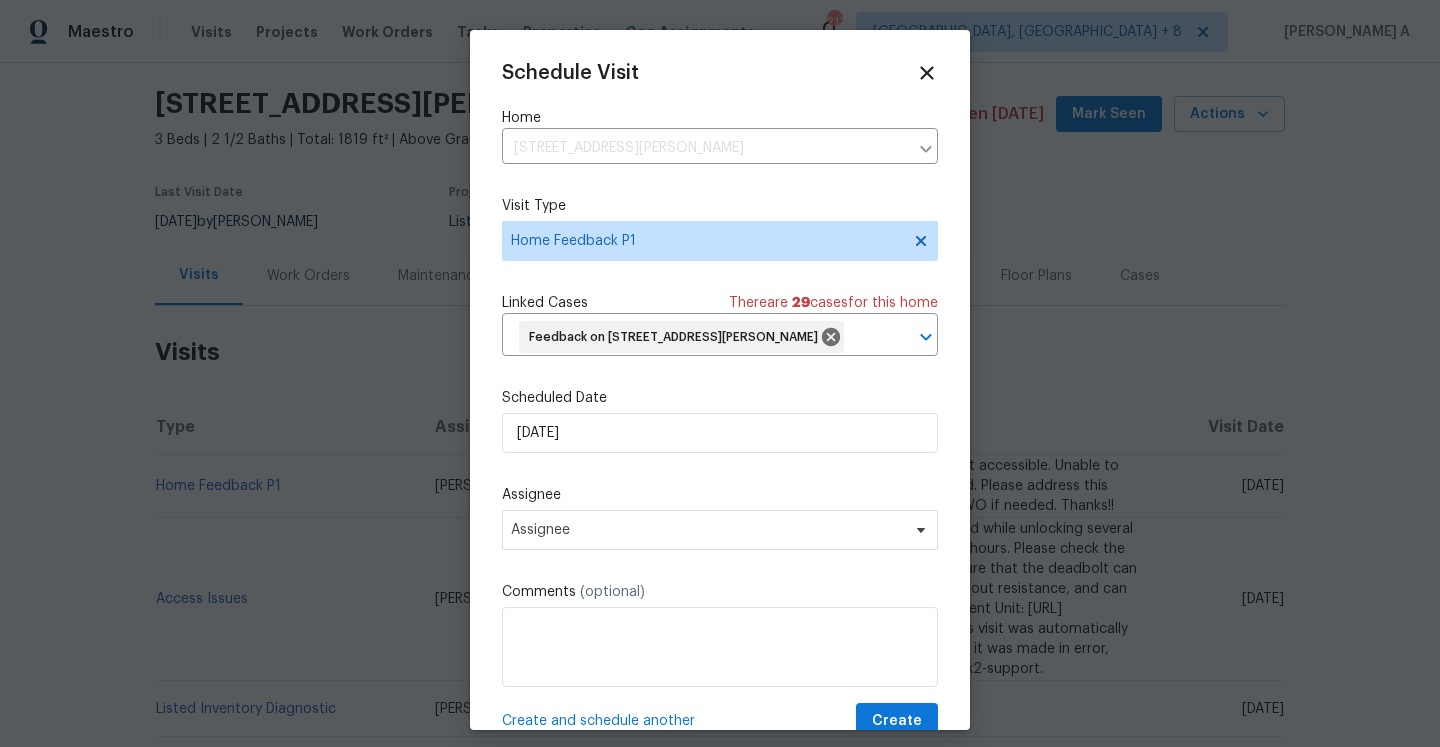 click on "Scheduled Date" at bounding box center [720, 398] 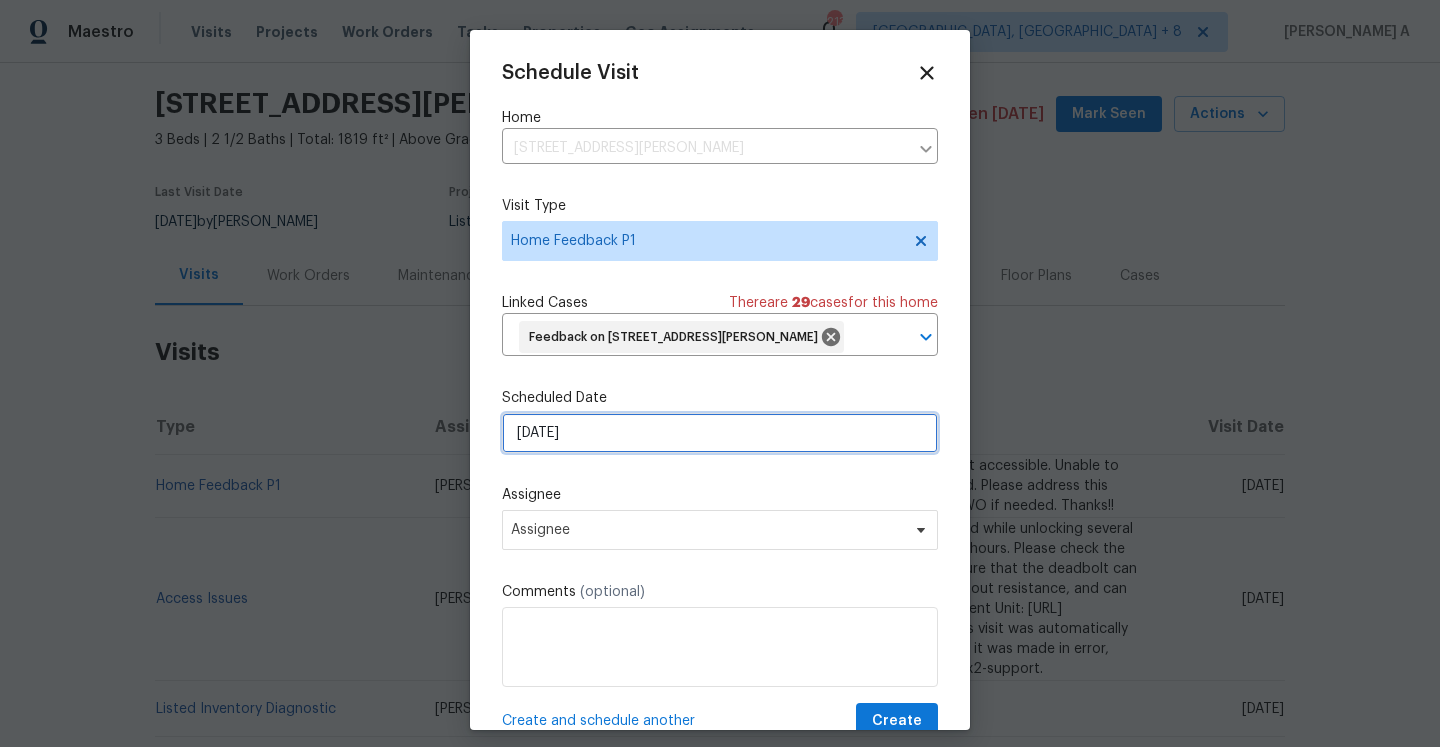 click on "7/21/2025" at bounding box center [720, 433] 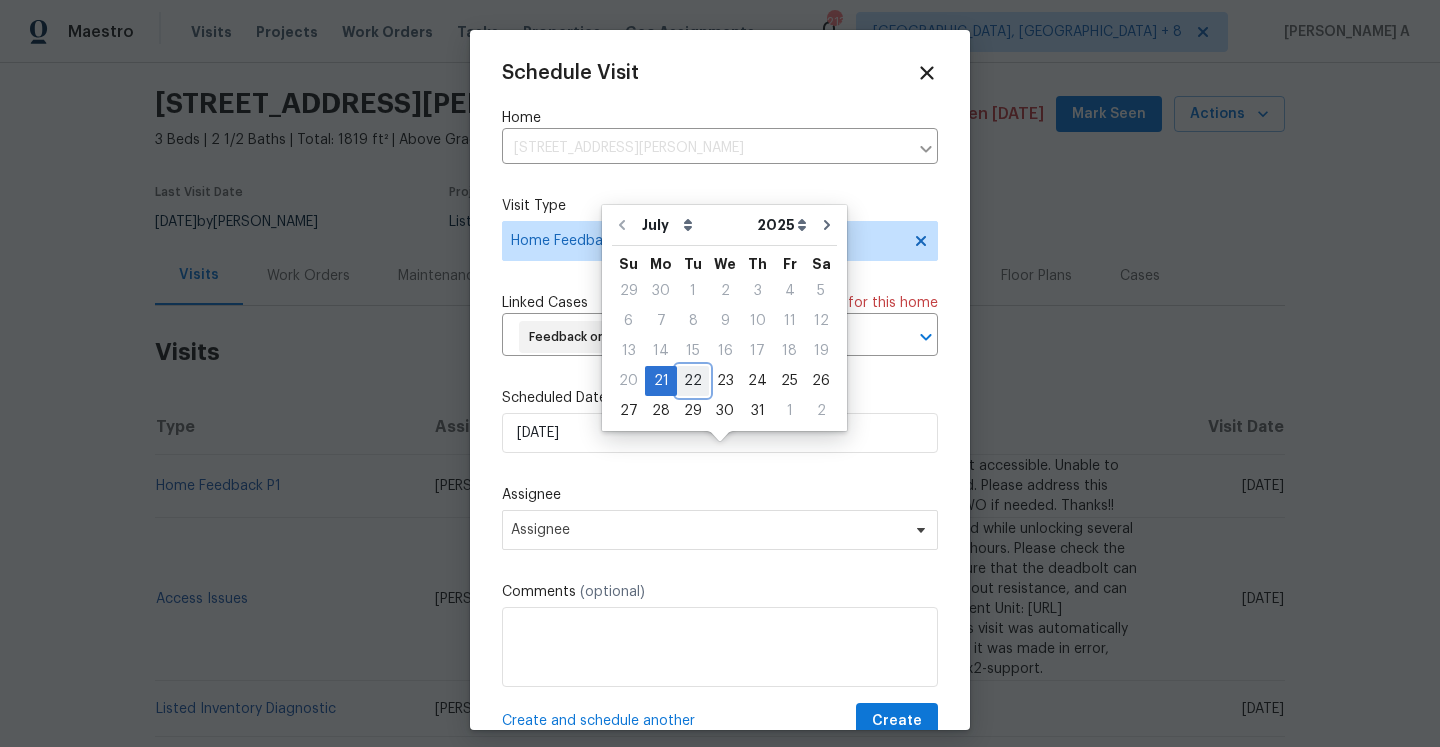 click on "22" at bounding box center (693, 381) 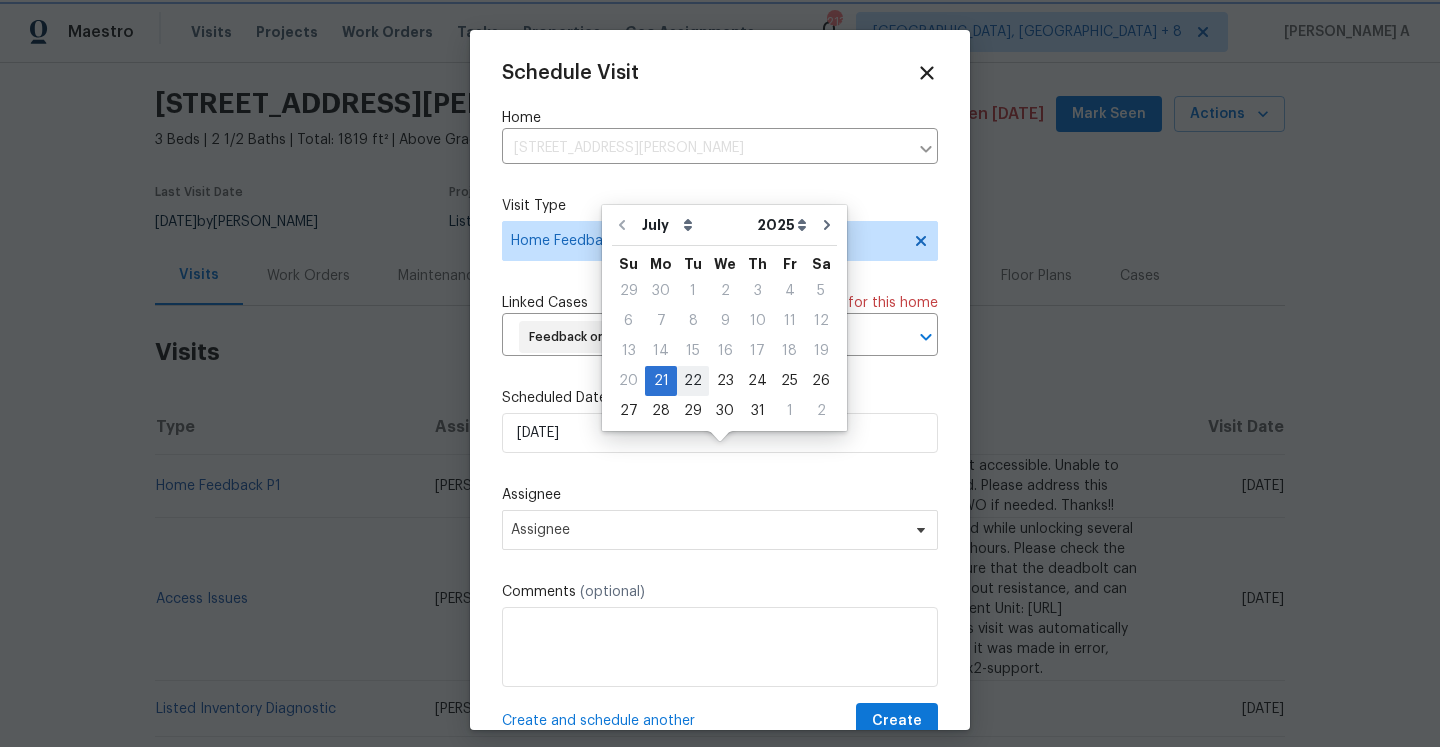 type on "7/22/2025" 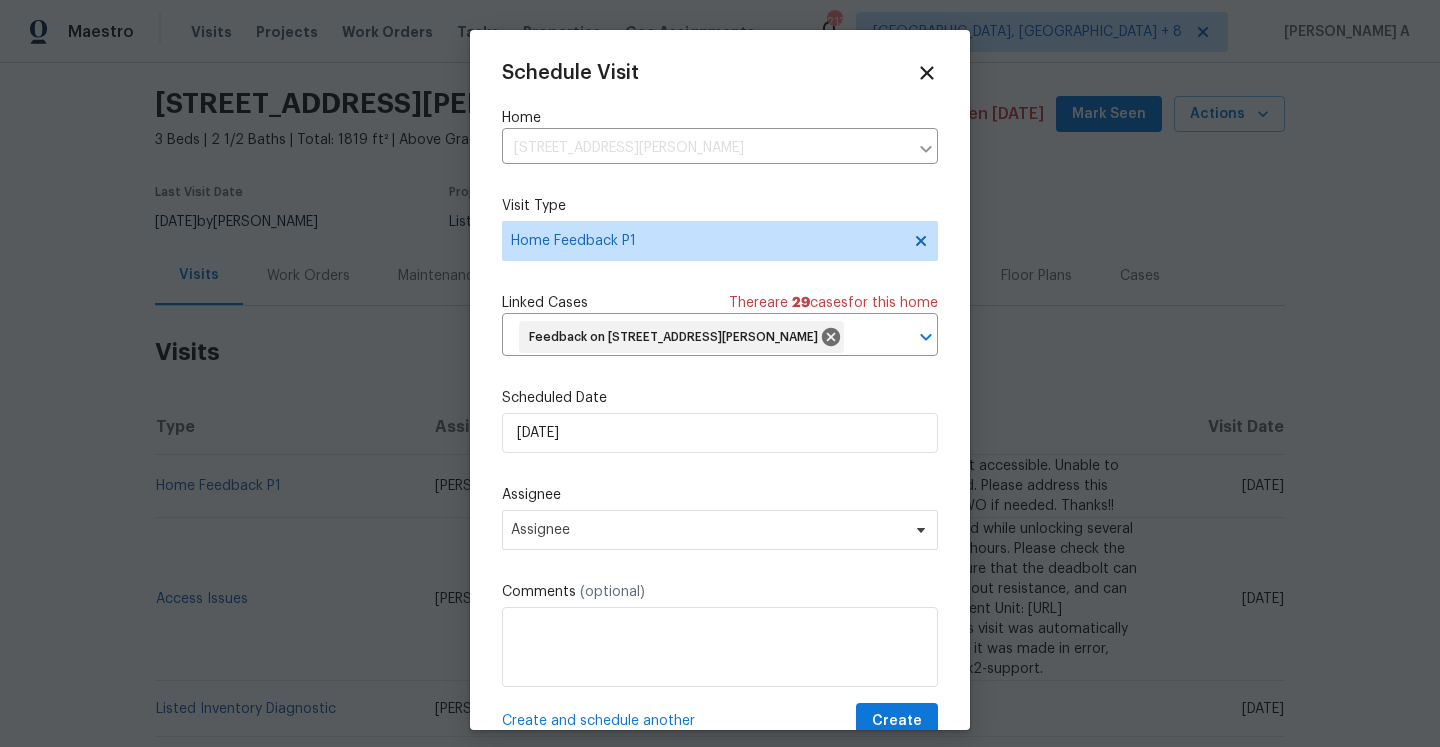 click on "Assignee   Assignee" at bounding box center [720, 517] 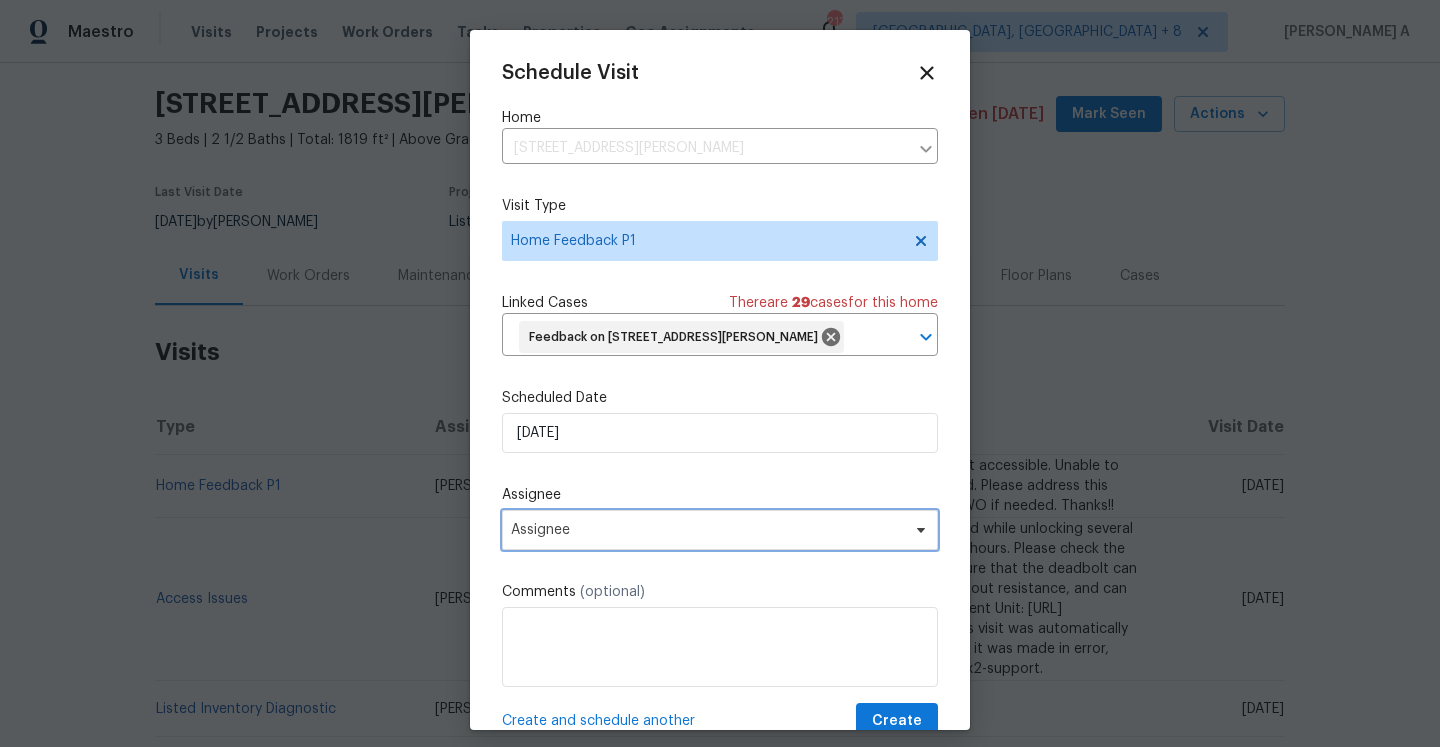 click on "Assignee" at bounding box center (707, 530) 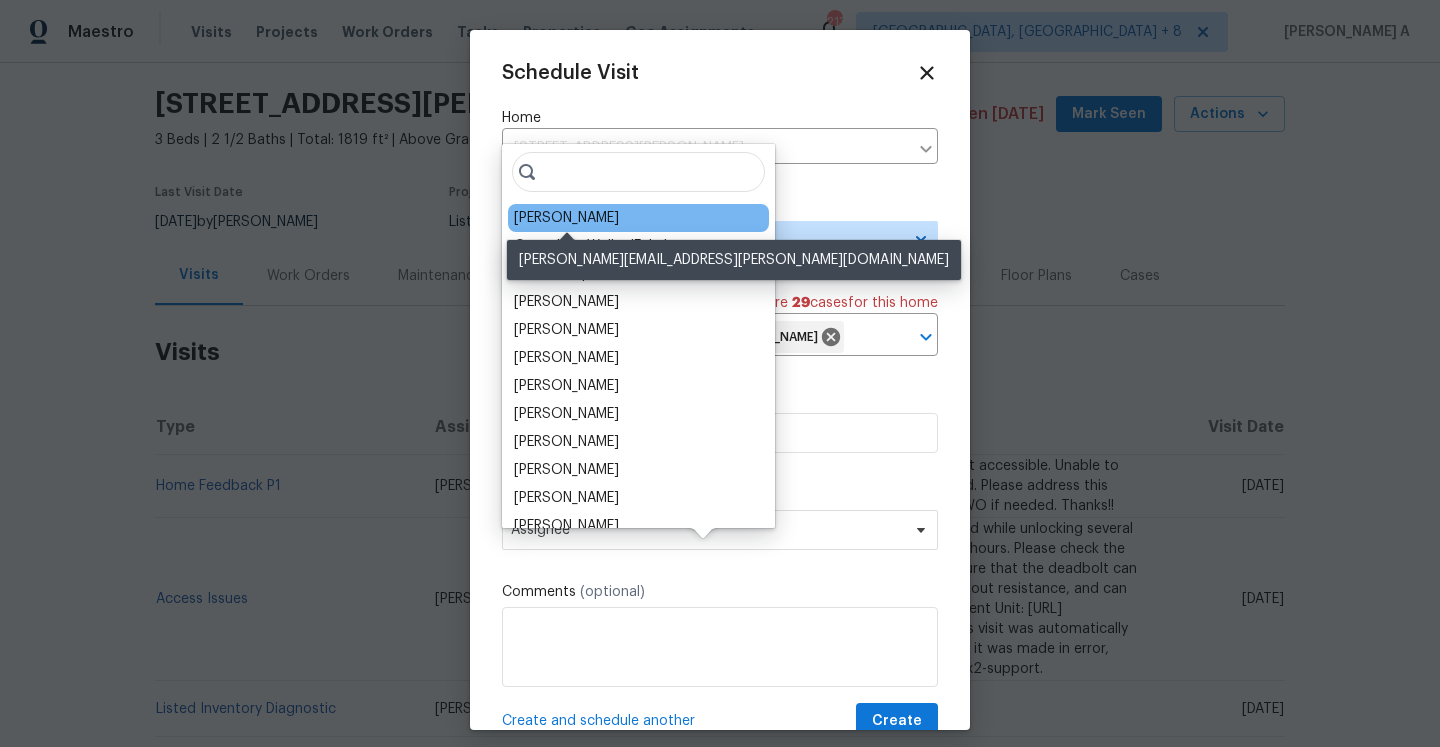 click on "Andrew Kempka" at bounding box center (566, 218) 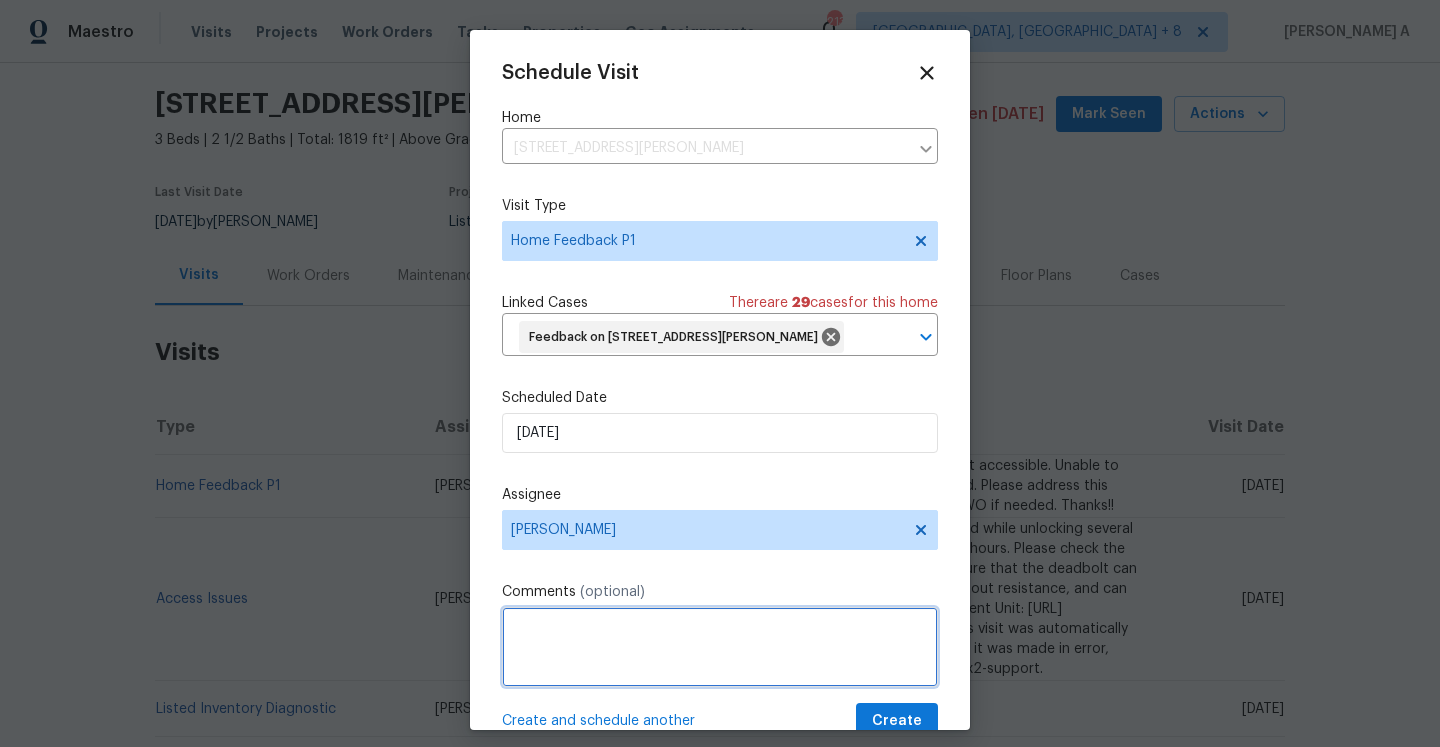 click at bounding box center (720, 647) 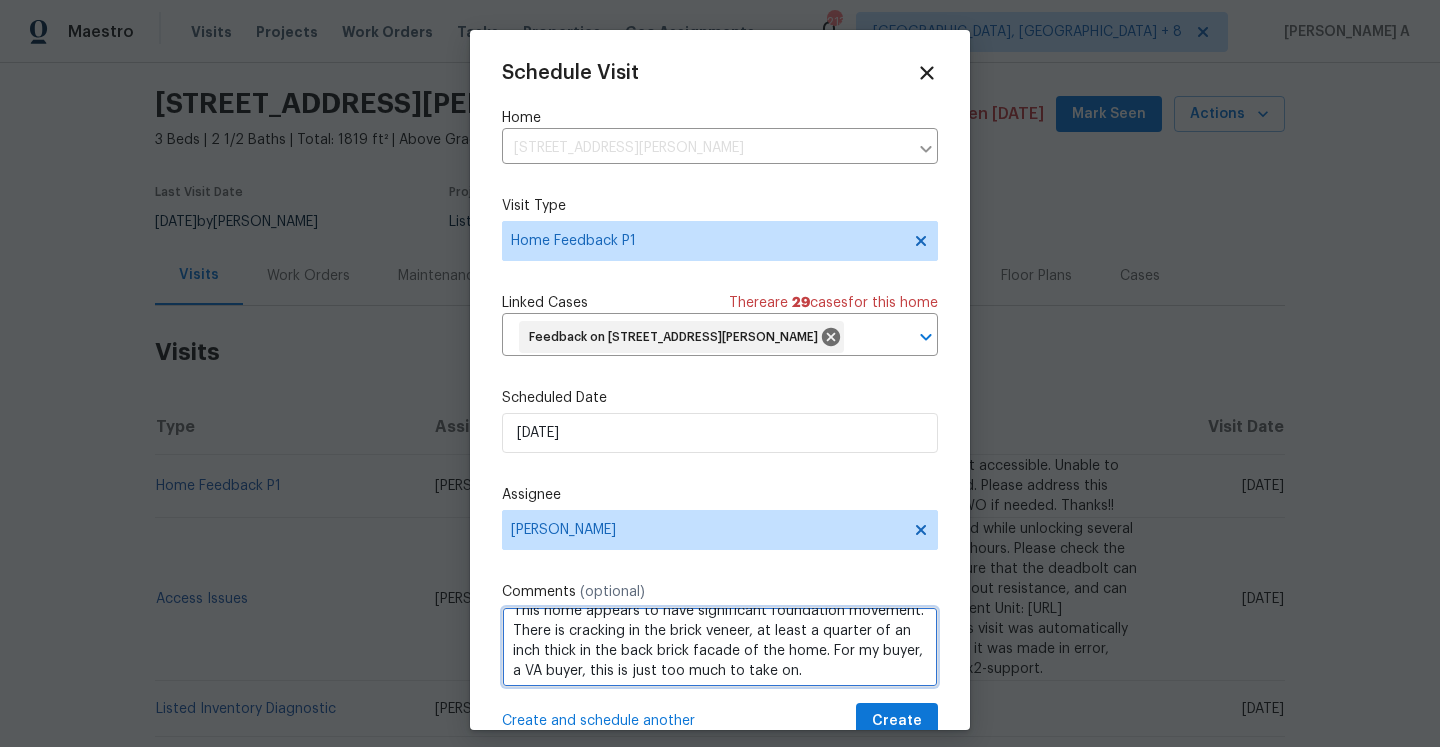 scroll, scrollTop: 22, scrollLeft: 0, axis: vertical 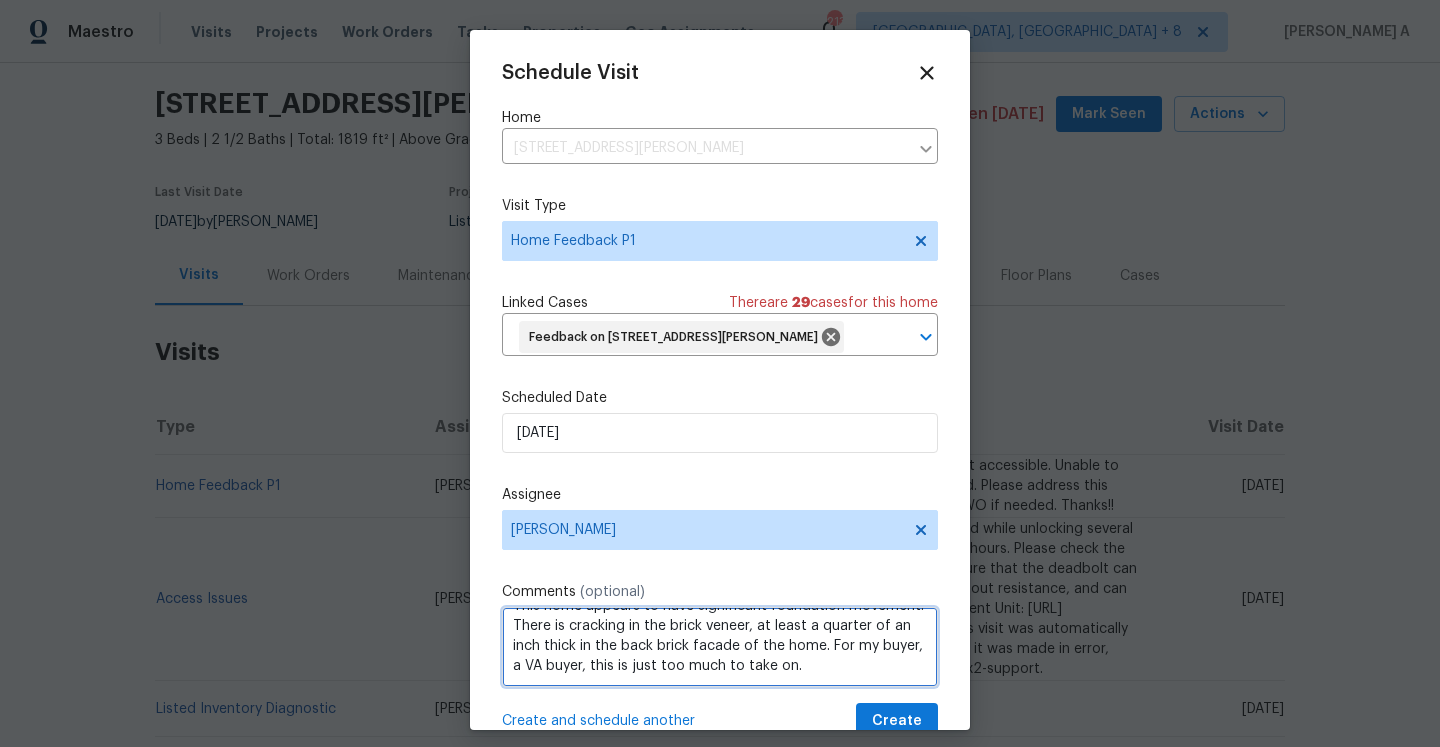 click on "This home appears to have significant foundation movement. There is cracking in the brick veneer, at least a quarter of an inch thick in the back brick facade of the home. For my buyer, a VA buyer, this is just too much to take on." at bounding box center [720, 647] 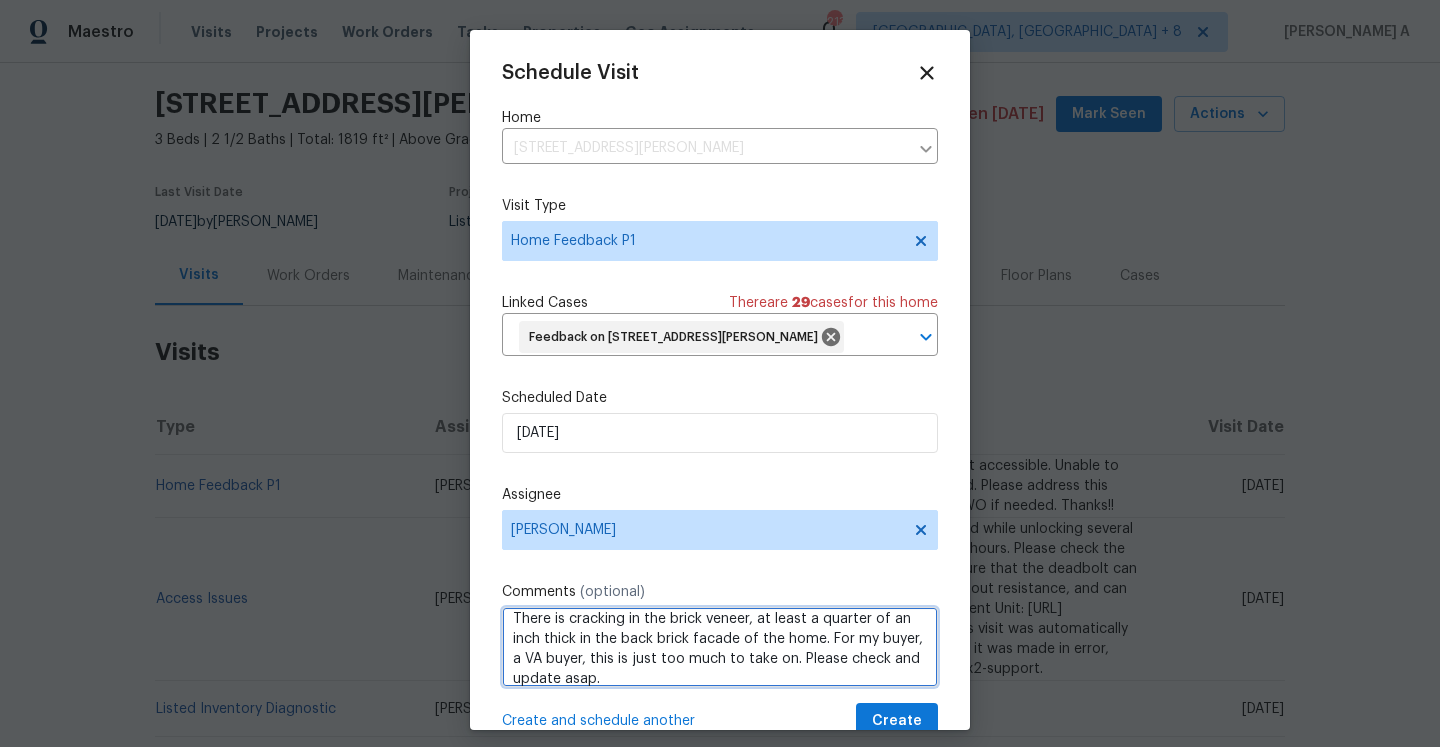 scroll, scrollTop: 42, scrollLeft: 0, axis: vertical 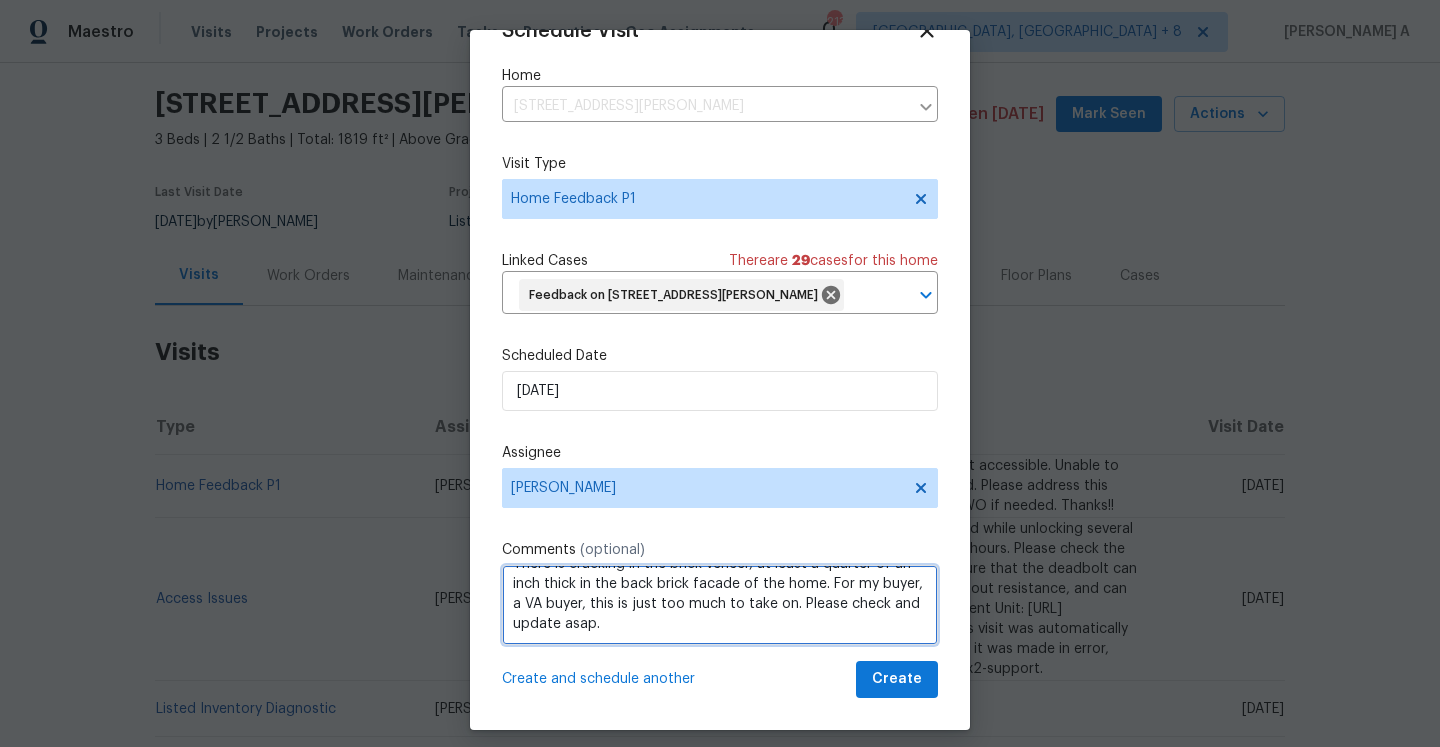 type on "This home appears to have significant foundation movement. There is cracking in the brick veneer, at least a quarter of an inch thick in the back brick facade of the home. For my buyer, a VA buyer, this is just too much to take on. Please check and update asap." 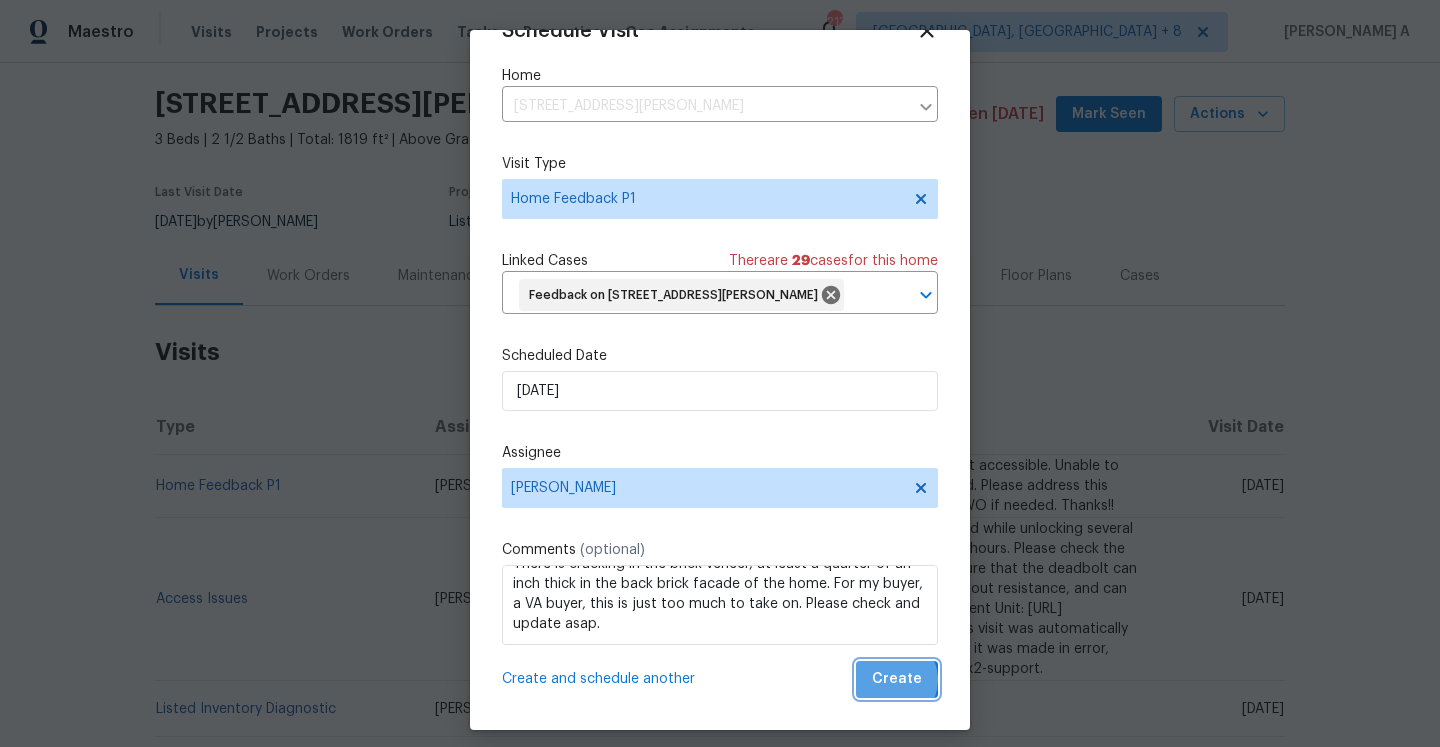 click on "Create" at bounding box center [897, 679] 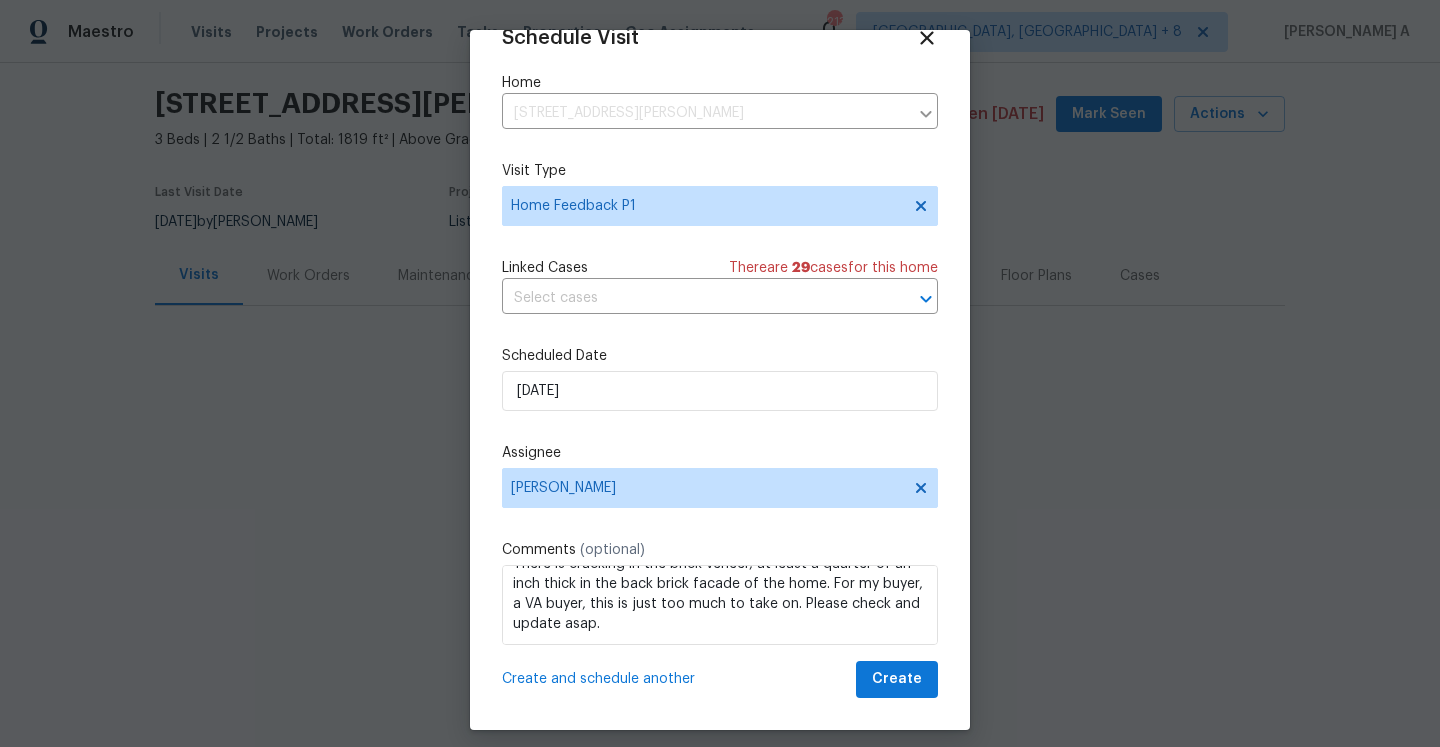 scroll, scrollTop: 36, scrollLeft: 0, axis: vertical 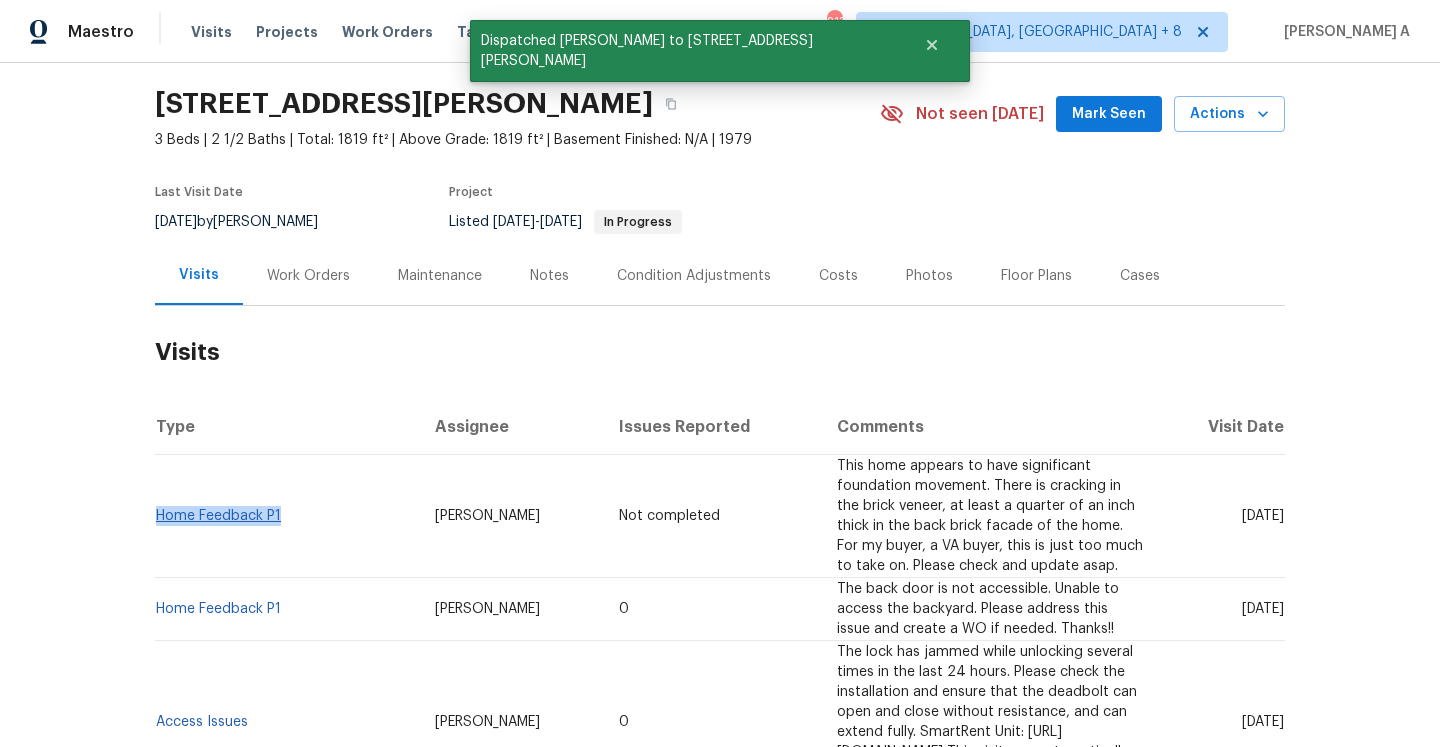 drag, startPoint x: 294, startPoint y: 506, endPoint x: 158, endPoint y: 512, distance: 136.1323 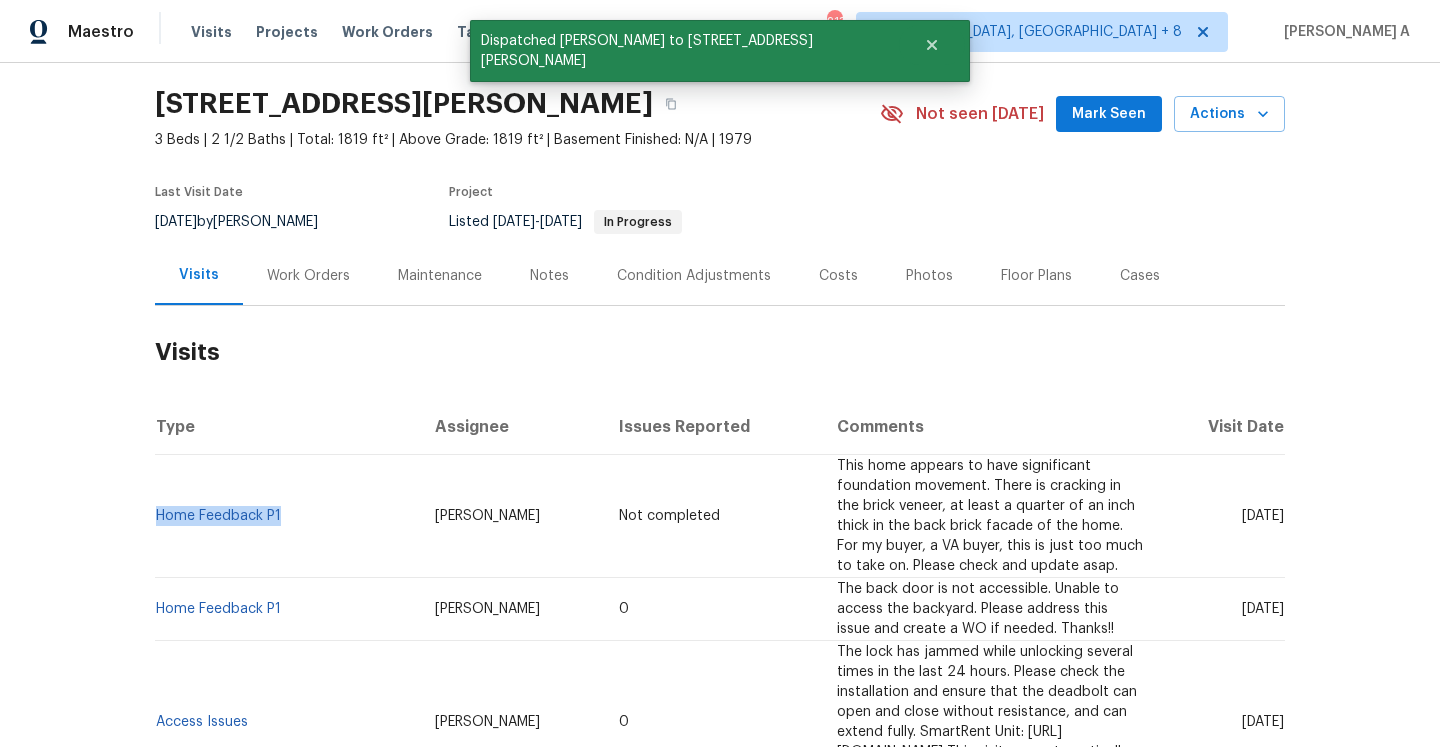 copy on "Home Feedback P1" 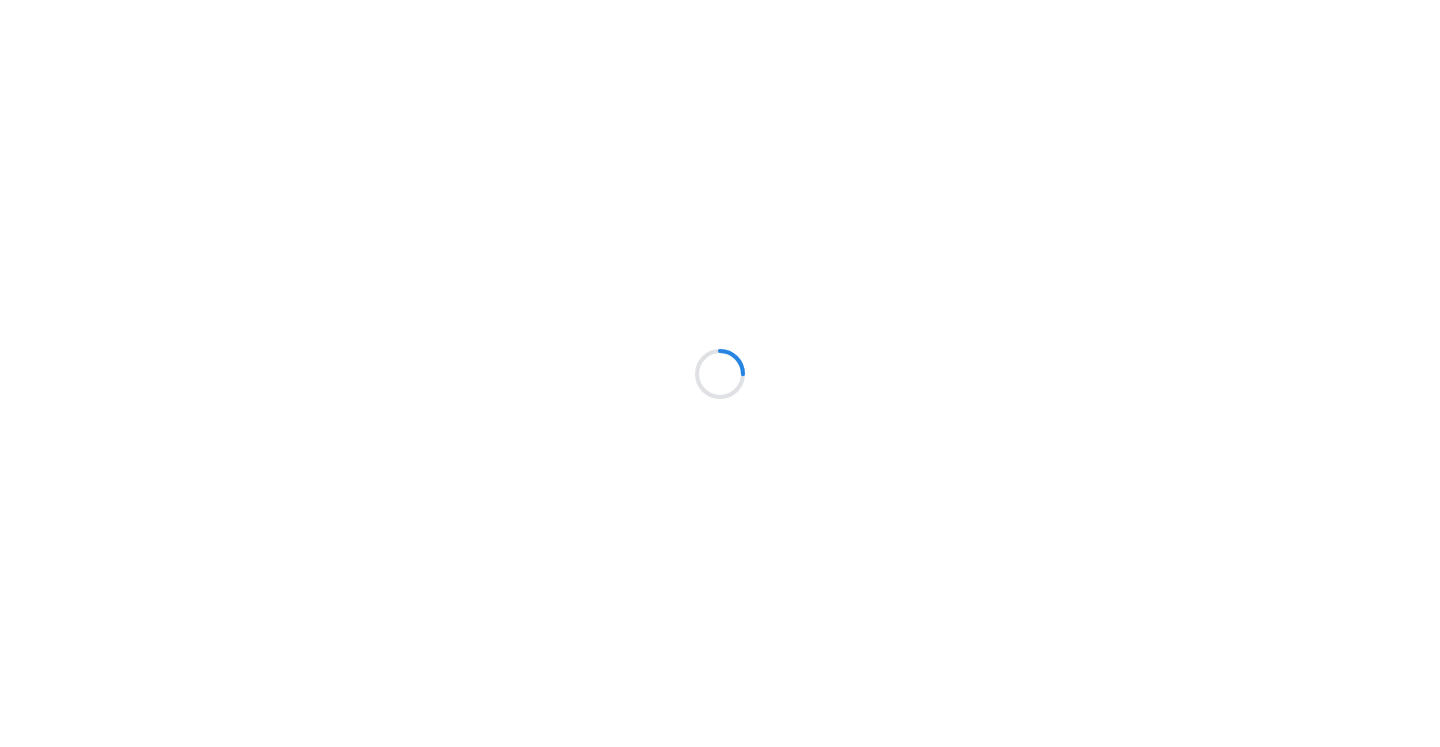 scroll, scrollTop: 0, scrollLeft: 0, axis: both 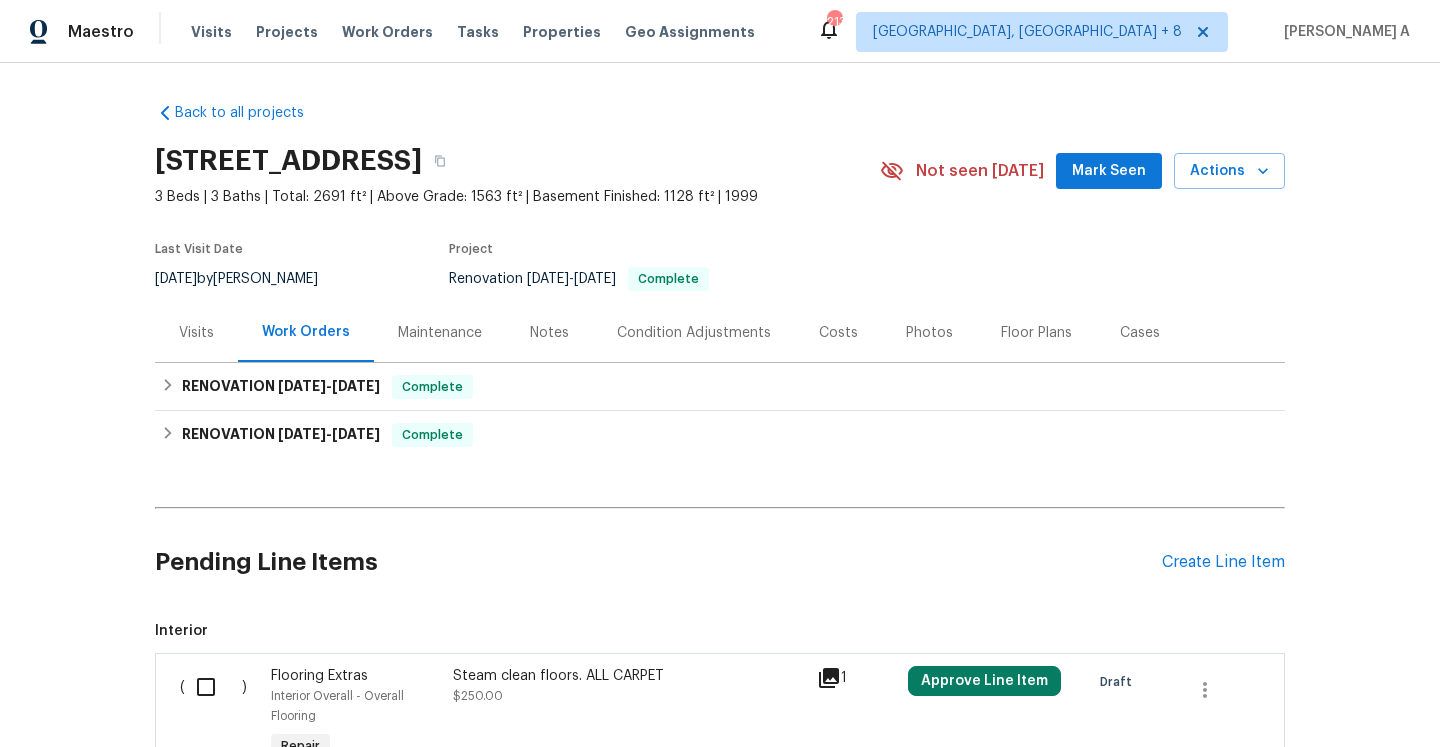 click on "Visits" at bounding box center [196, 333] 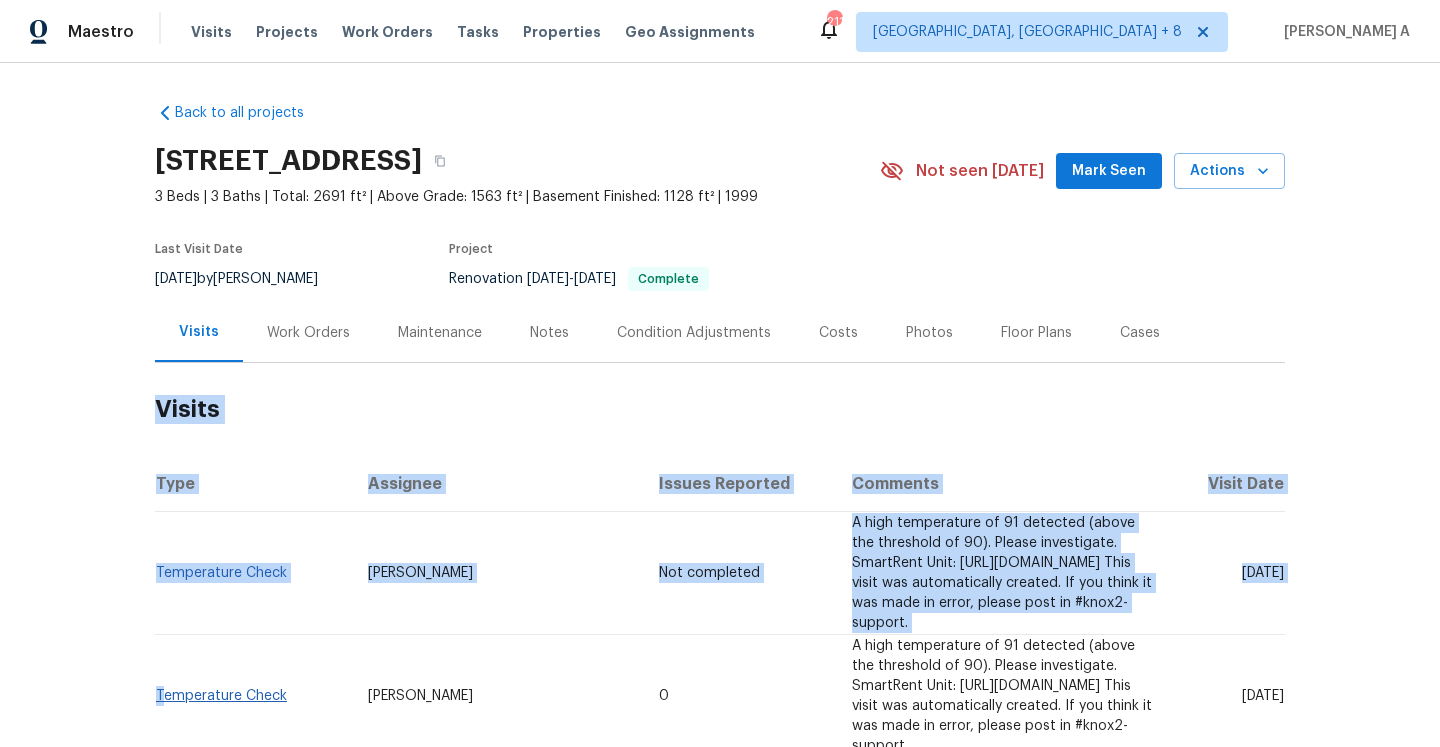 drag, startPoint x: 296, startPoint y: 666, endPoint x: 155, endPoint y: 673, distance: 141.17365 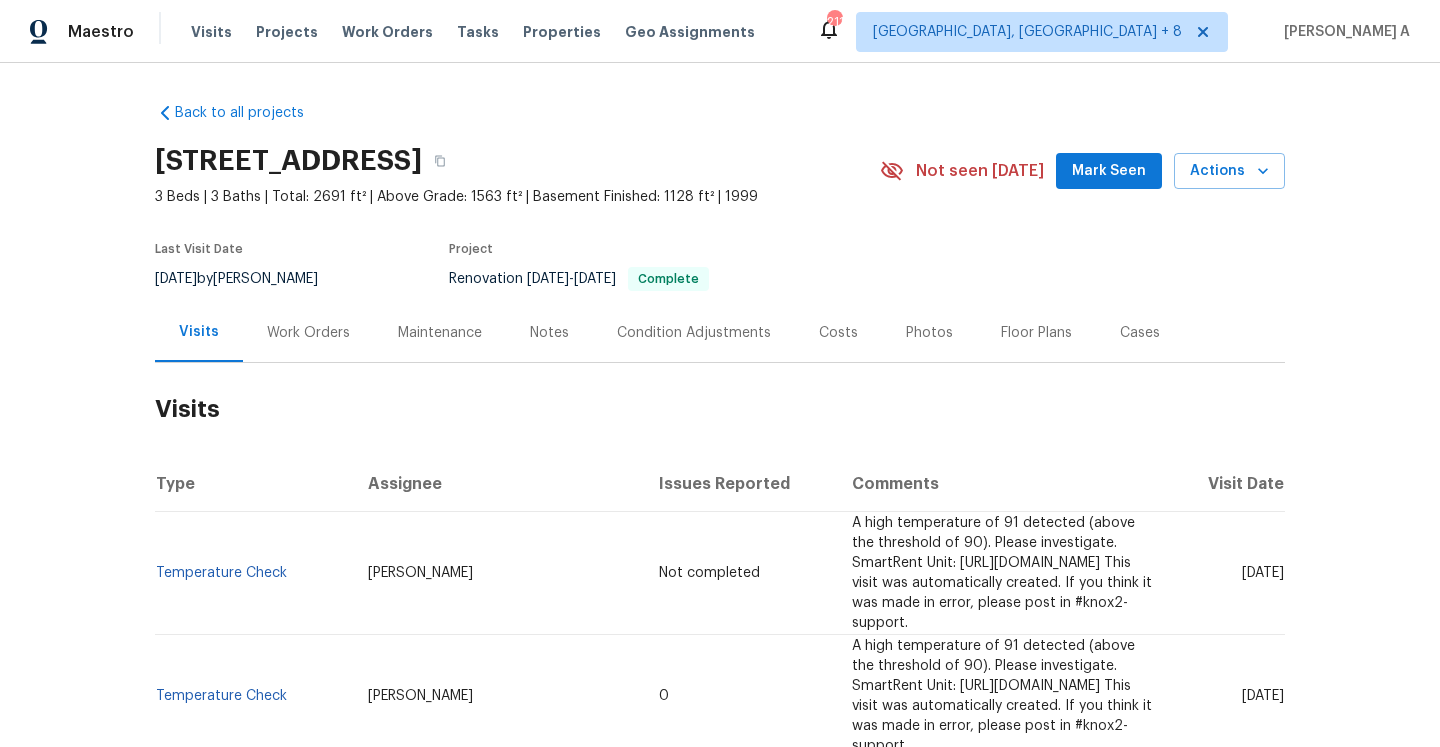 click on "Temperature Check" at bounding box center [253, 696] 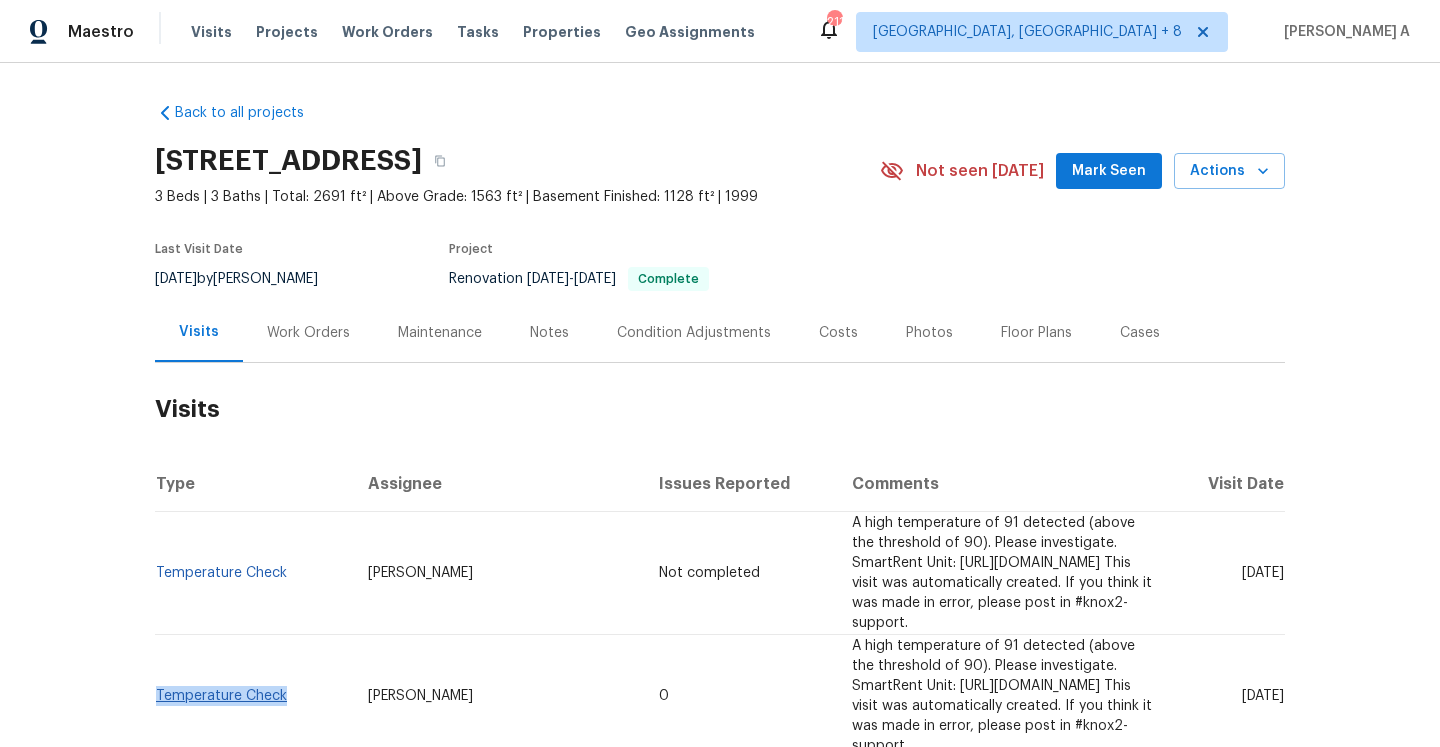 drag, startPoint x: 289, startPoint y: 665, endPoint x: 157, endPoint y: 670, distance: 132.09467 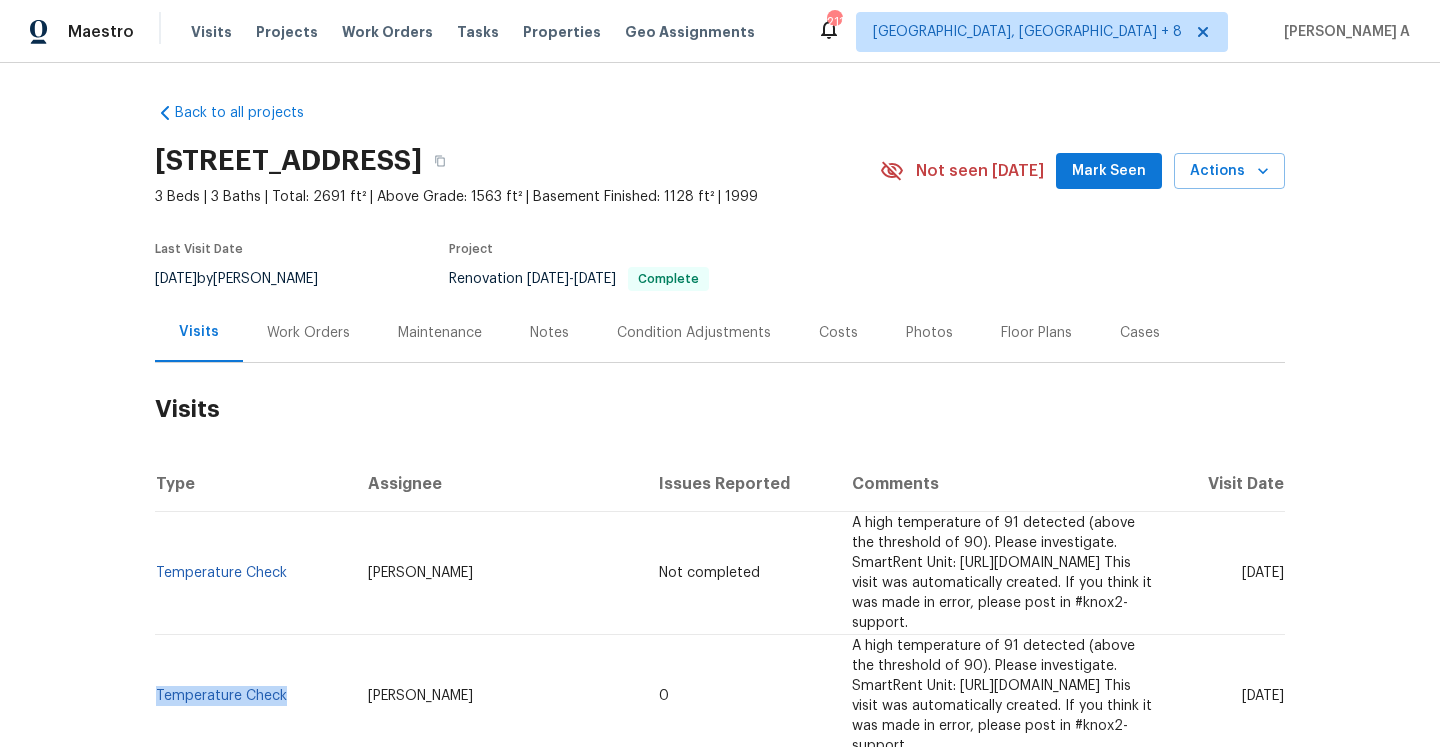 copy on "Temperature Check" 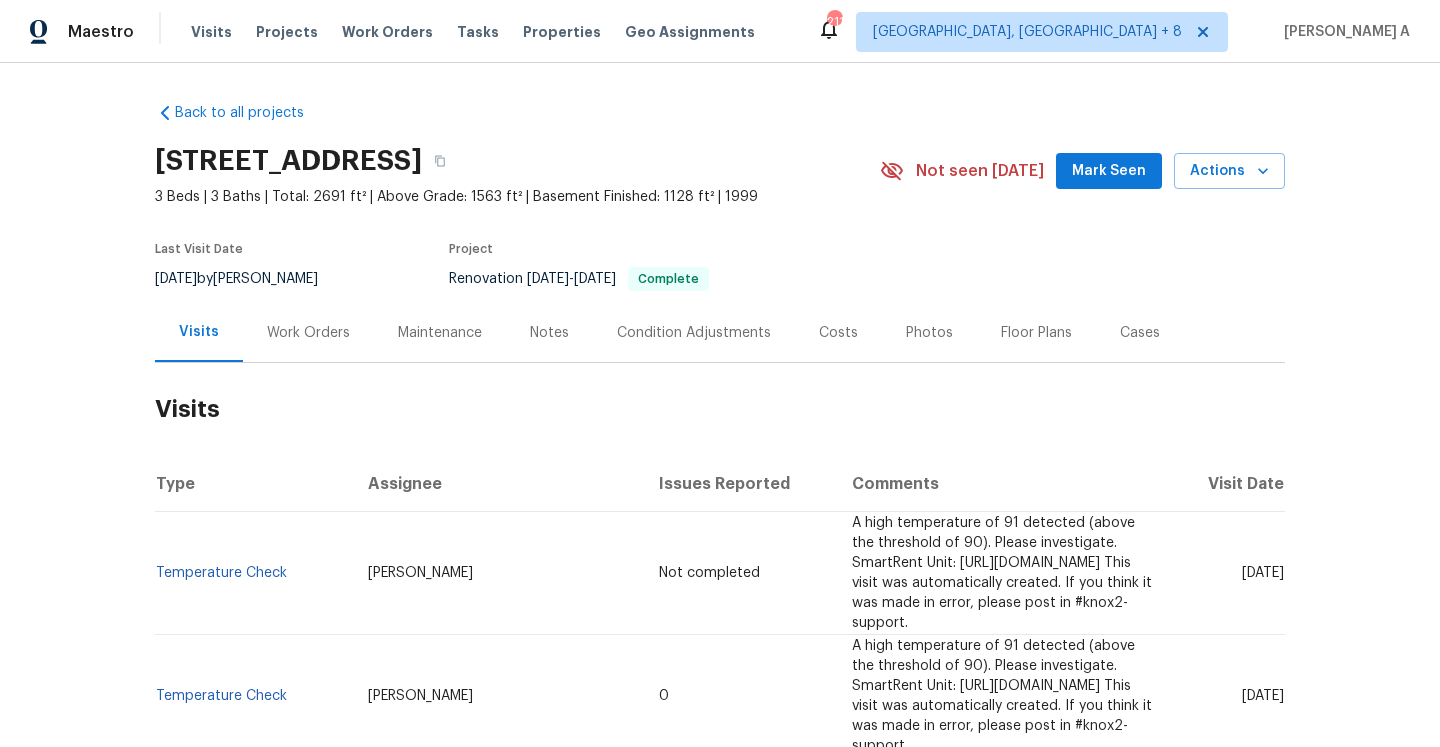 click on "Work Orders" at bounding box center [308, 332] 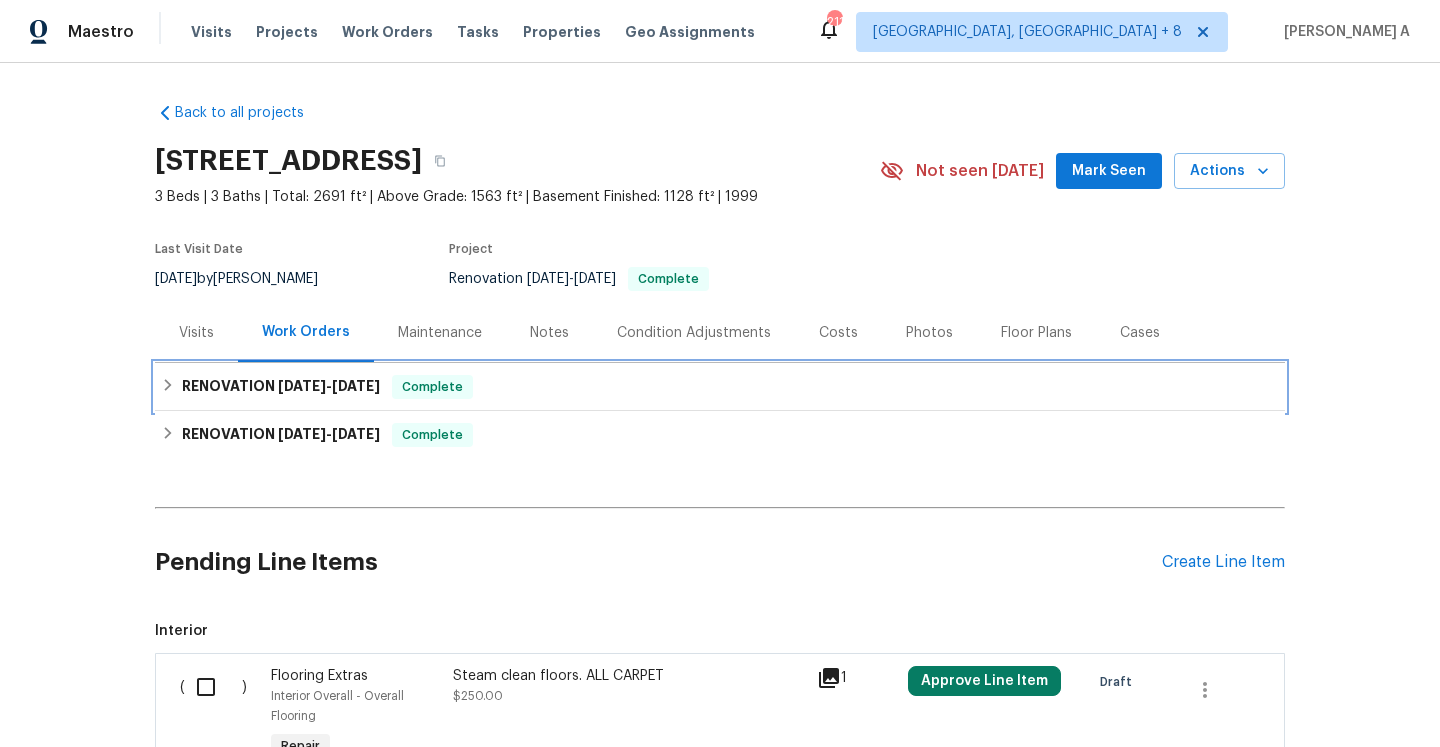 click on "[DATE]  -  [DATE]" at bounding box center (329, 386) 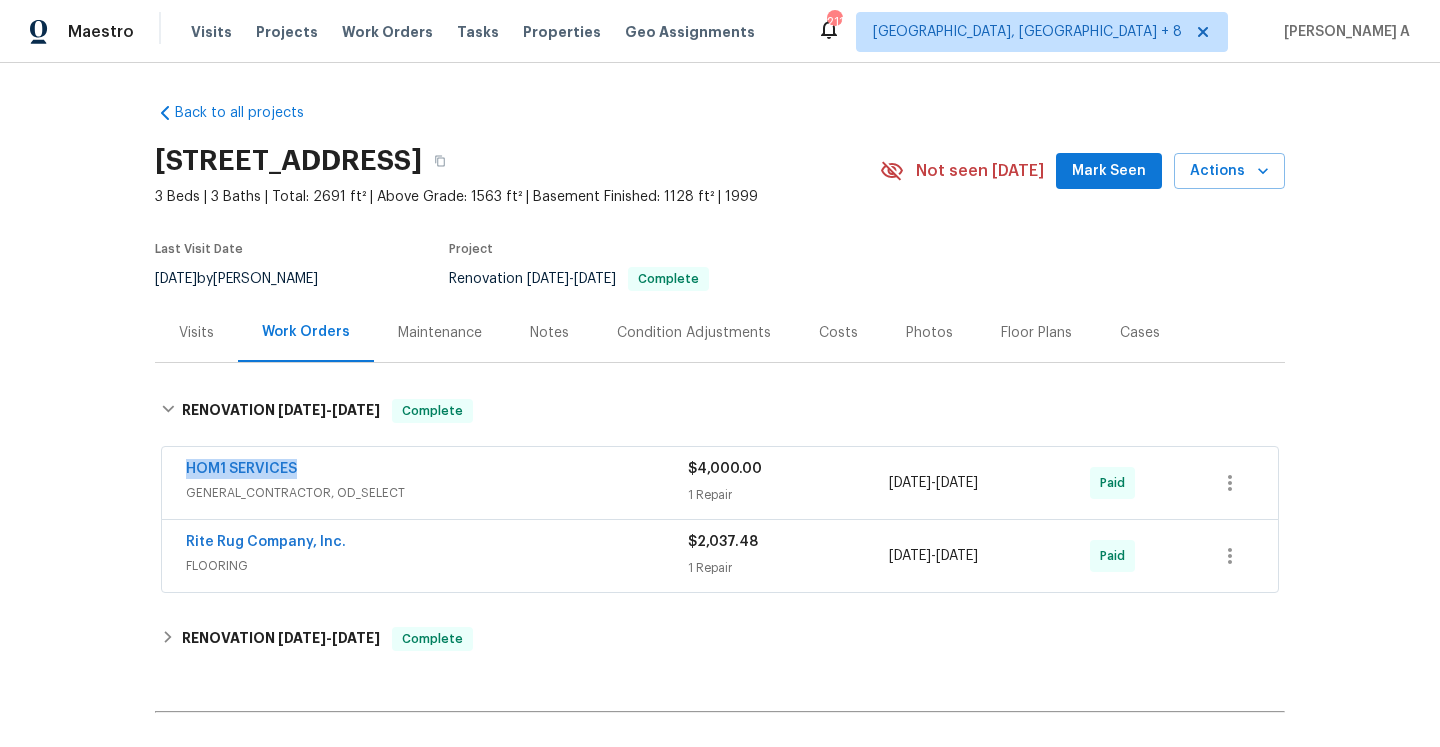 drag, startPoint x: 326, startPoint y: 473, endPoint x: 189, endPoint y: 478, distance: 137.09122 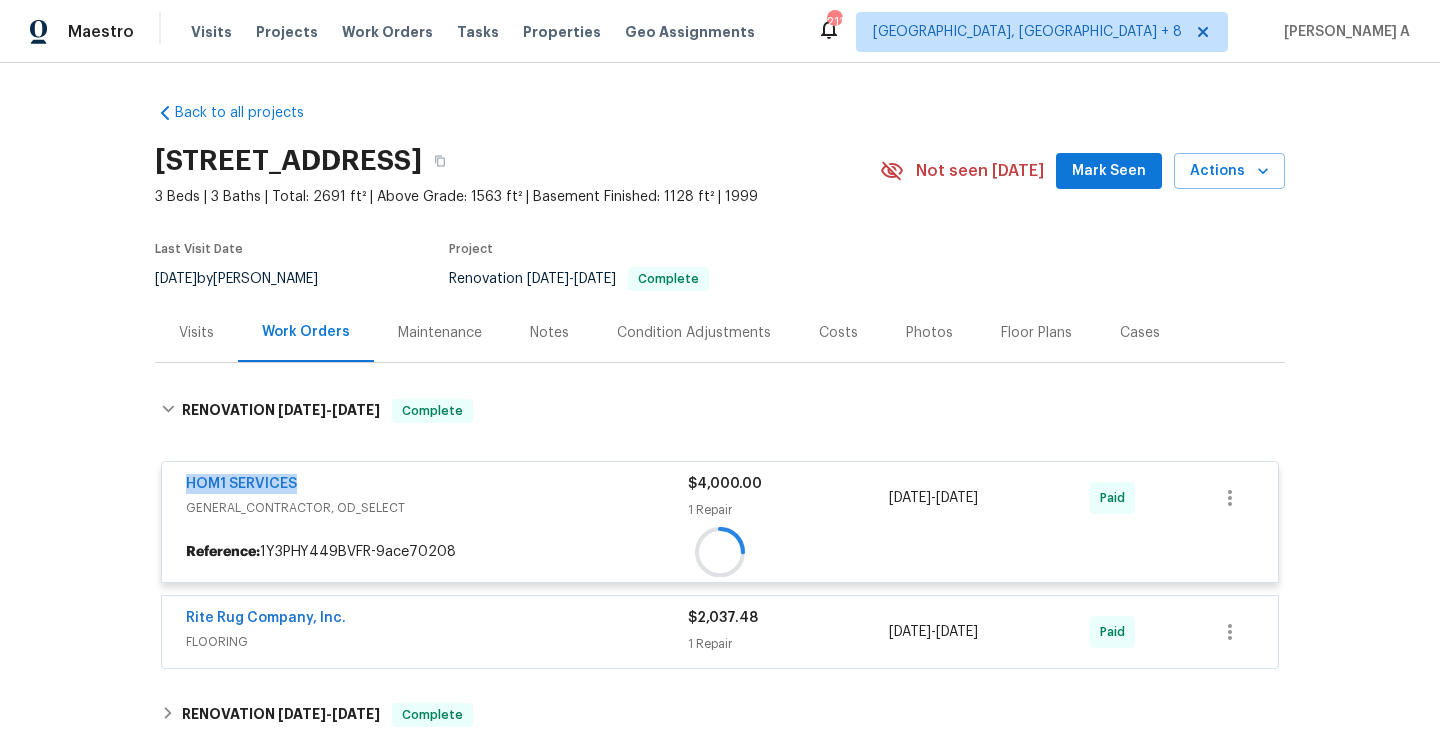 copy on "HOM1 SERVICES" 